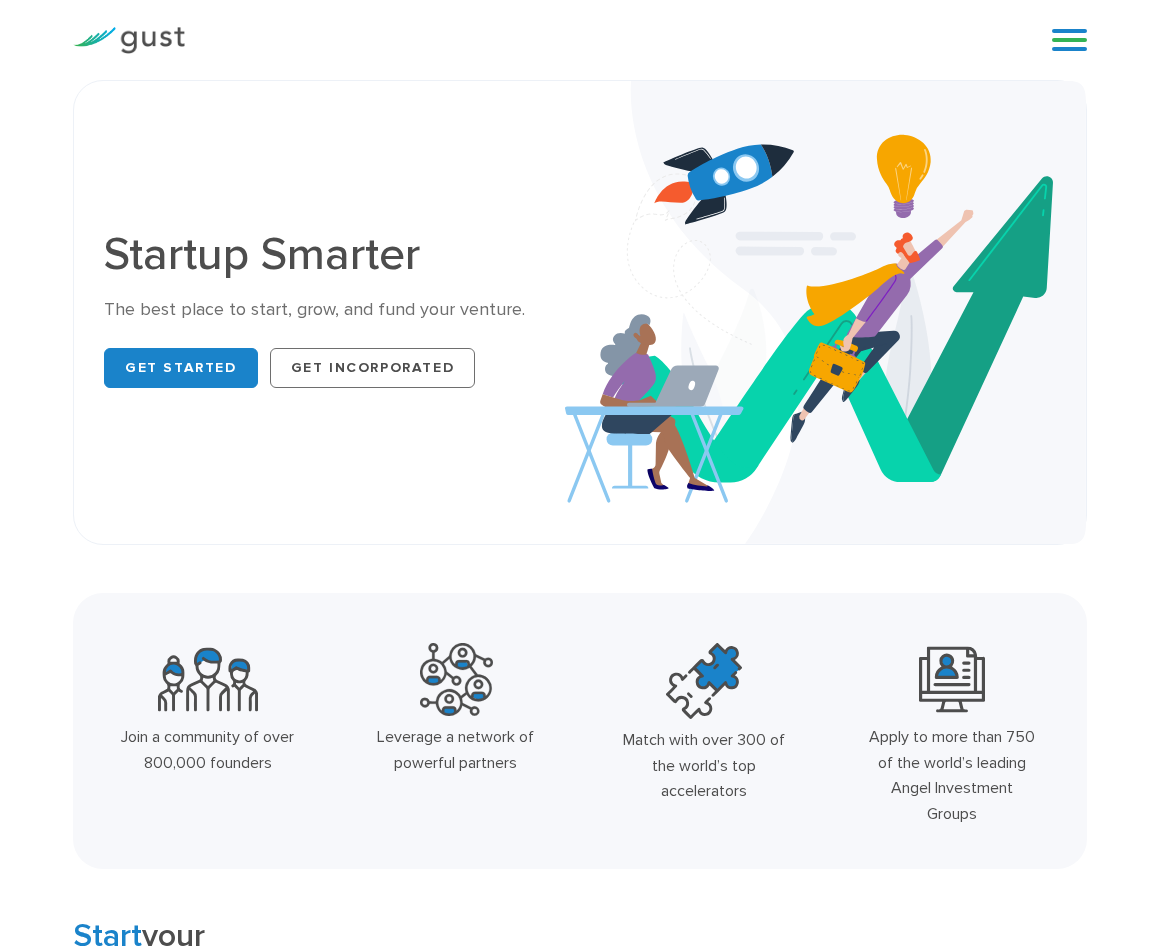 scroll, scrollTop: 0, scrollLeft: 0, axis: both 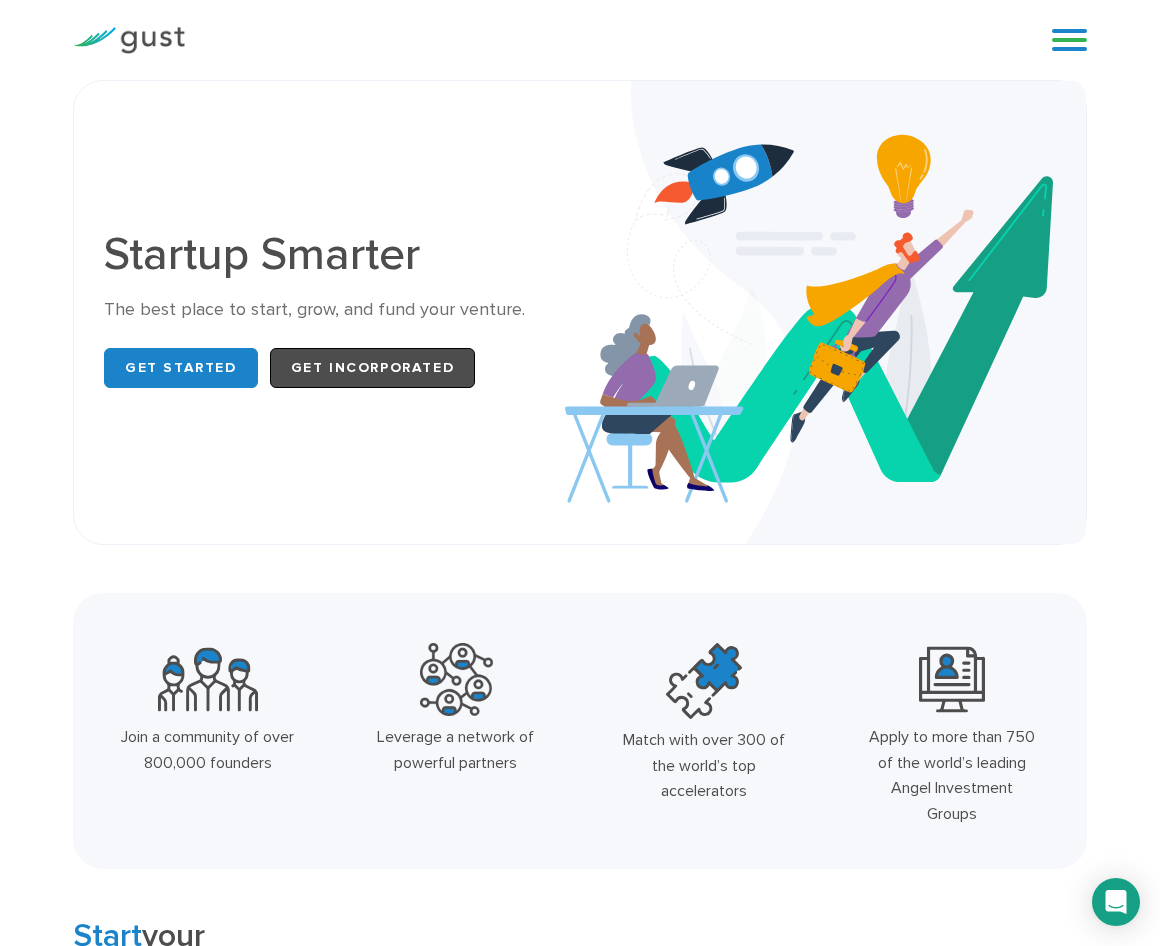 click on "Get Incorporated" at bounding box center (373, 368) 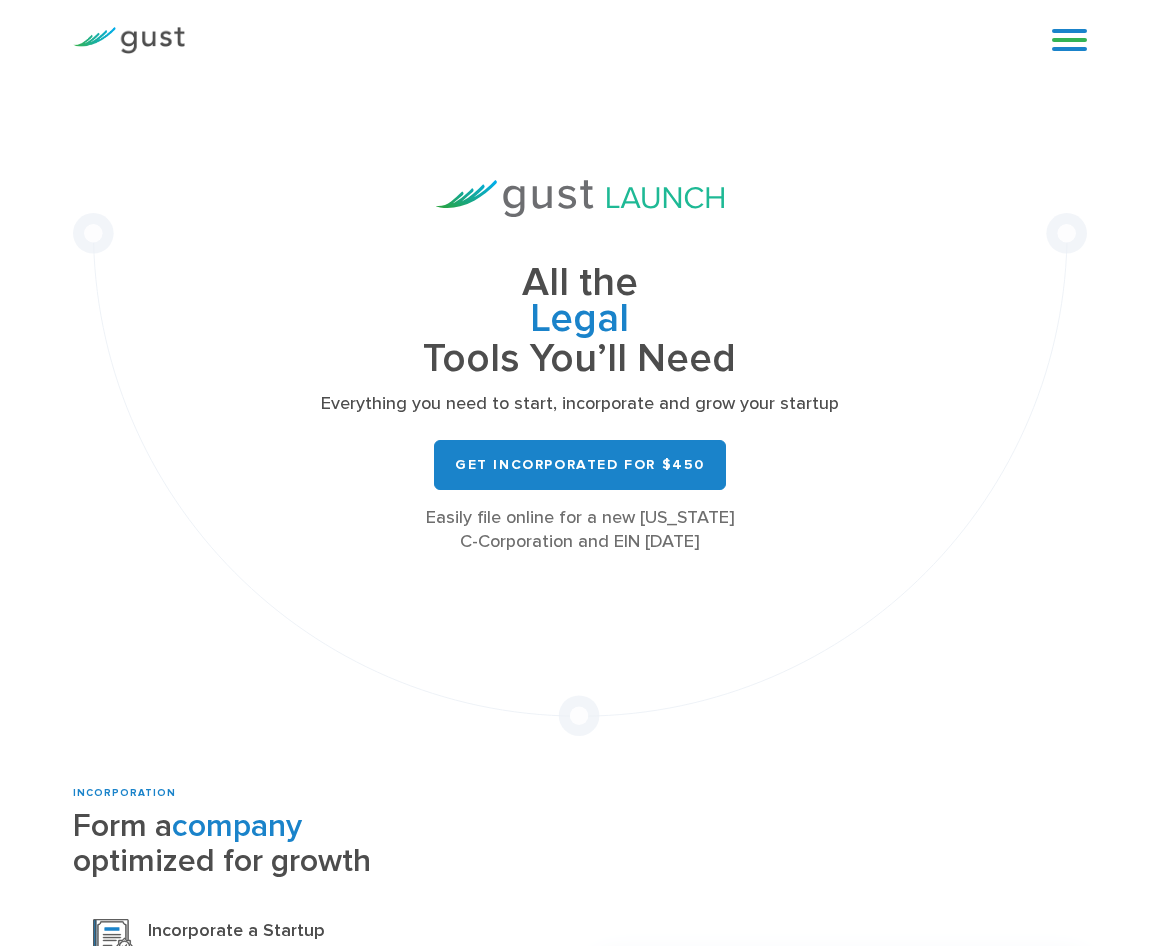 scroll, scrollTop: 0, scrollLeft: 0, axis: both 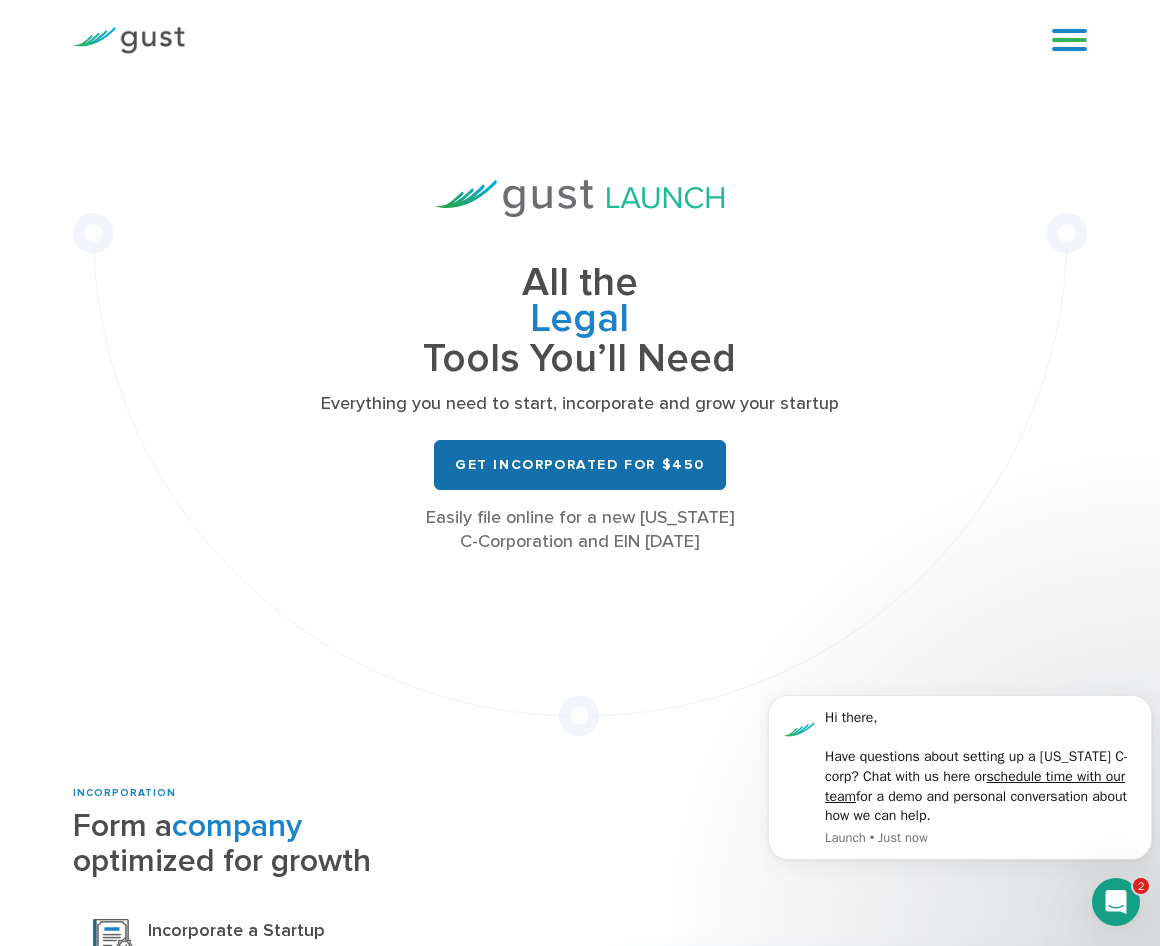 click on "Get Incorporated for $450" at bounding box center [580, 465] 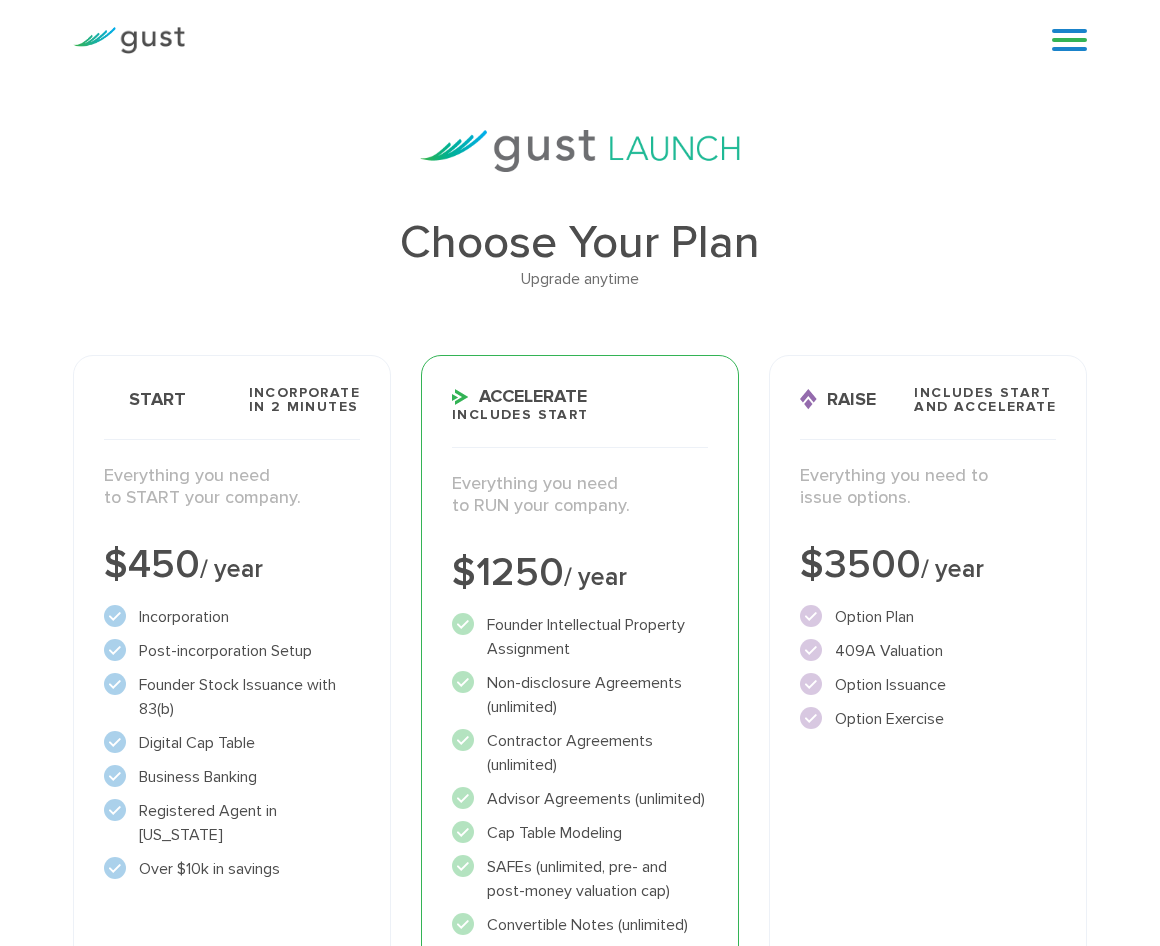 scroll, scrollTop: 0, scrollLeft: 0, axis: both 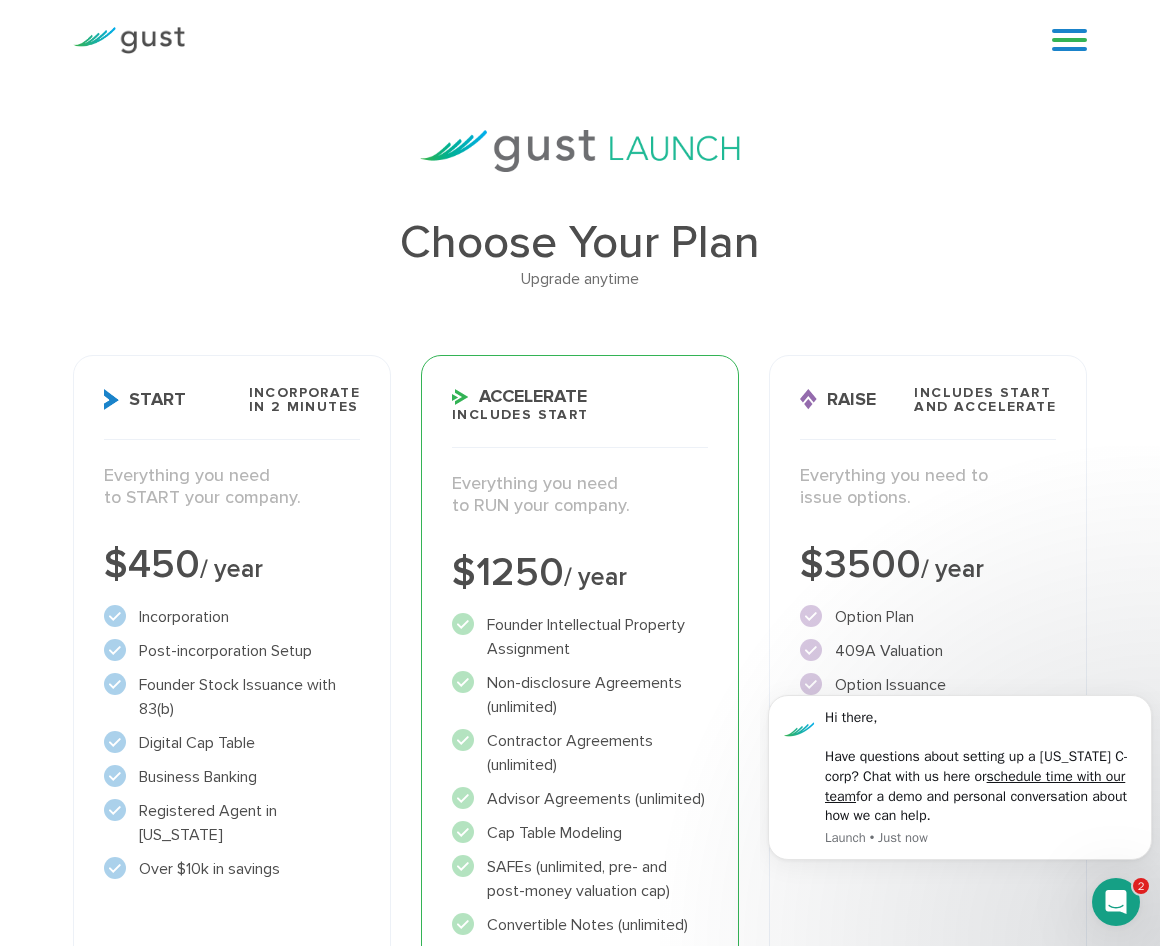 click on "Start
Incorporate
in 2 Minutes
Everything you need
to START your company.
$450 / year" at bounding box center (232, 779) 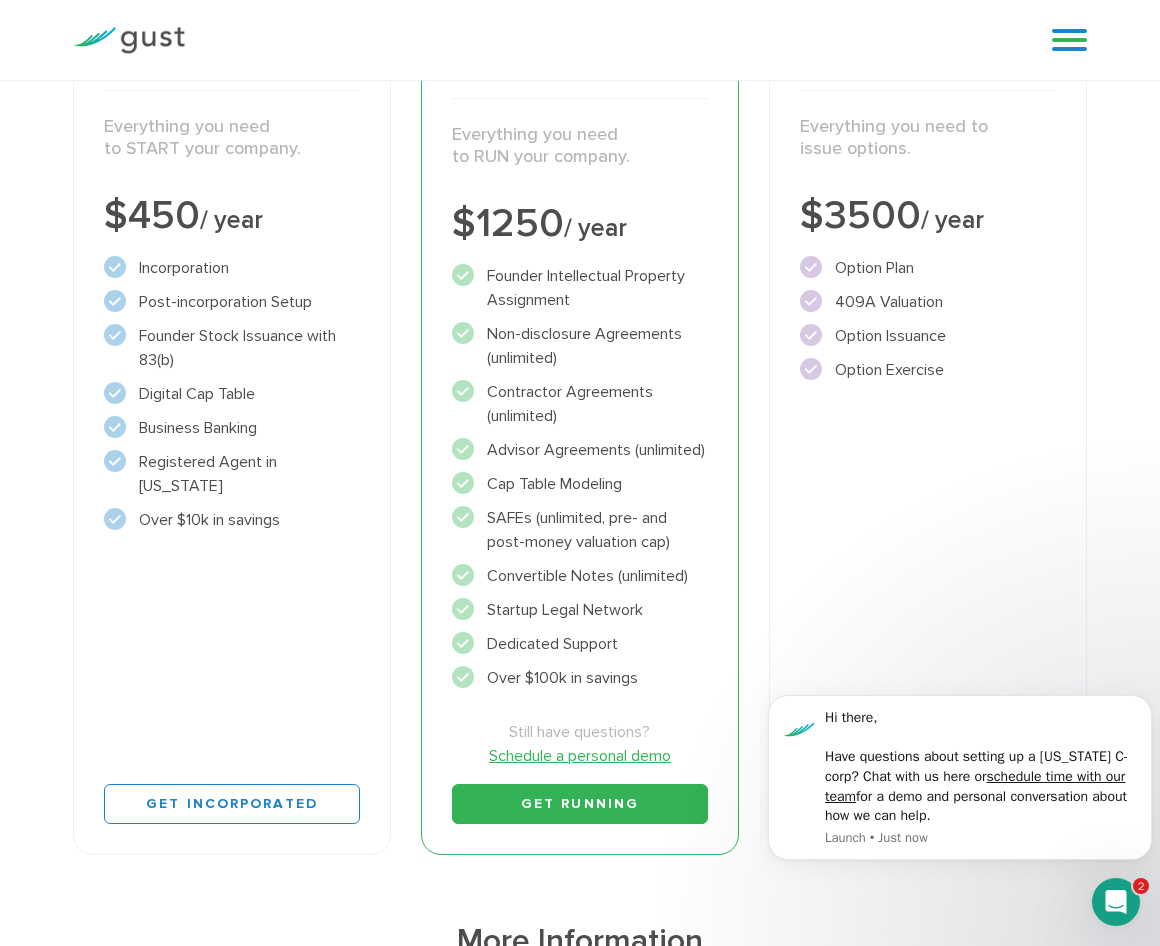 scroll, scrollTop: 600, scrollLeft: 0, axis: vertical 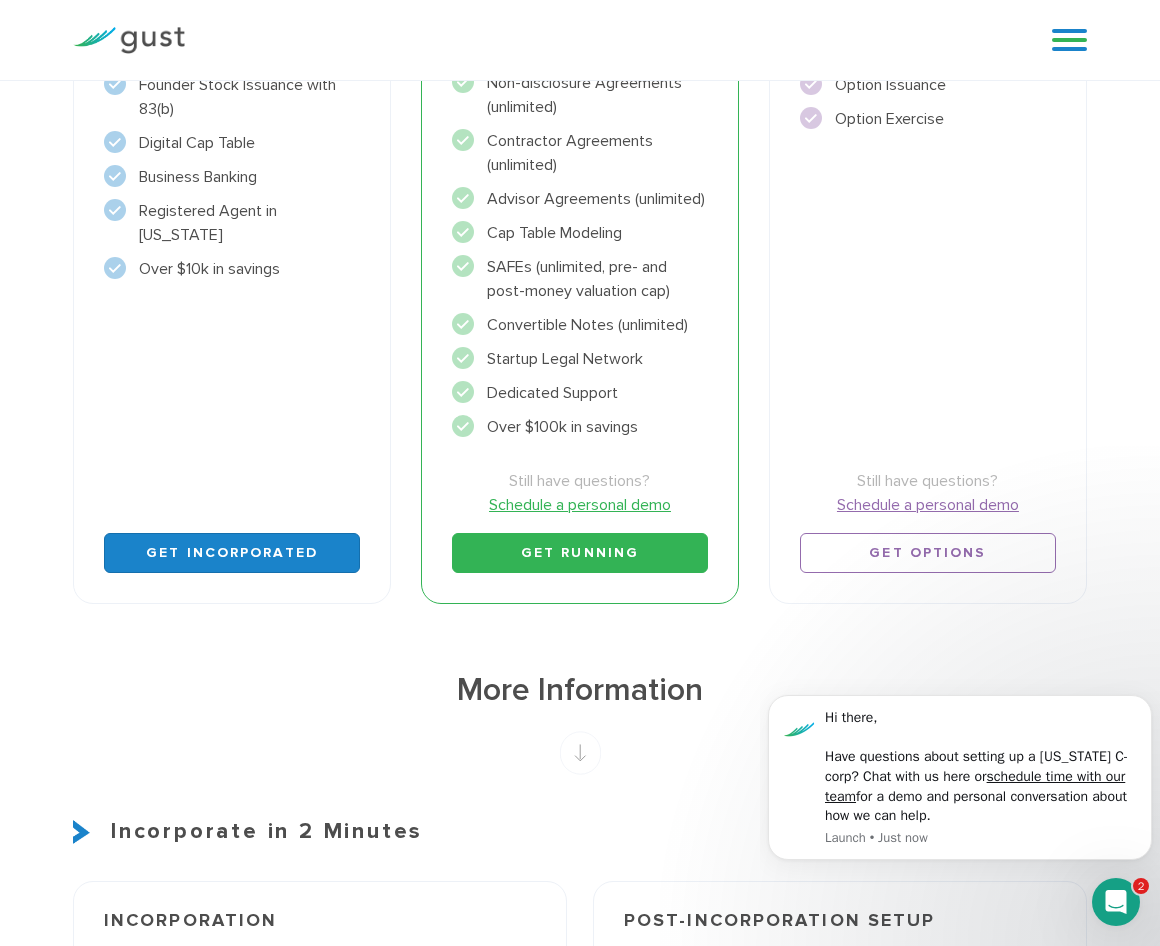 click on "Get Incorporated" at bounding box center (232, 553) 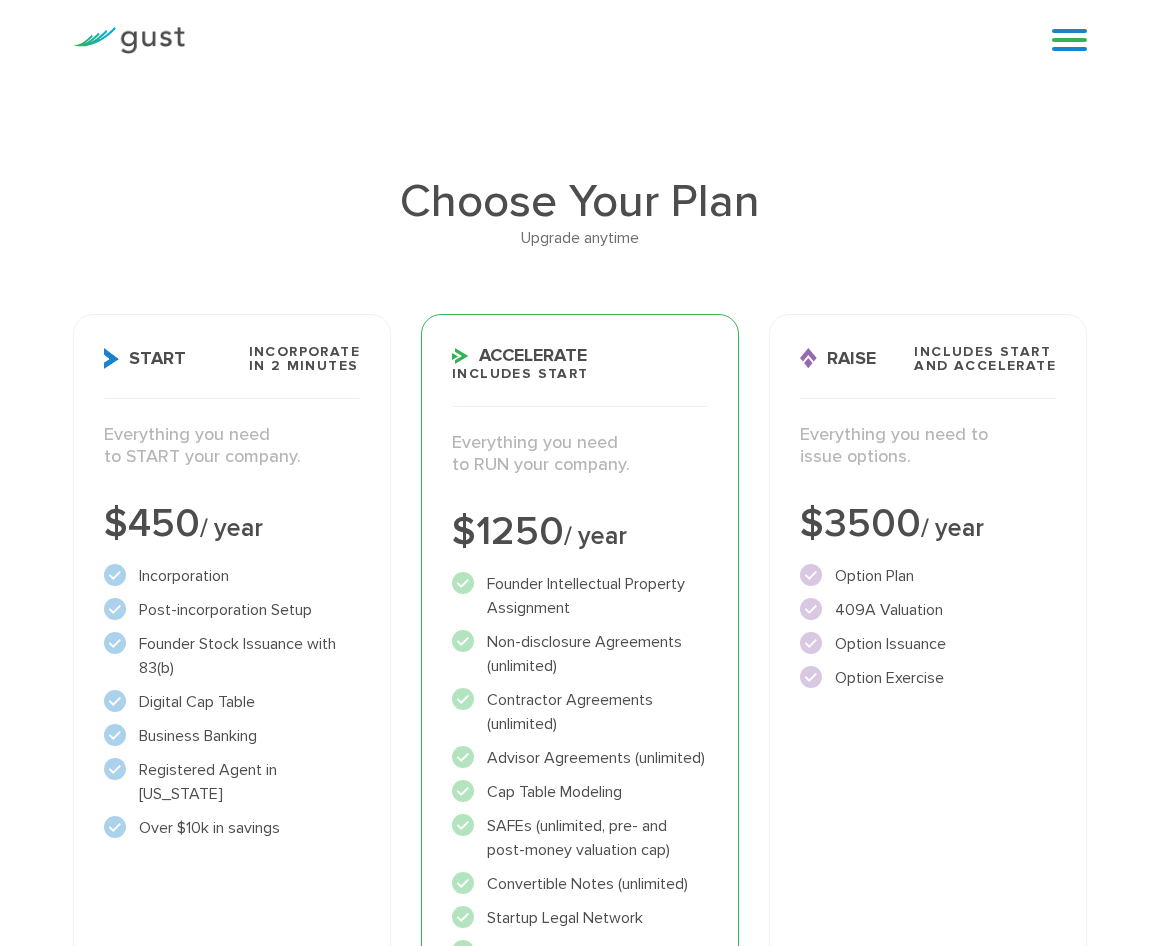 scroll, scrollTop: 600, scrollLeft: 0, axis: vertical 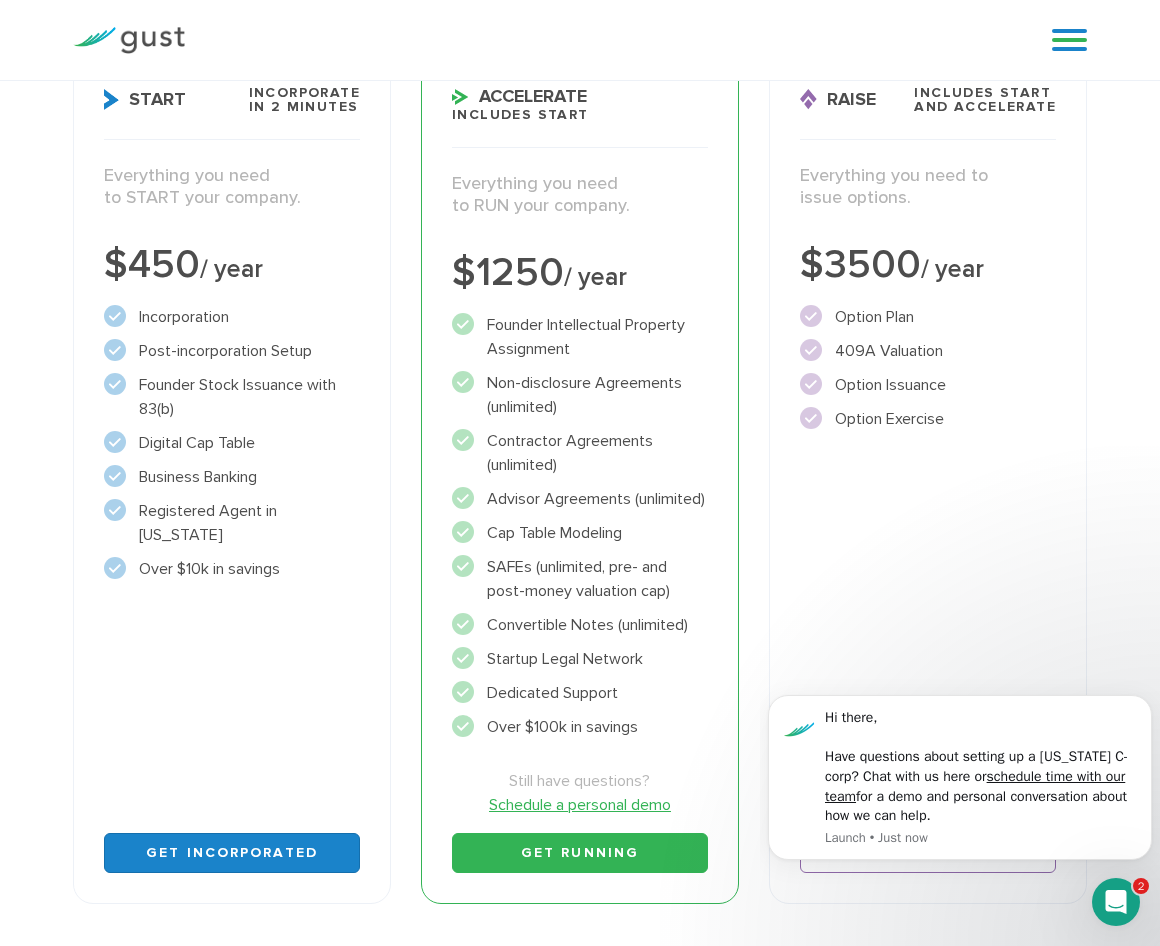 click on "Get Incorporated" at bounding box center (232, 853) 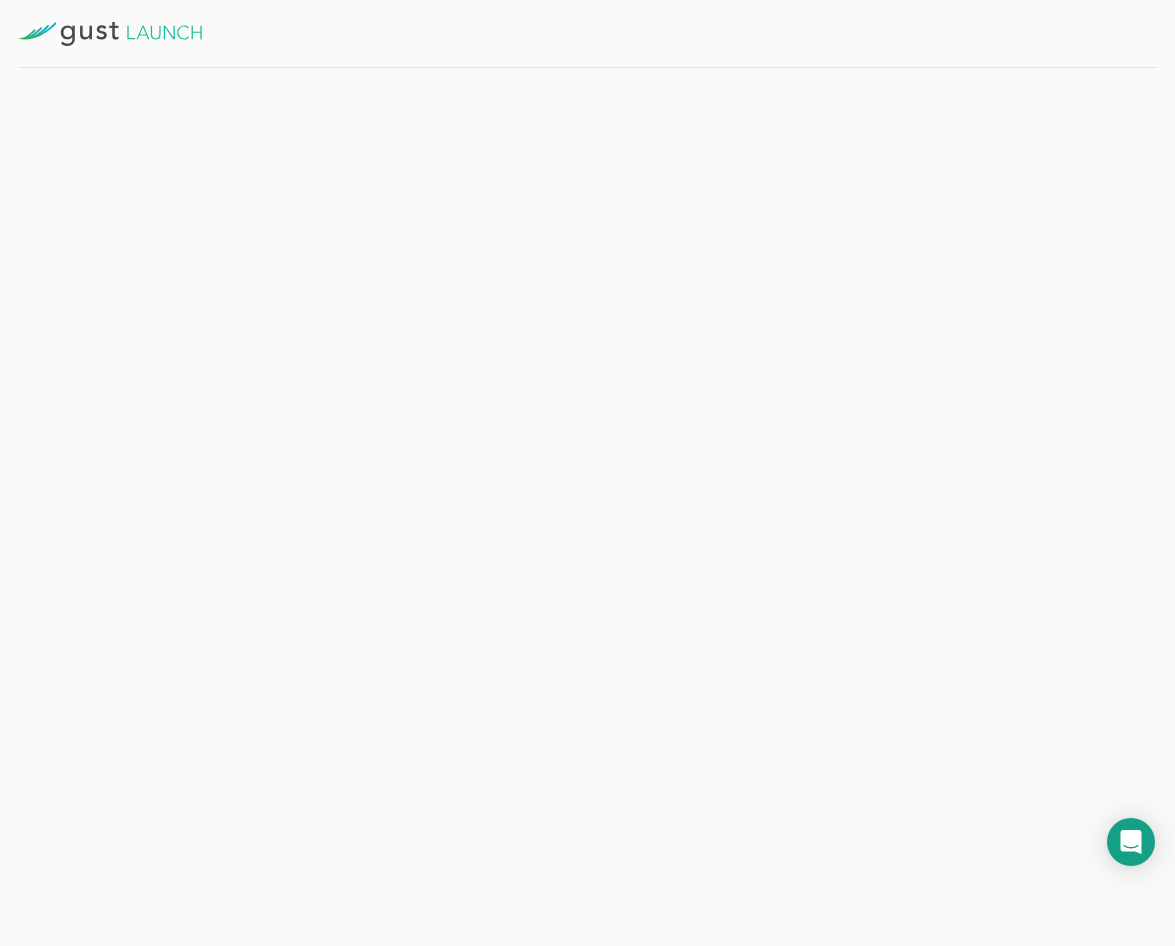 scroll, scrollTop: 0, scrollLeft: 0, axis: both 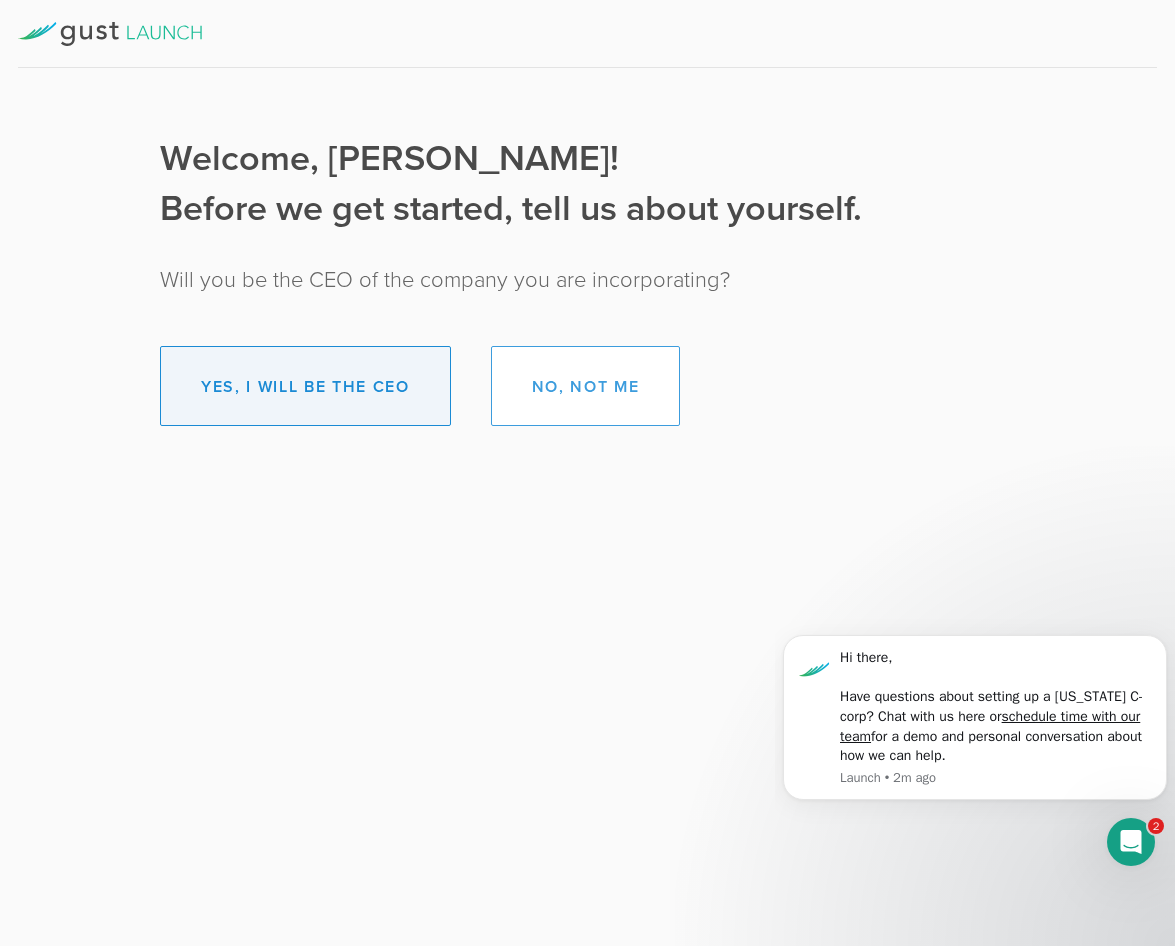 click on "Yes, I will be the CEO" at bounding box center [305, 386] 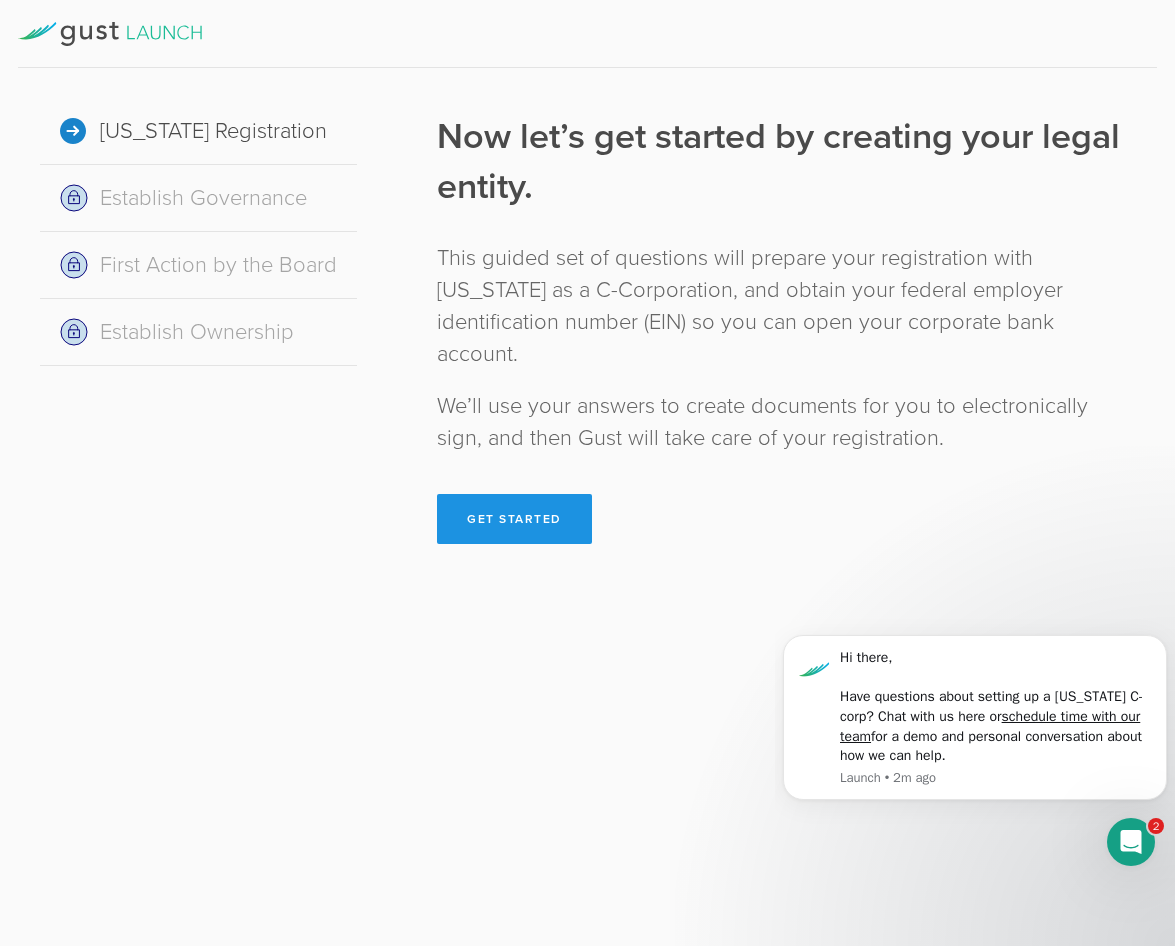 click on "Get Started" at bounding box center [514, 519] 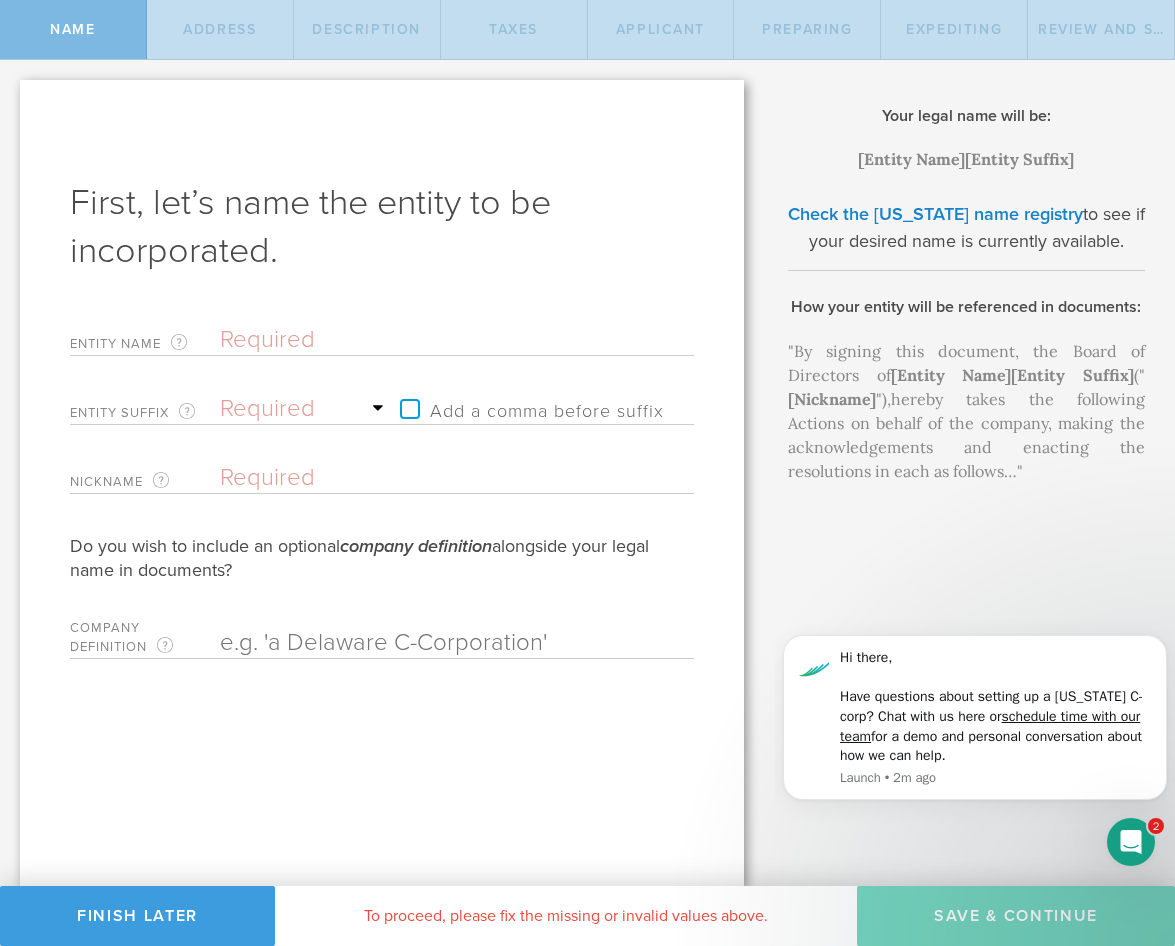 click at bounding box center (422, 340) 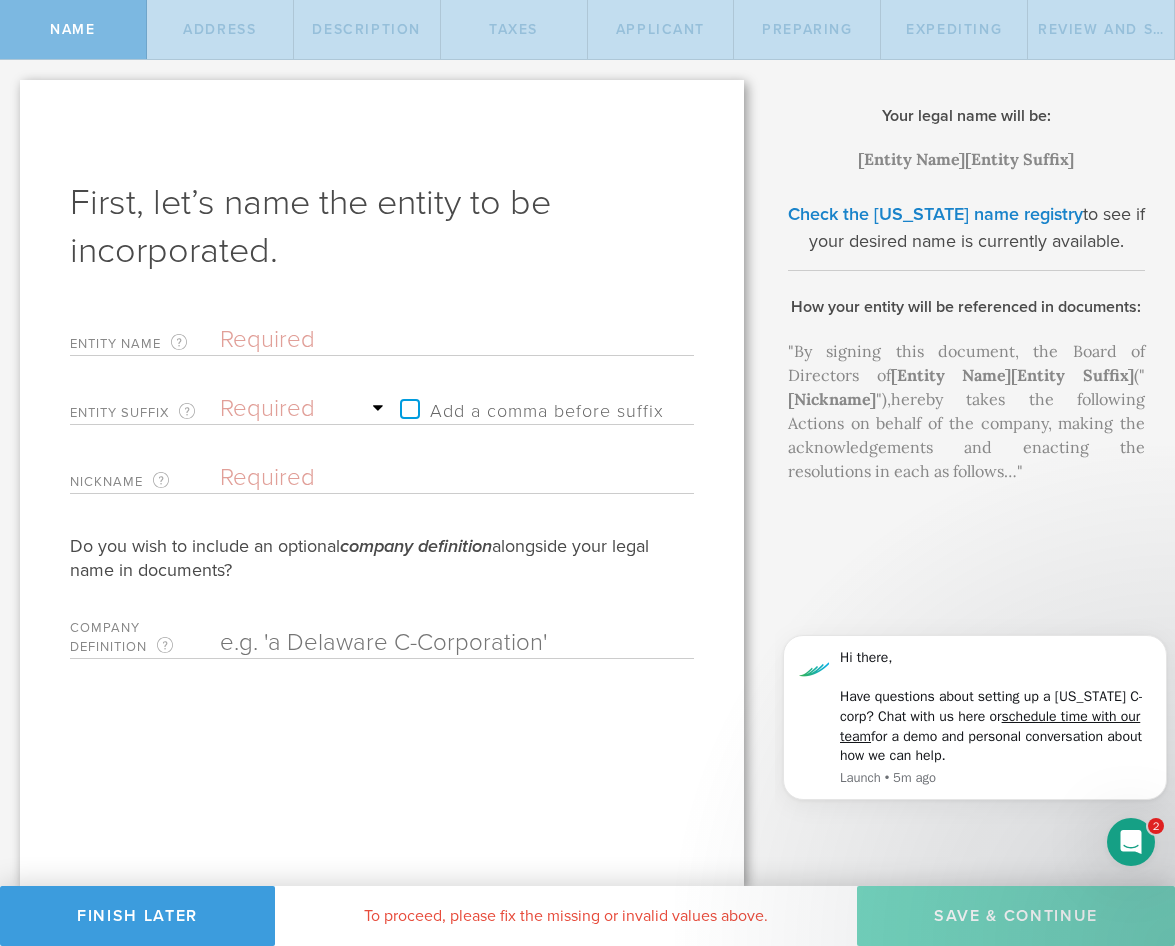 click at bounding box center [422, 340] 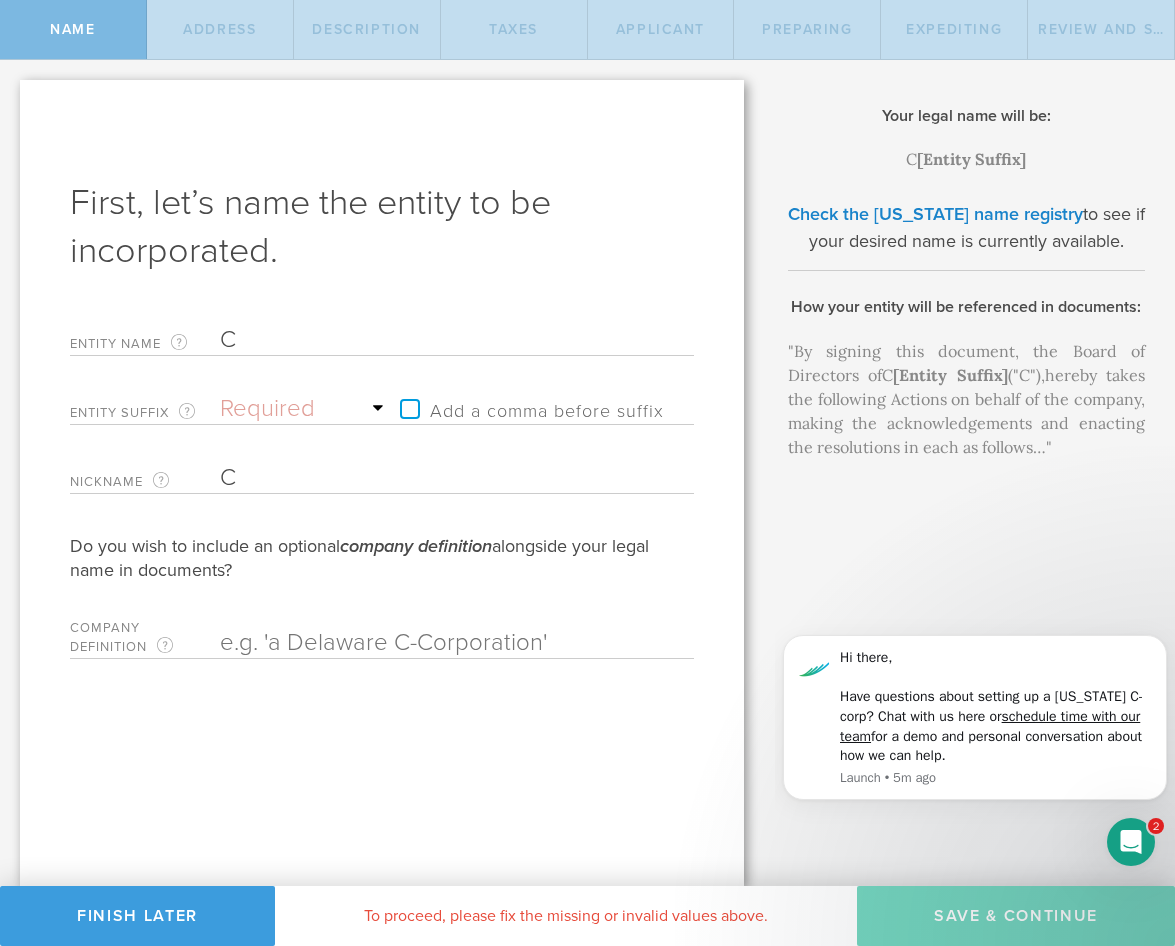 type on "C." 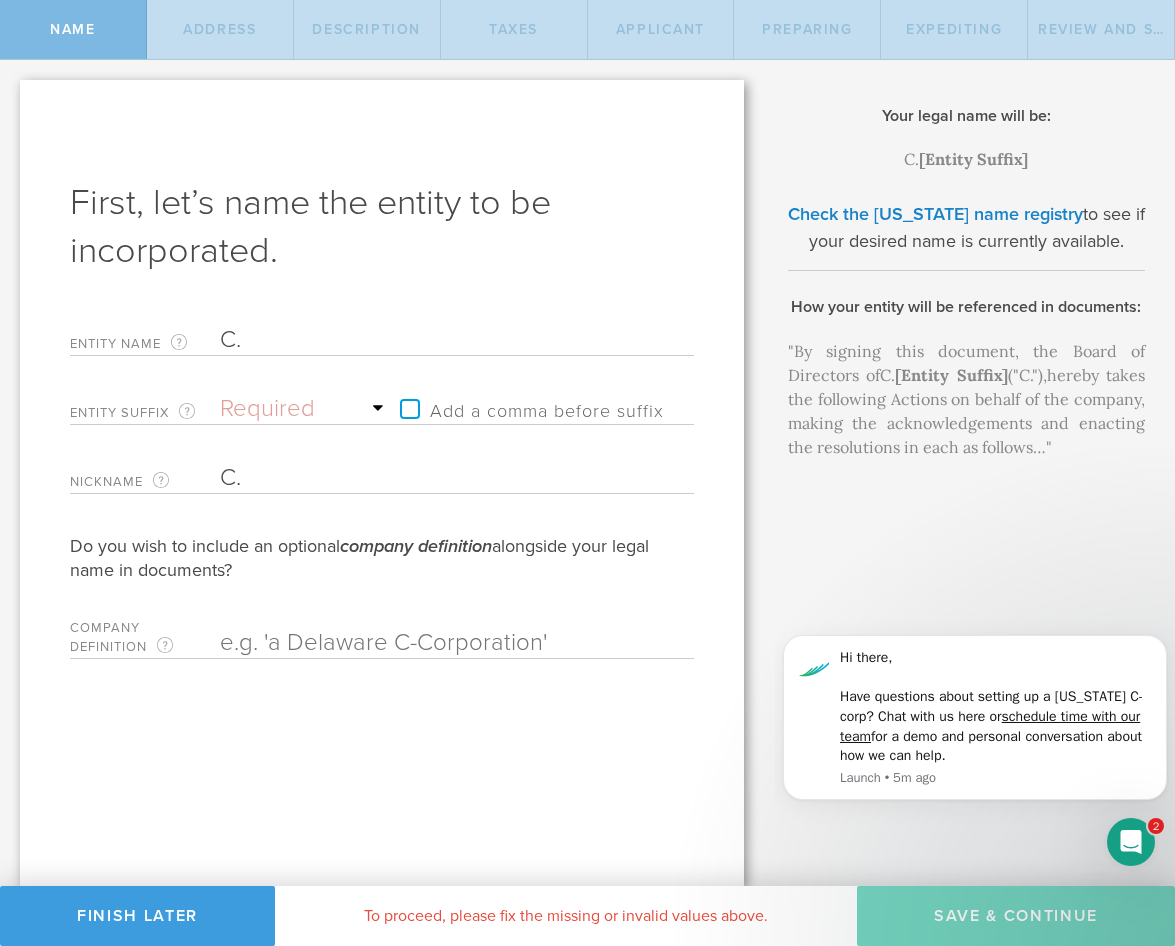 type on "C.Q" 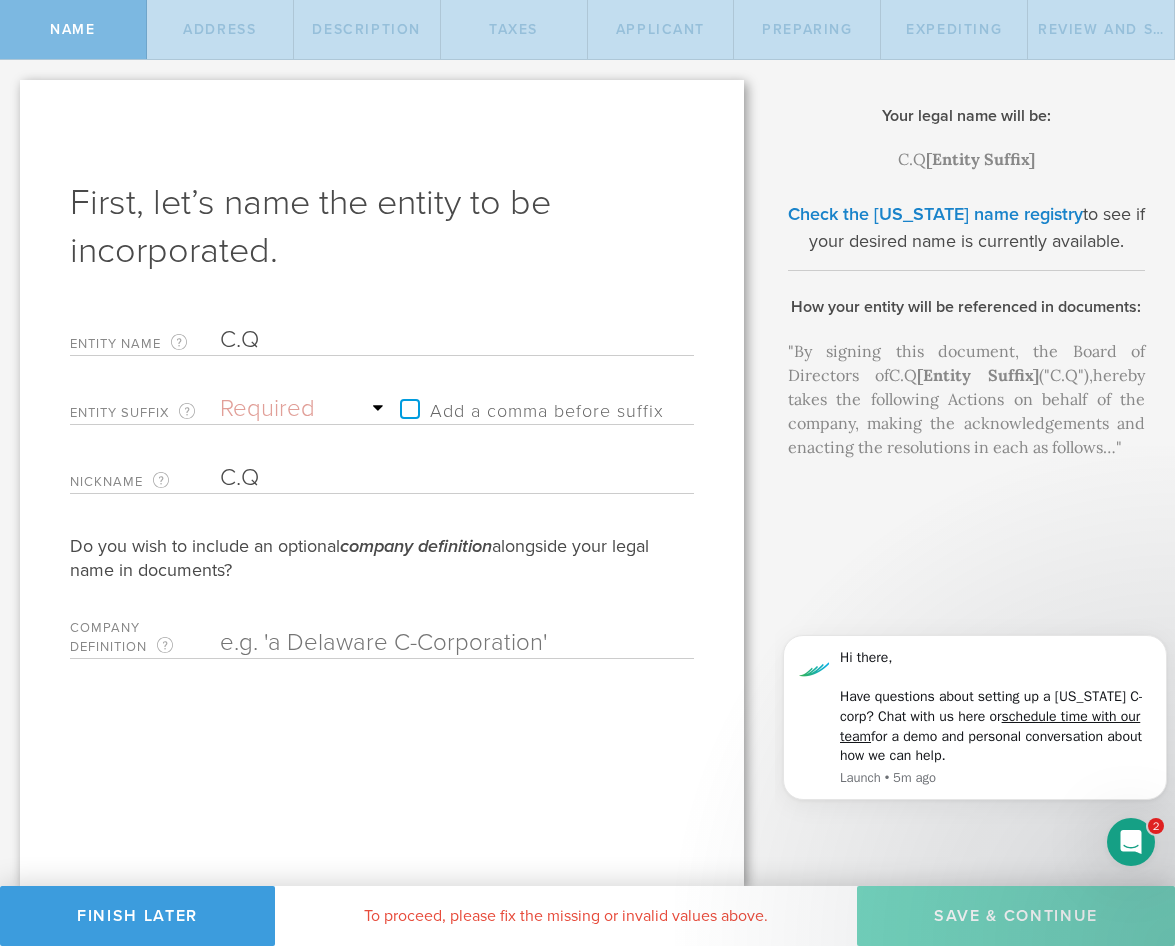 type on "C.QR" 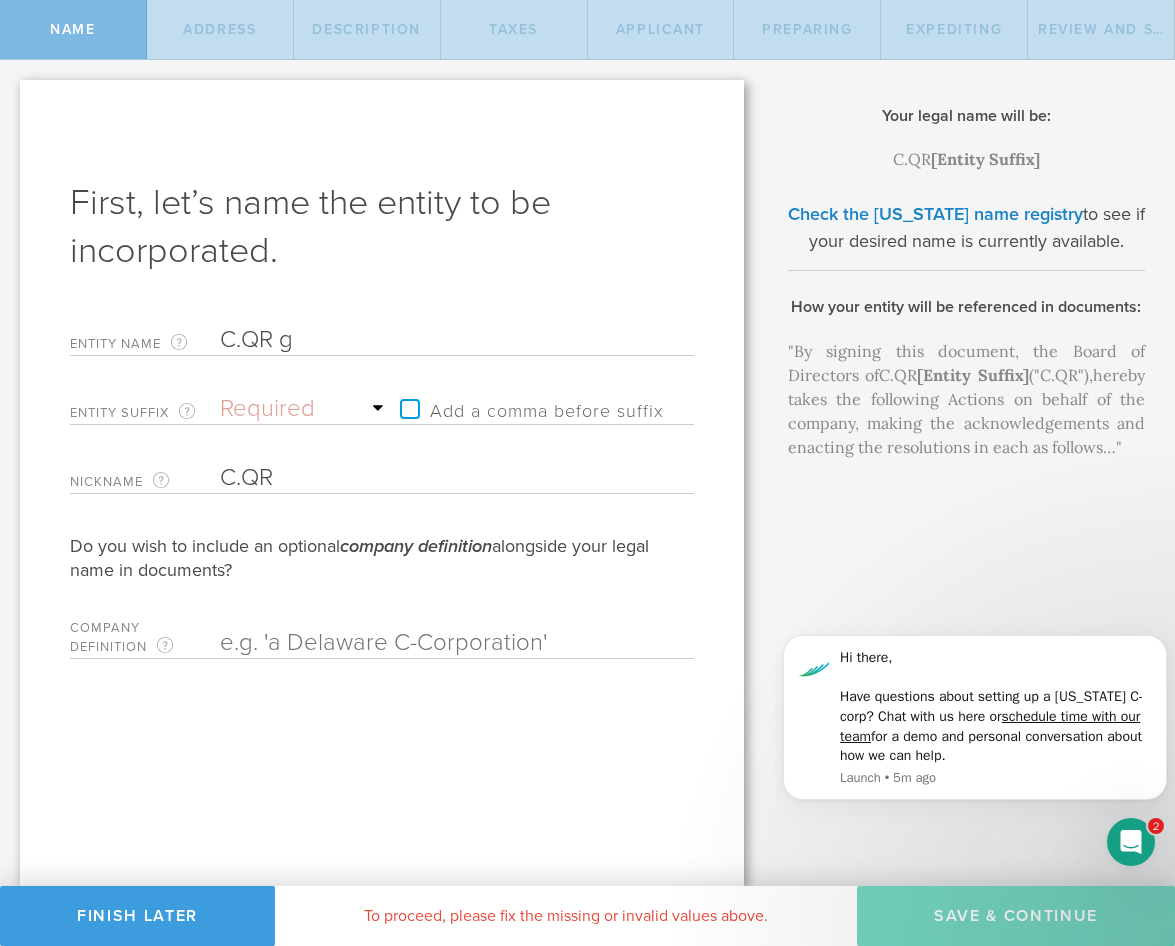 type on "C.QR gt" 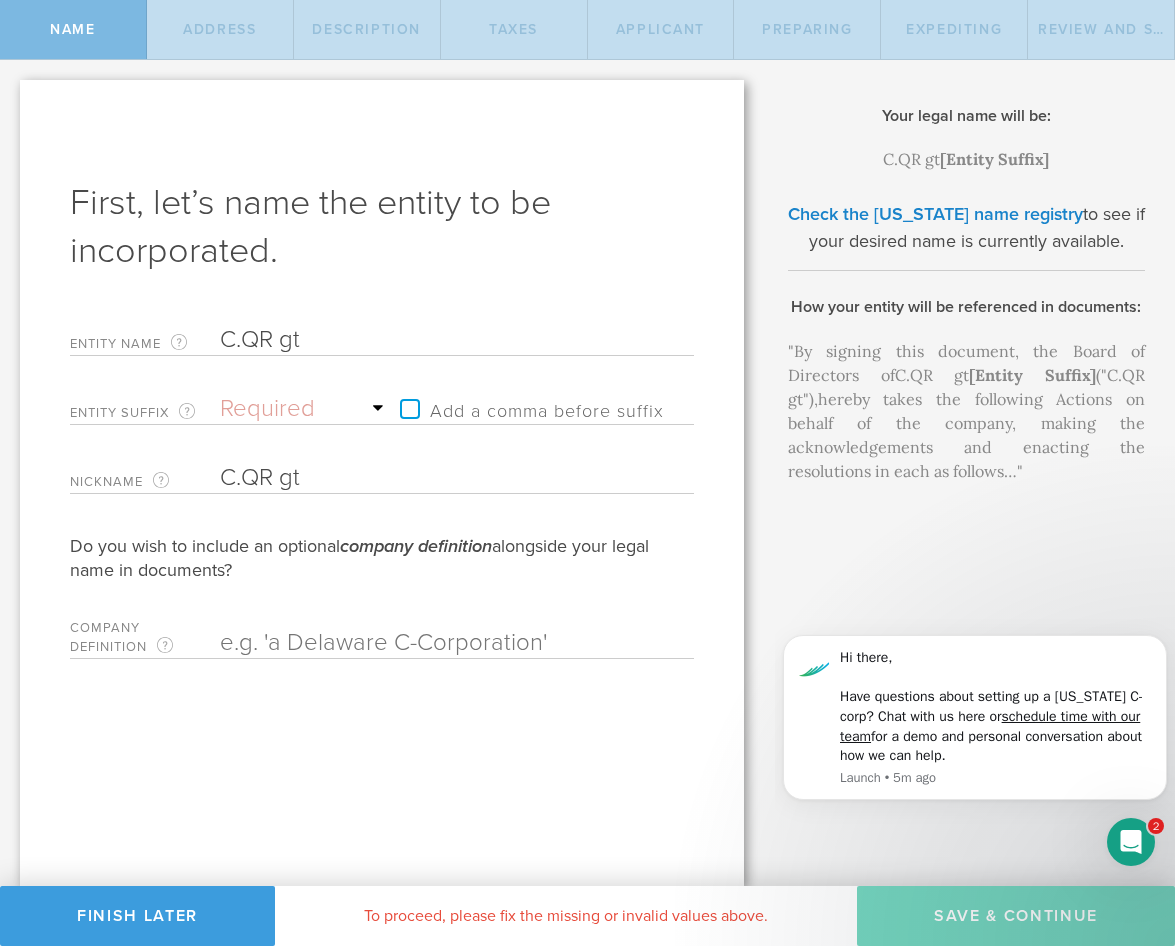 type on "C.QR gte" 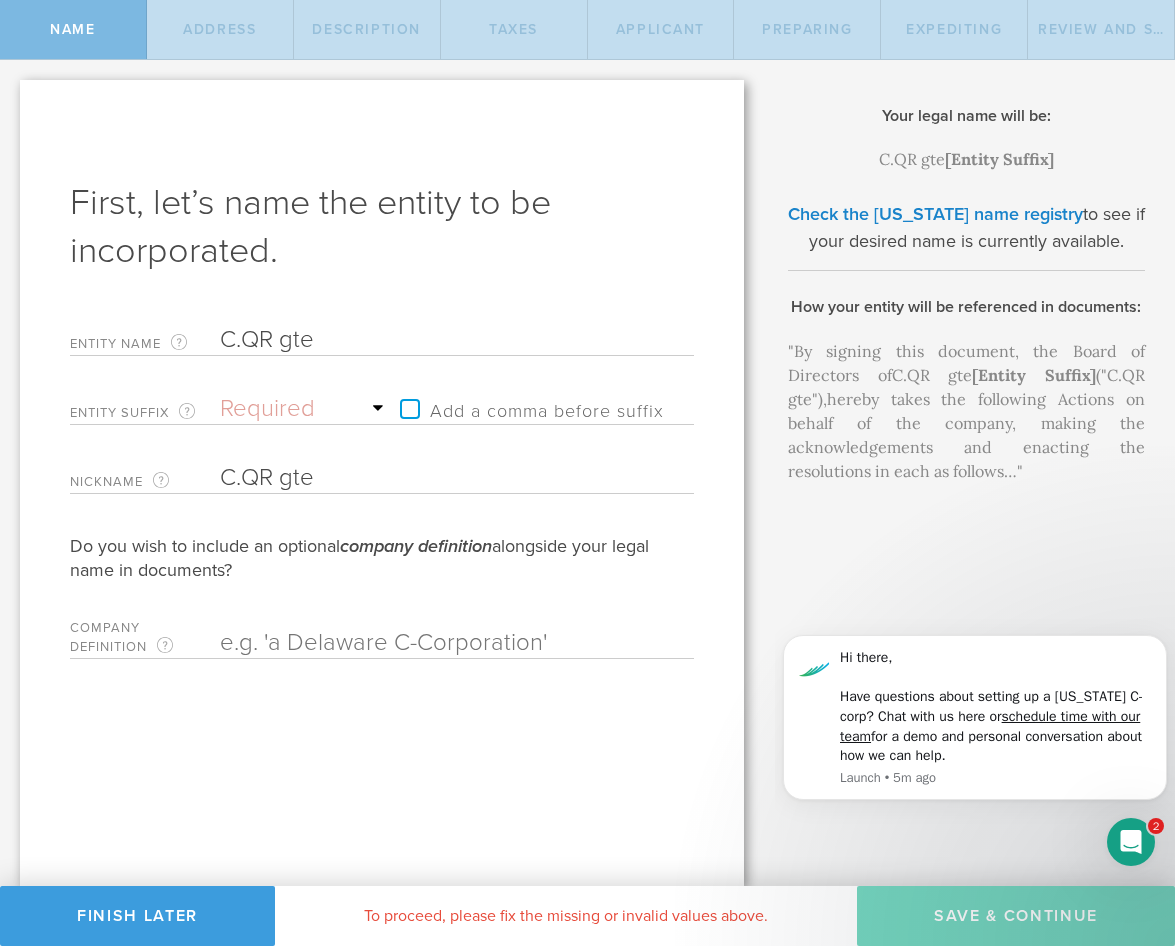 type on "C.QR gt" 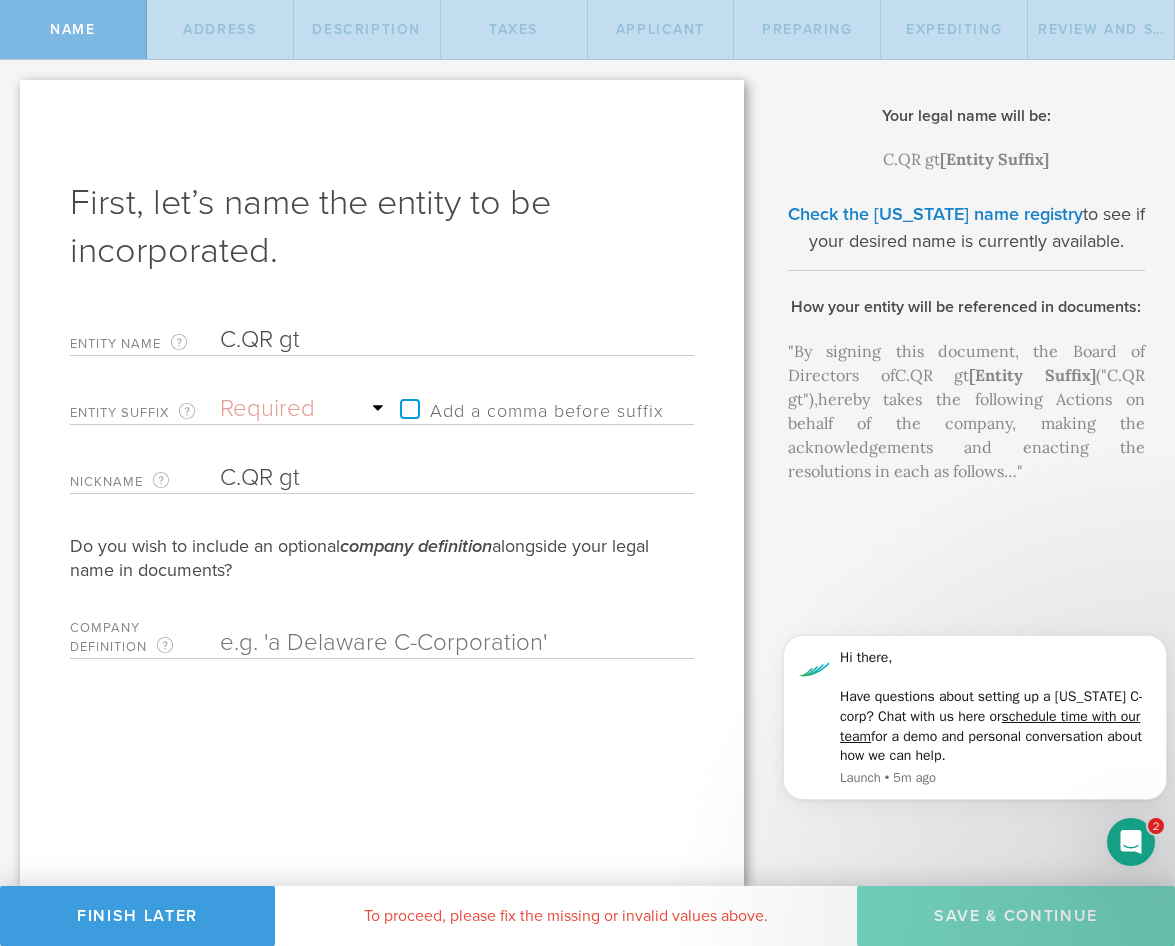type on "C.QR g" 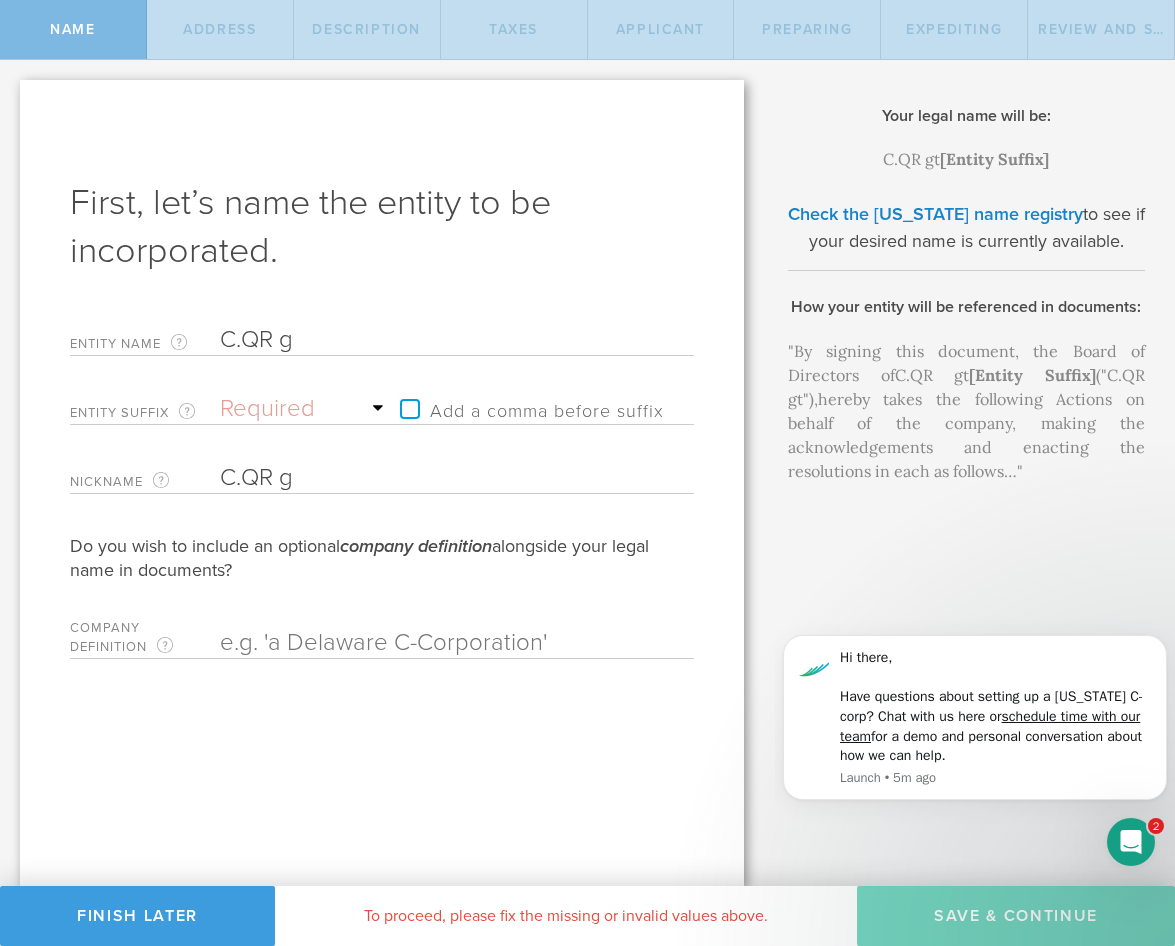 type on "C.QR" 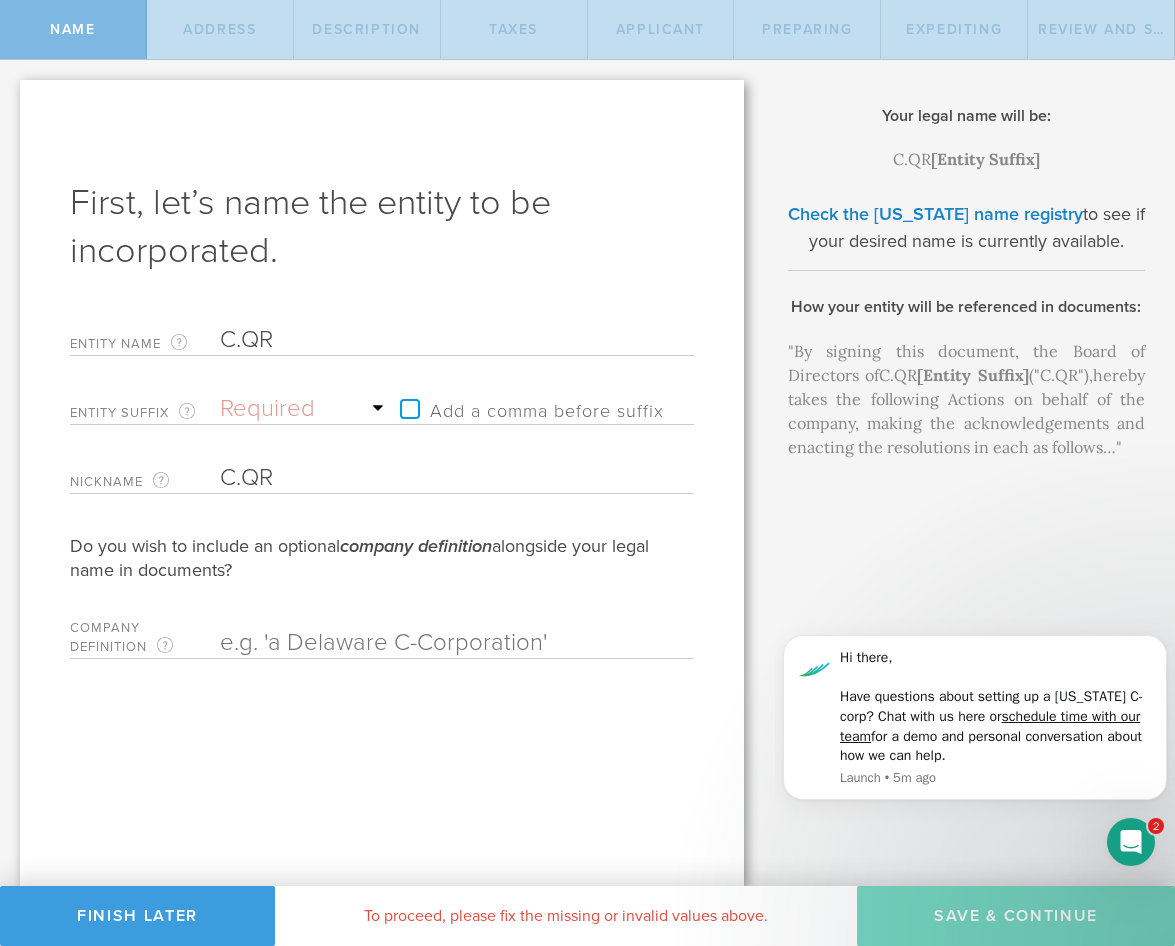 type on "C.QR T" 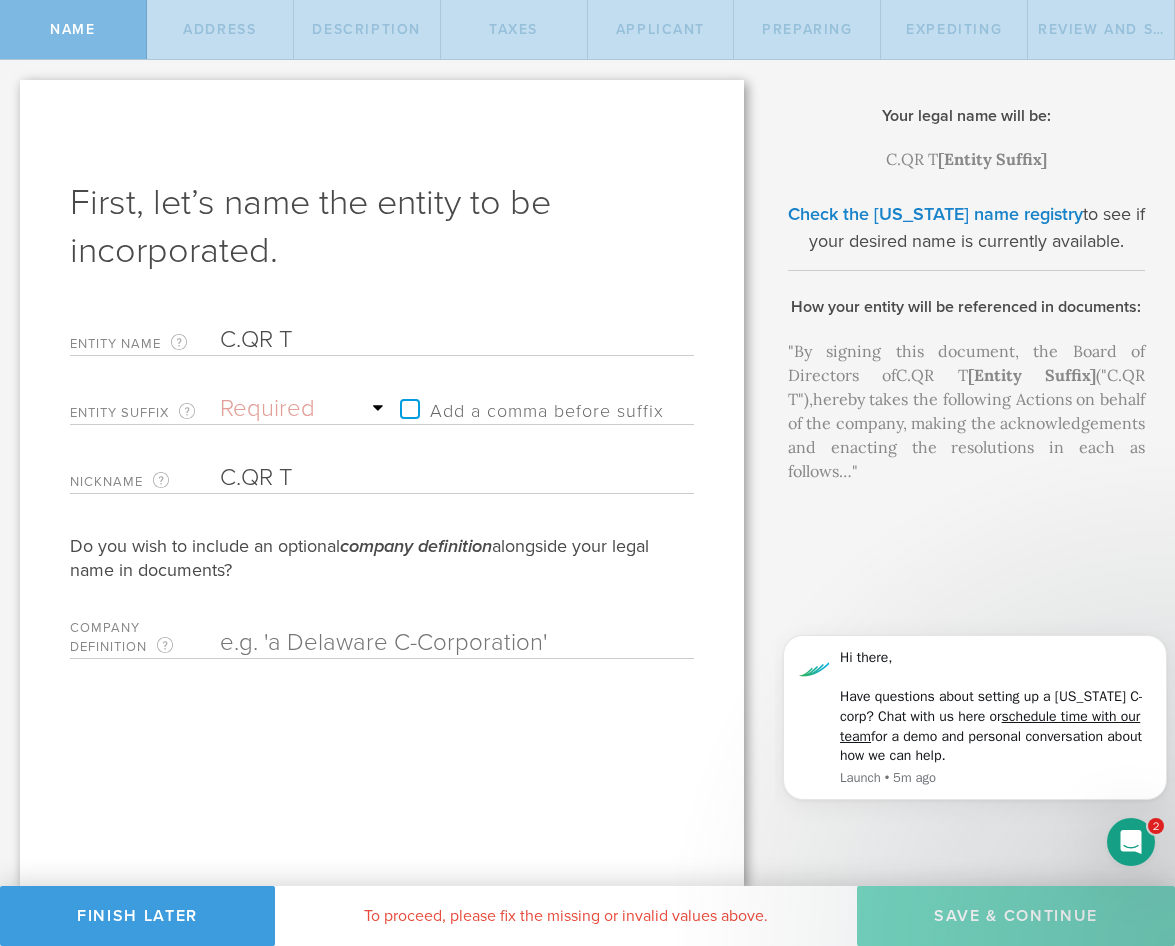 type on "C.QR Te" 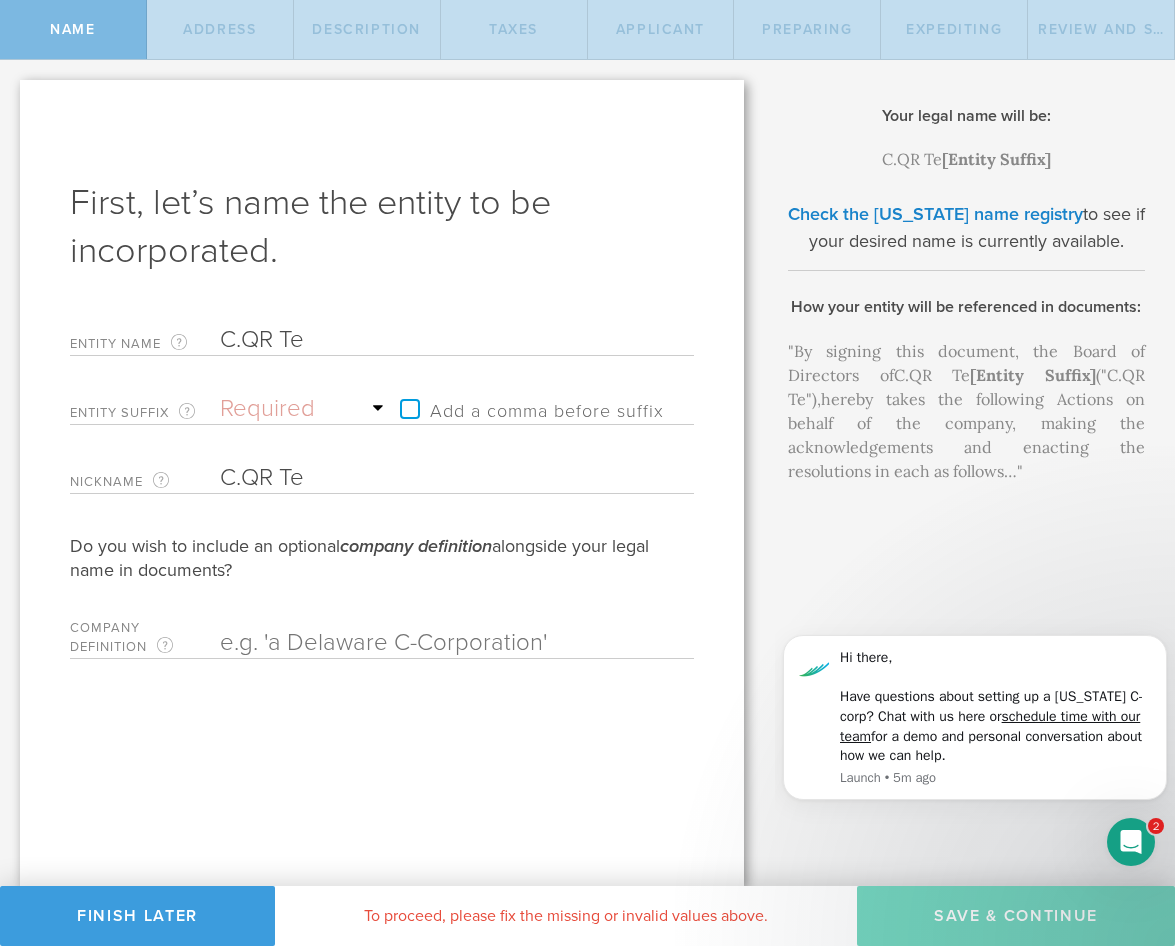 type on "C.QR Tec" 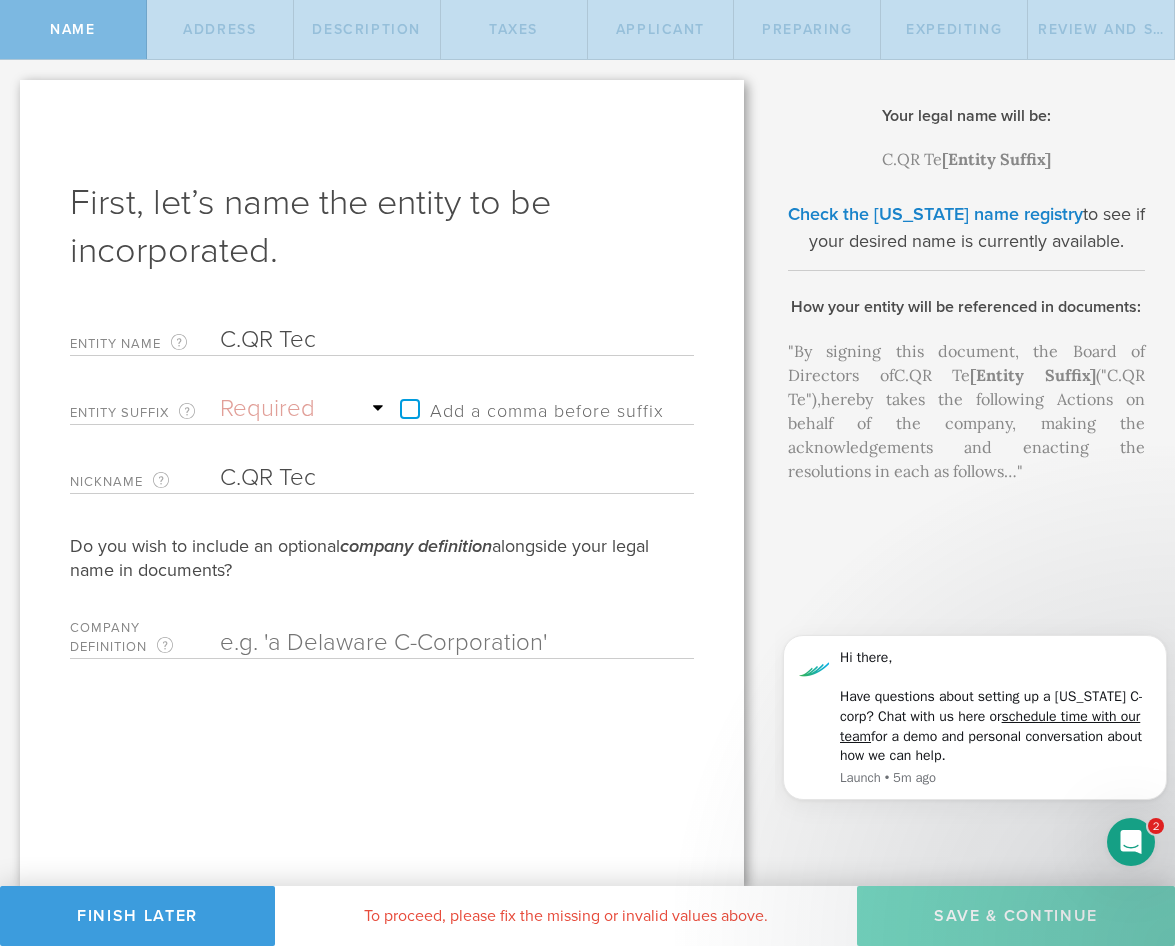 type on "C.QR Tech" 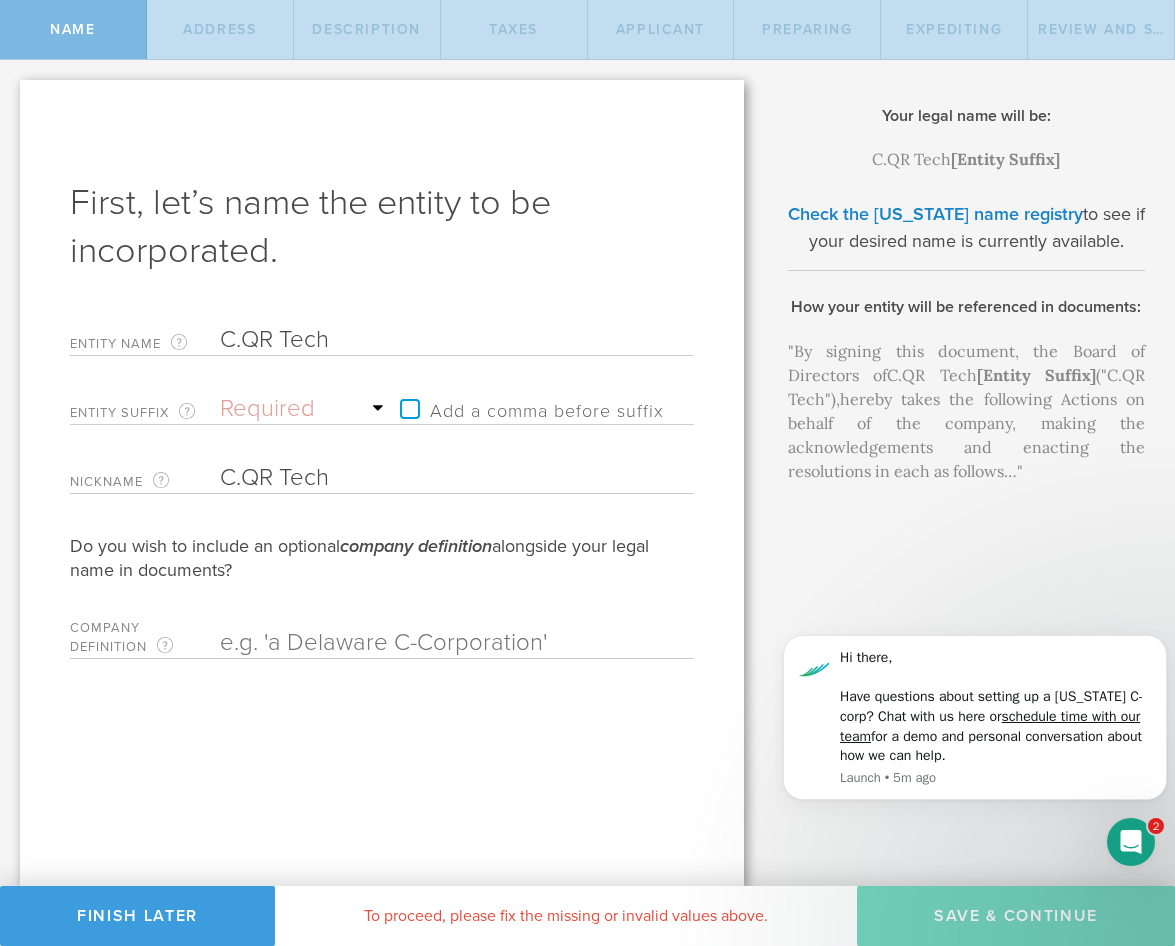 type on "C.QR Techn" 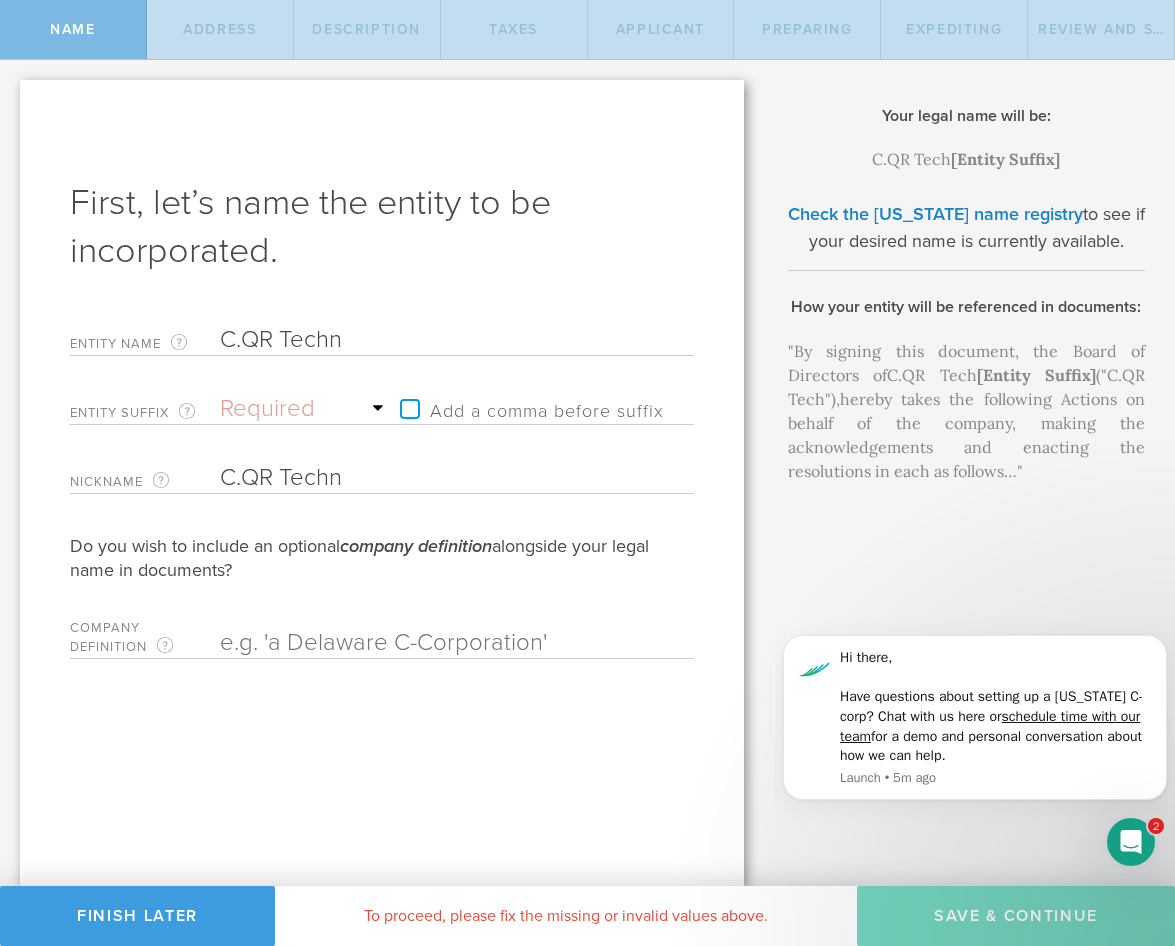 type on "C.QR Techno" 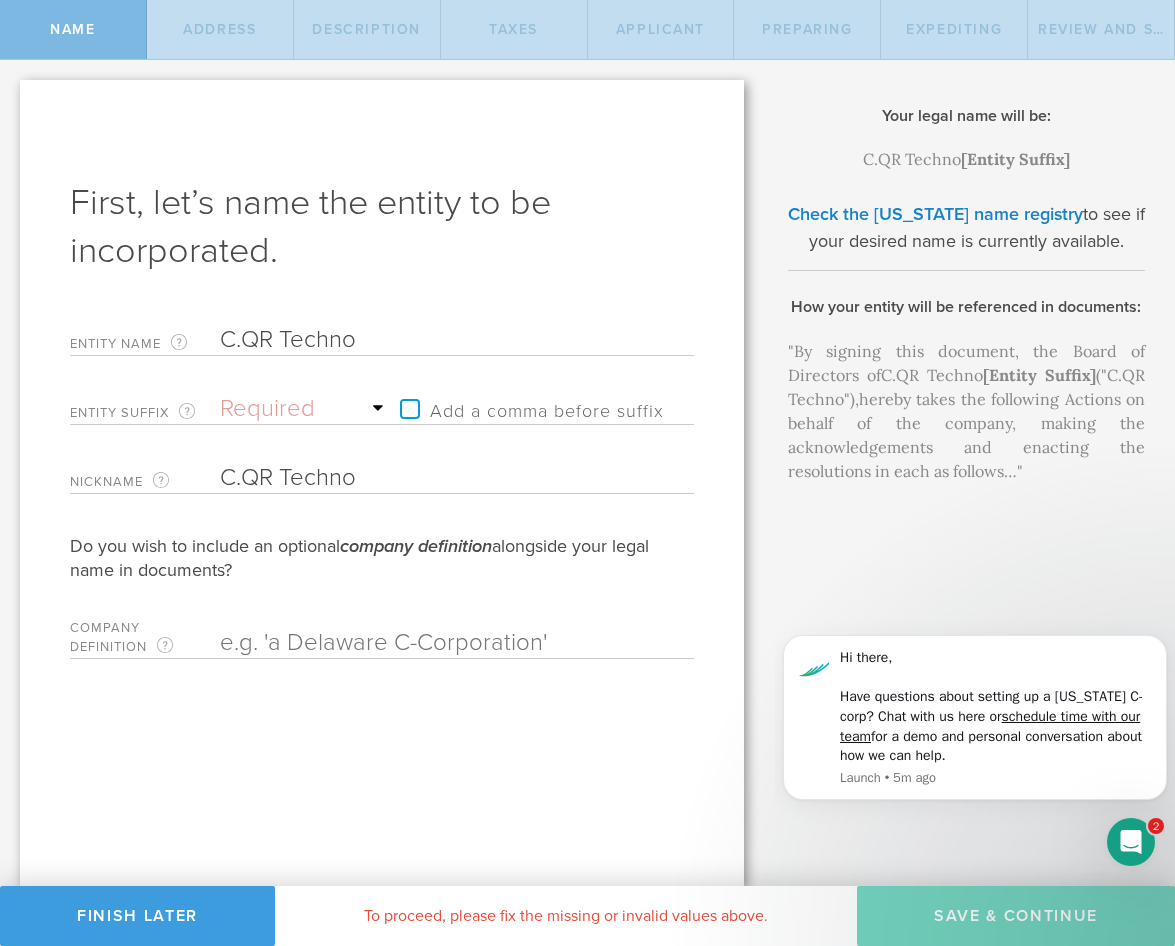 type on "C.QR Technol" 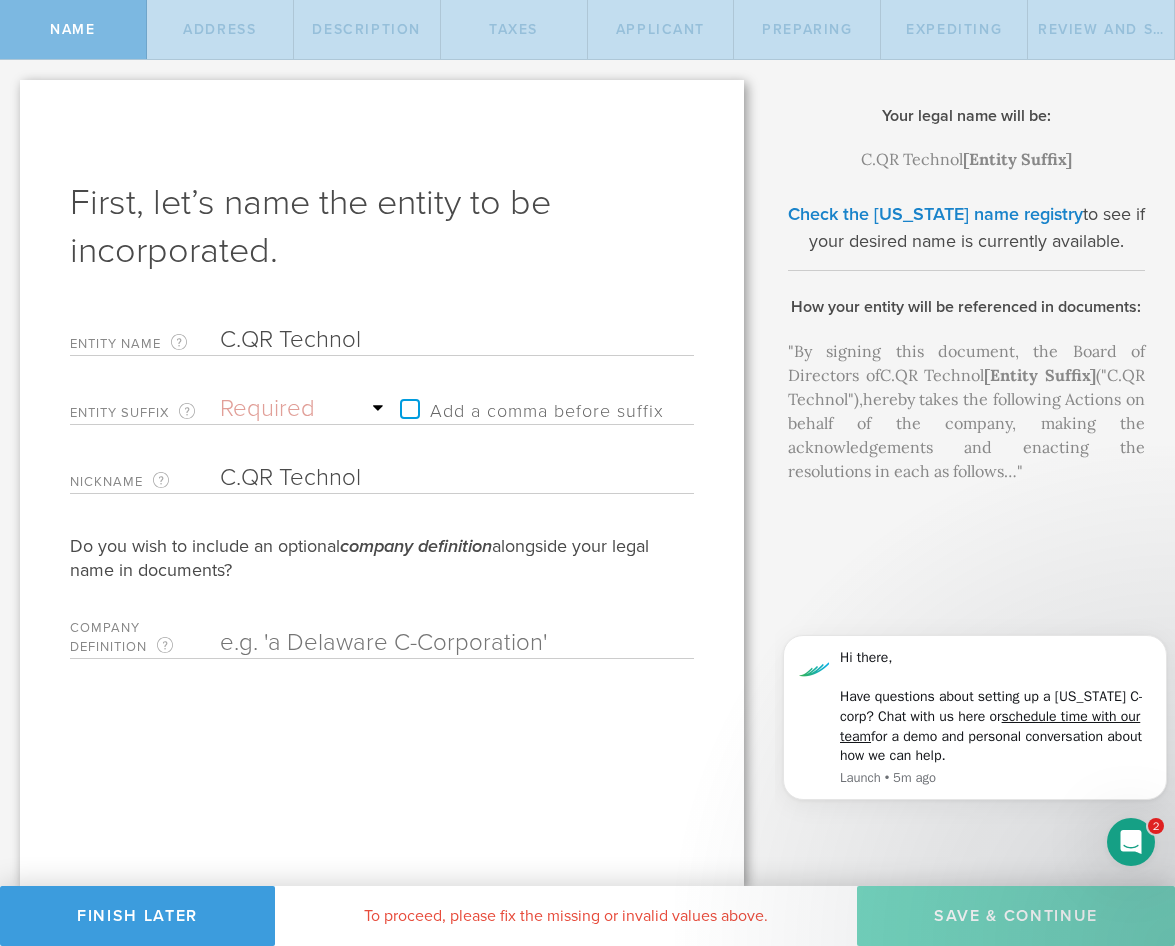 type on "C.QR Technolo" 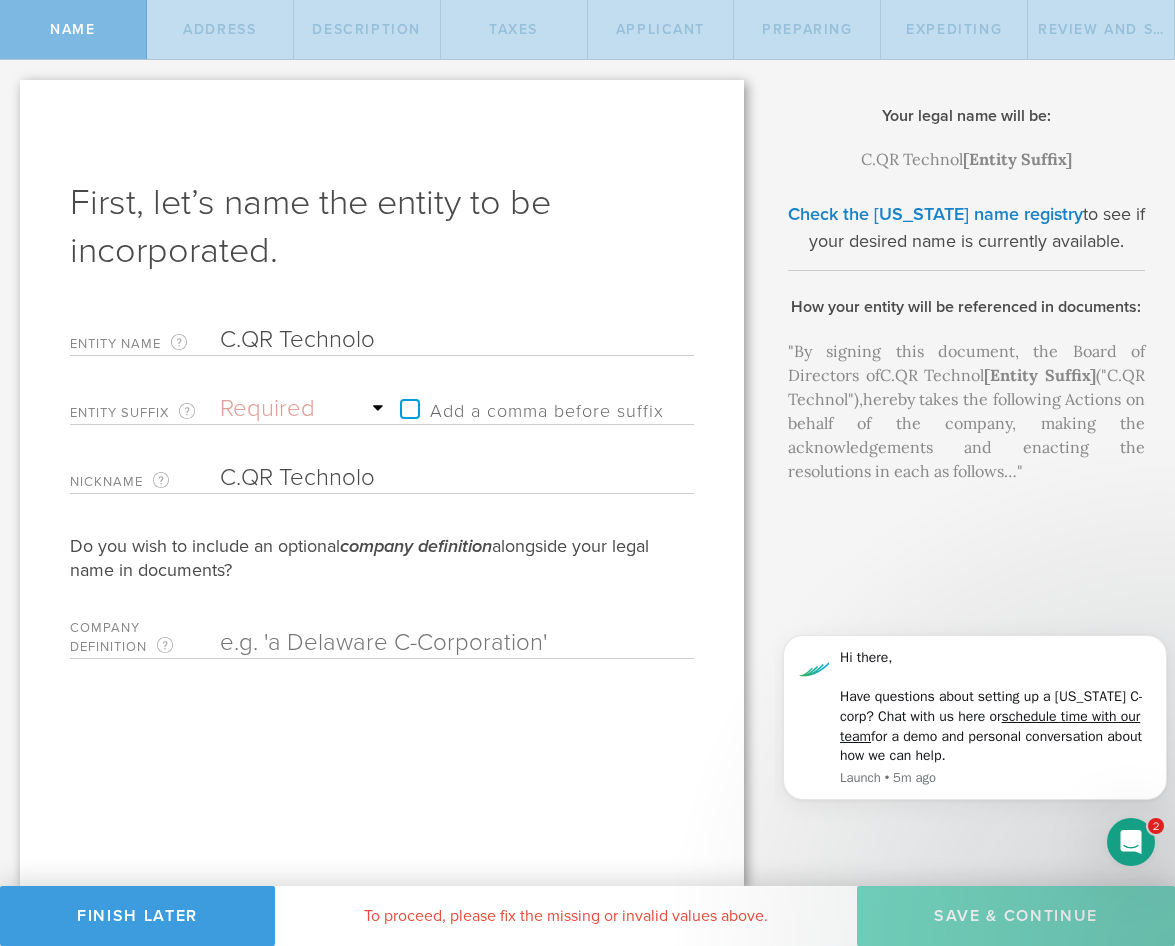 type on "C.QR Technolog" 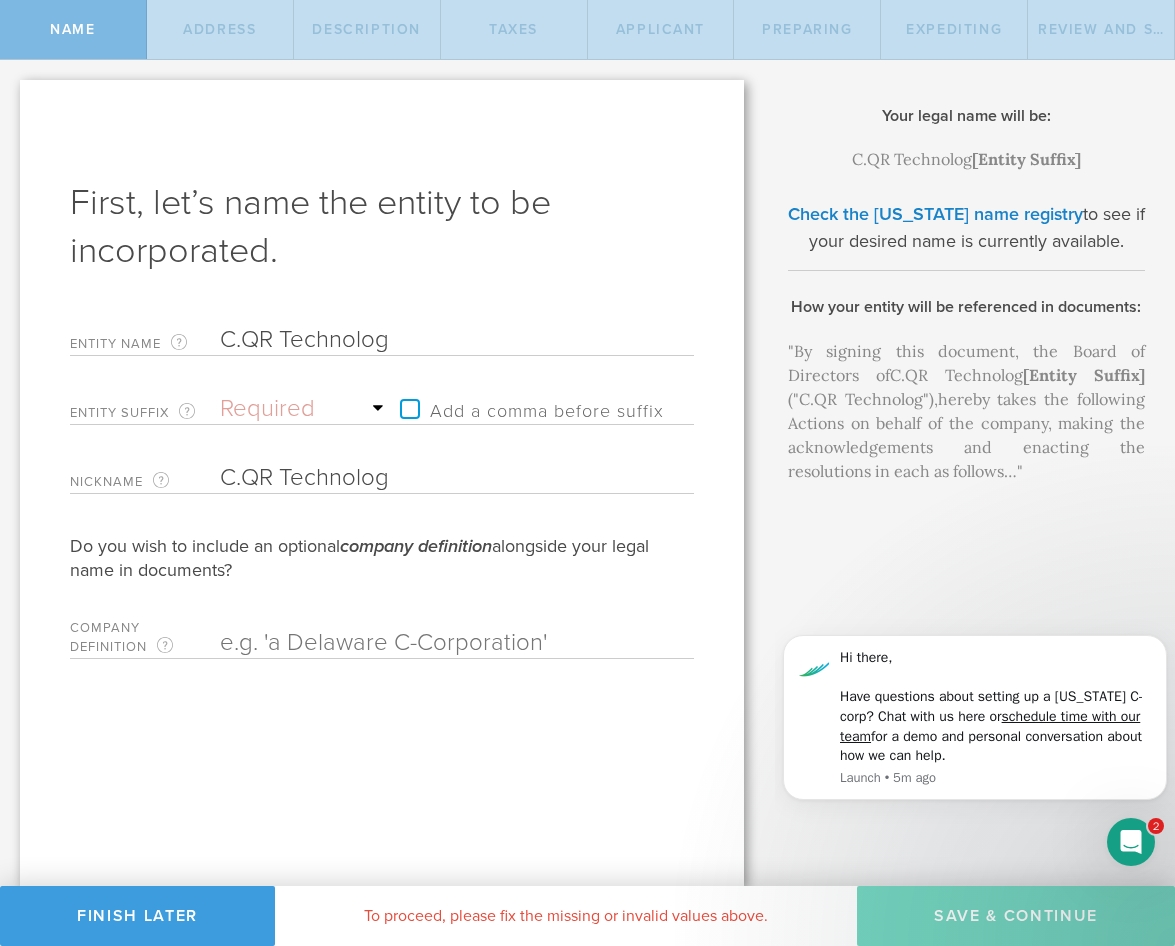 type on "C.QR Technologi" 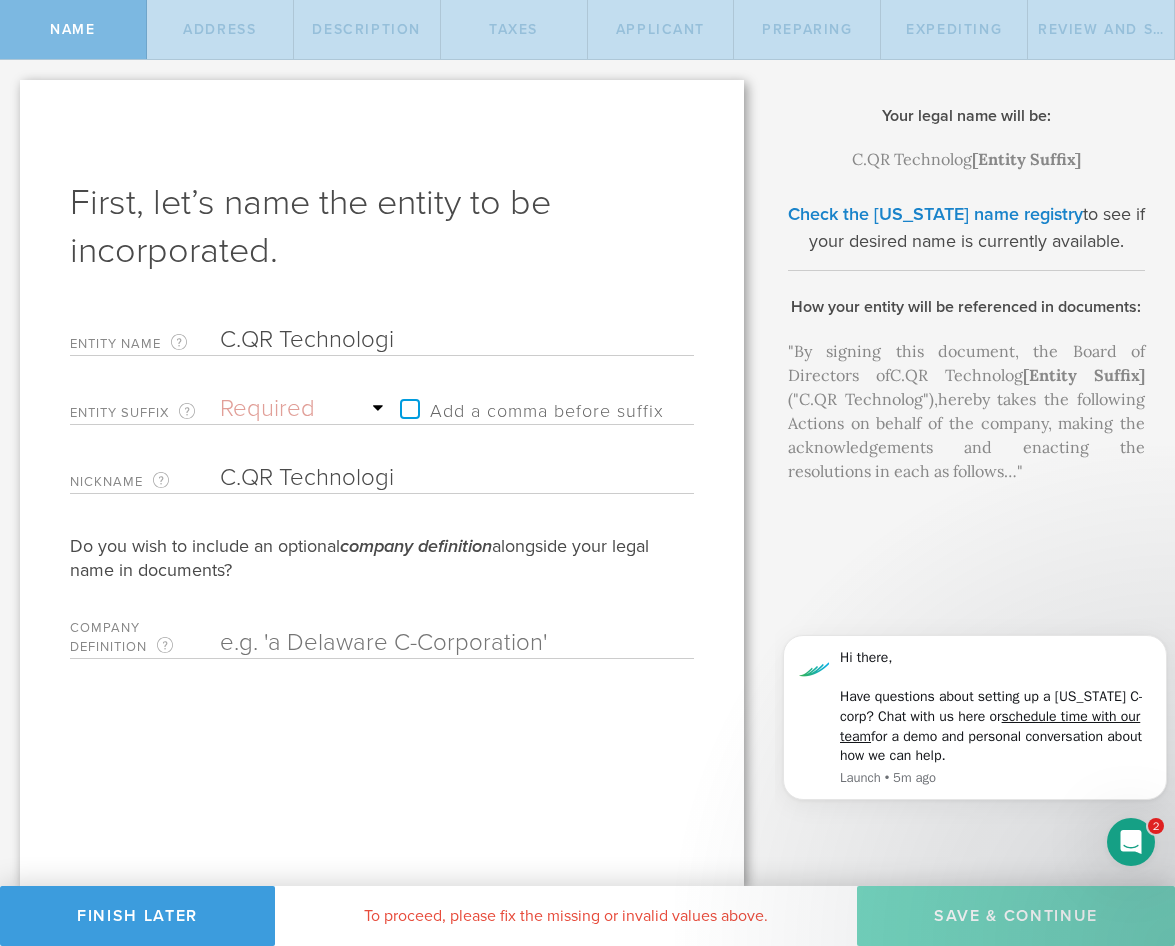 type on "C.QR Technologie" 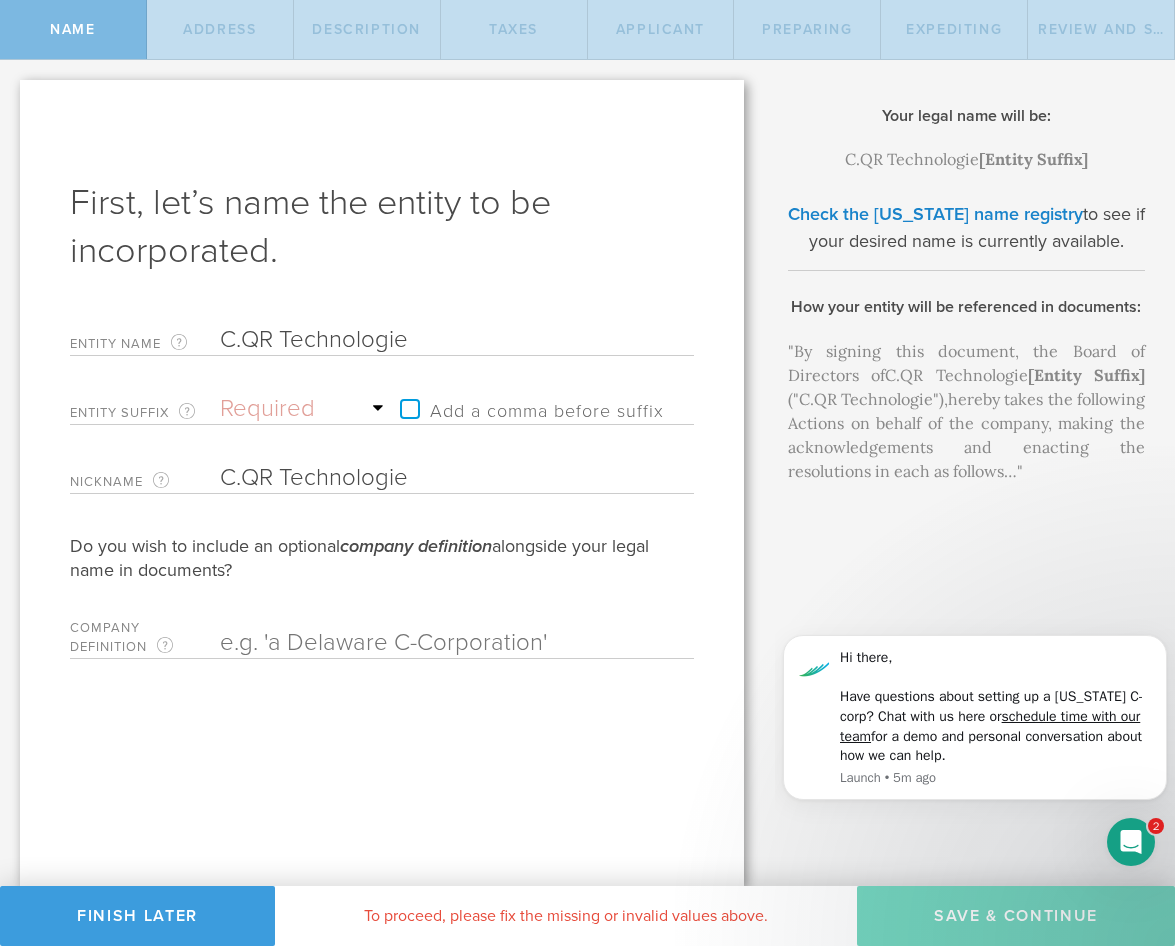 type on "C.QR Technologies" 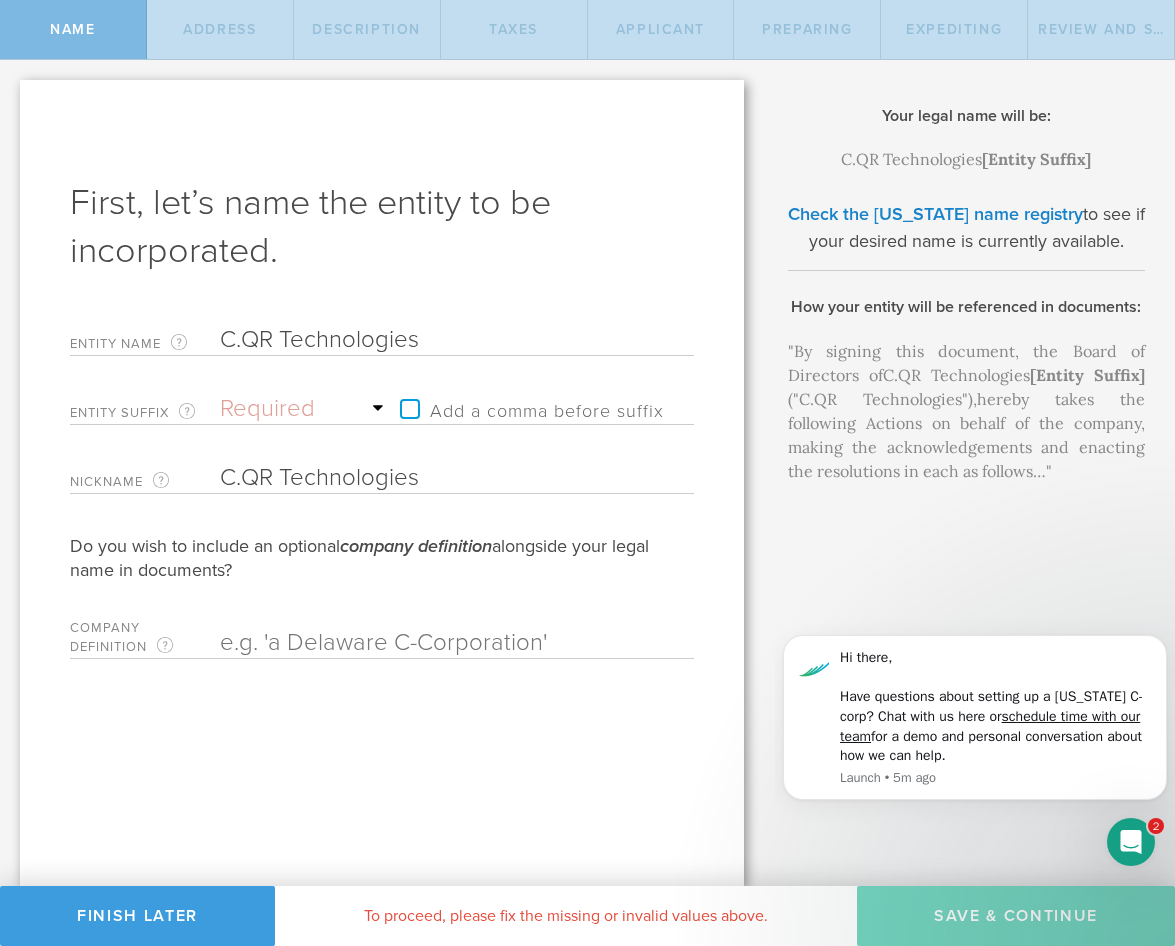 type on "C.QR Technologies" 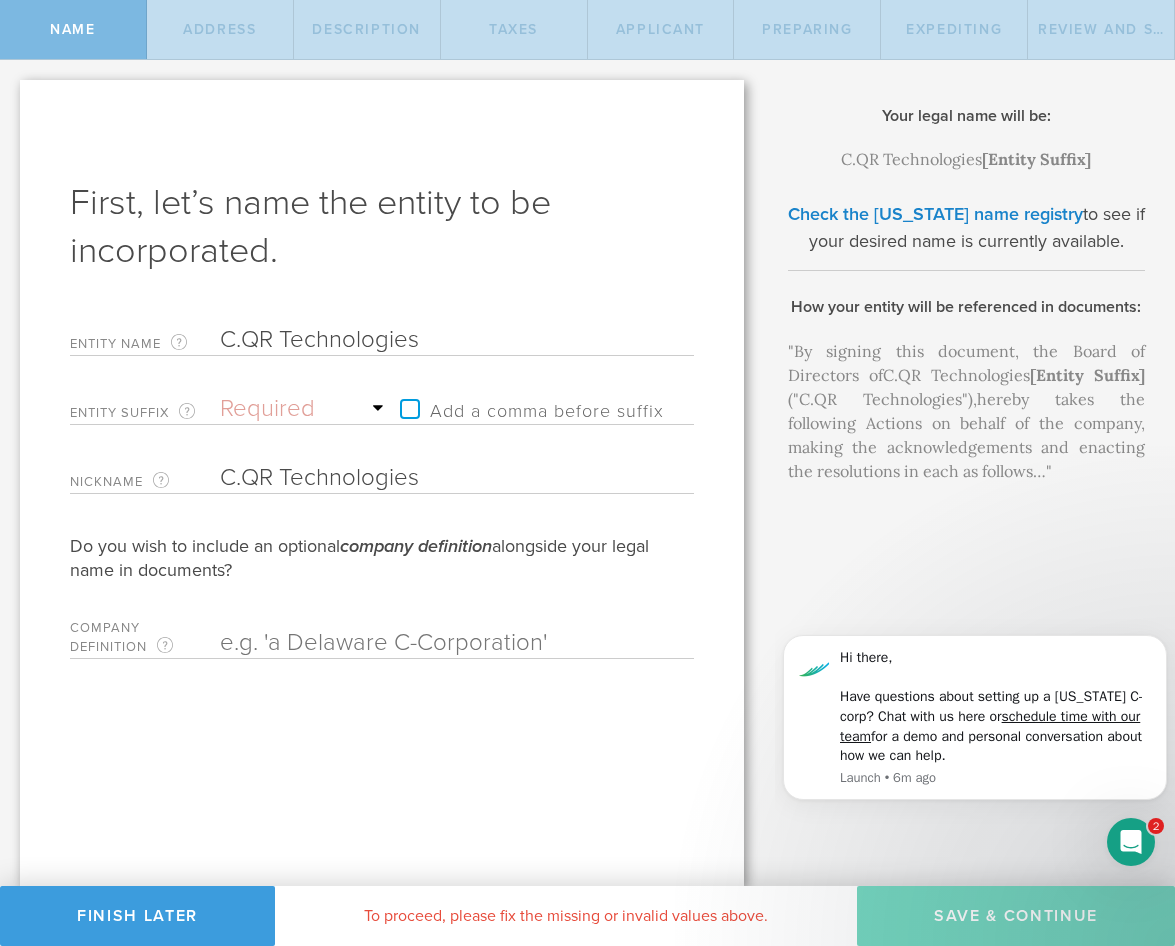 click on "Entity Suffix The approved endings to your company name from [US_STATE]. Required Association Club Co. Company Corp. Corporation Foundation Fund Inc. Incorporated Institute Limited Ltd. [DEMOGRAPHIC_DATA]" at bounding box center (230, 404) 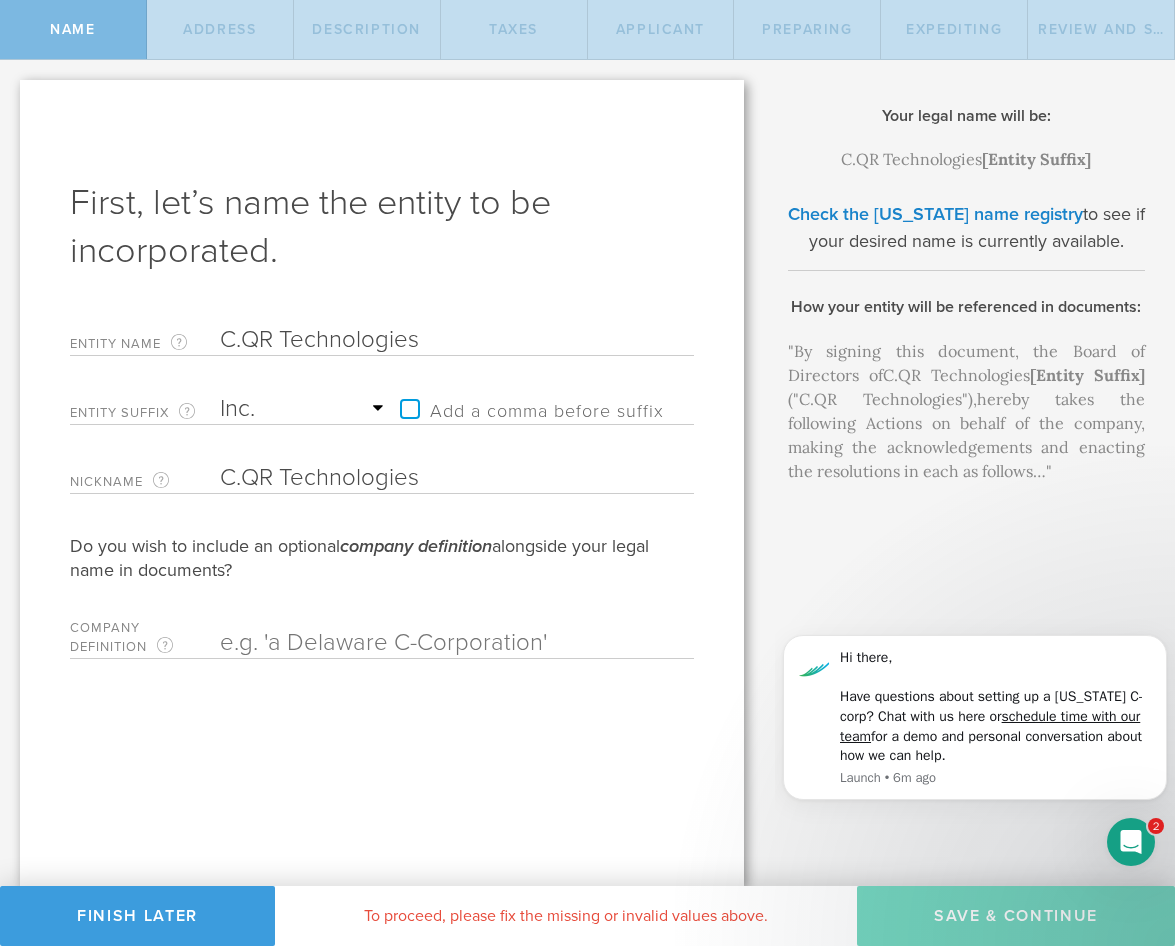 click on "Required Association Club Co. Company Corp. Corporation Foundation Fund Inc. Incorporated Institute Limited Ltd. [DEMOGRAPHIC_DATA]" at bounding box center (305, 409) 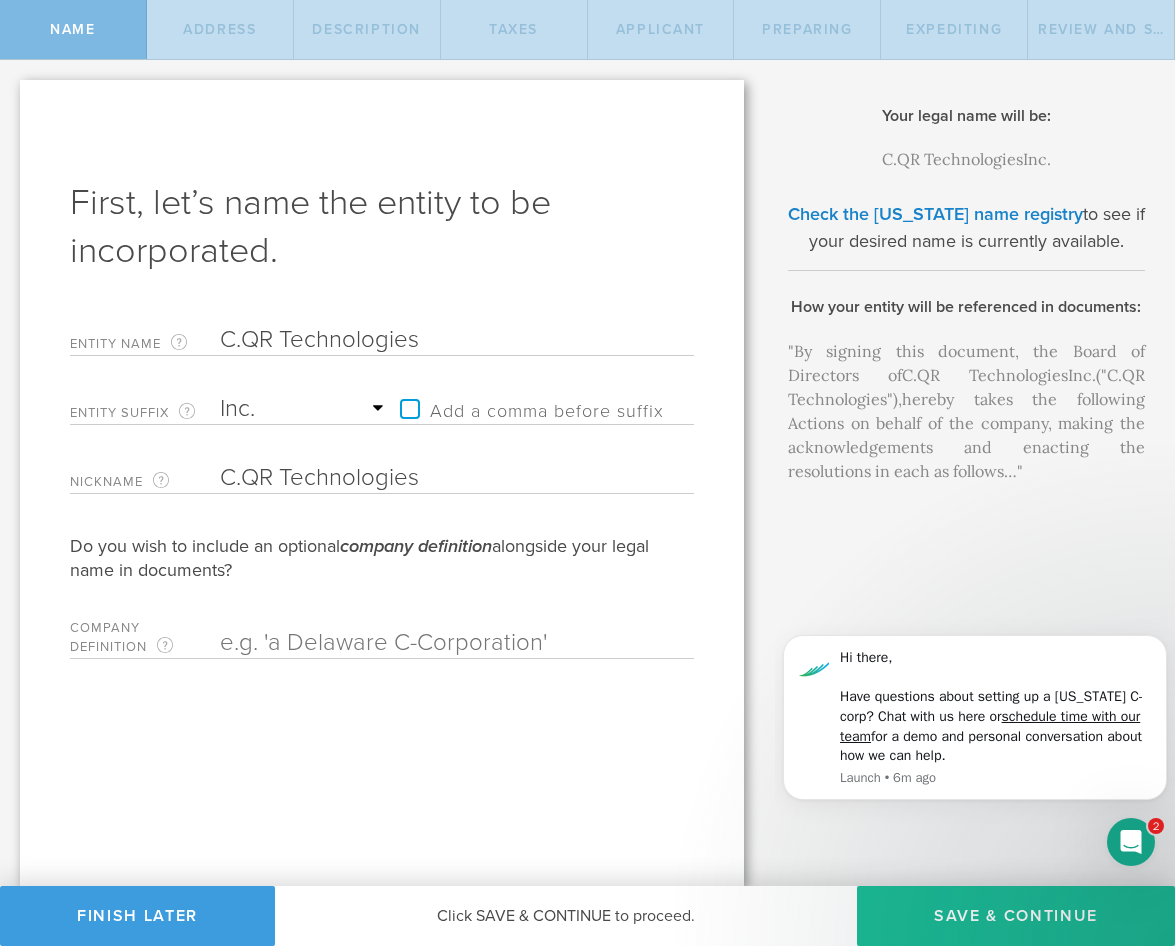click on "First, let’s name the entity to be incorporated.  Entity Name The name of your [US_STATE] C-Corporation, excluding the suffix. If you paid to reserve your desired name with [US_STATE], you will need to contact them to remove the name hold before you can submit the name through Gust. C.QR Technologies Entity Suffix The approved endings to your company name from [US_STATE]. Required Association Club Co. Company Corp. Corporation Foundation Fund Inc. Incorporated Institute Limited Ltd. Society Syndicate Union Add a comma before suffix Nickname Used in place of the full legal name throughout your legal documents to make them more readable. C.QR Technologies Do you wish to include an optional  company definition  alongside your legal name in documents? Company Definition An optional phrase combined with the company name to add context to your entity. If provided, company definition appears once within a document after the first instance of the full legal name." at bounding box center [382, 483] 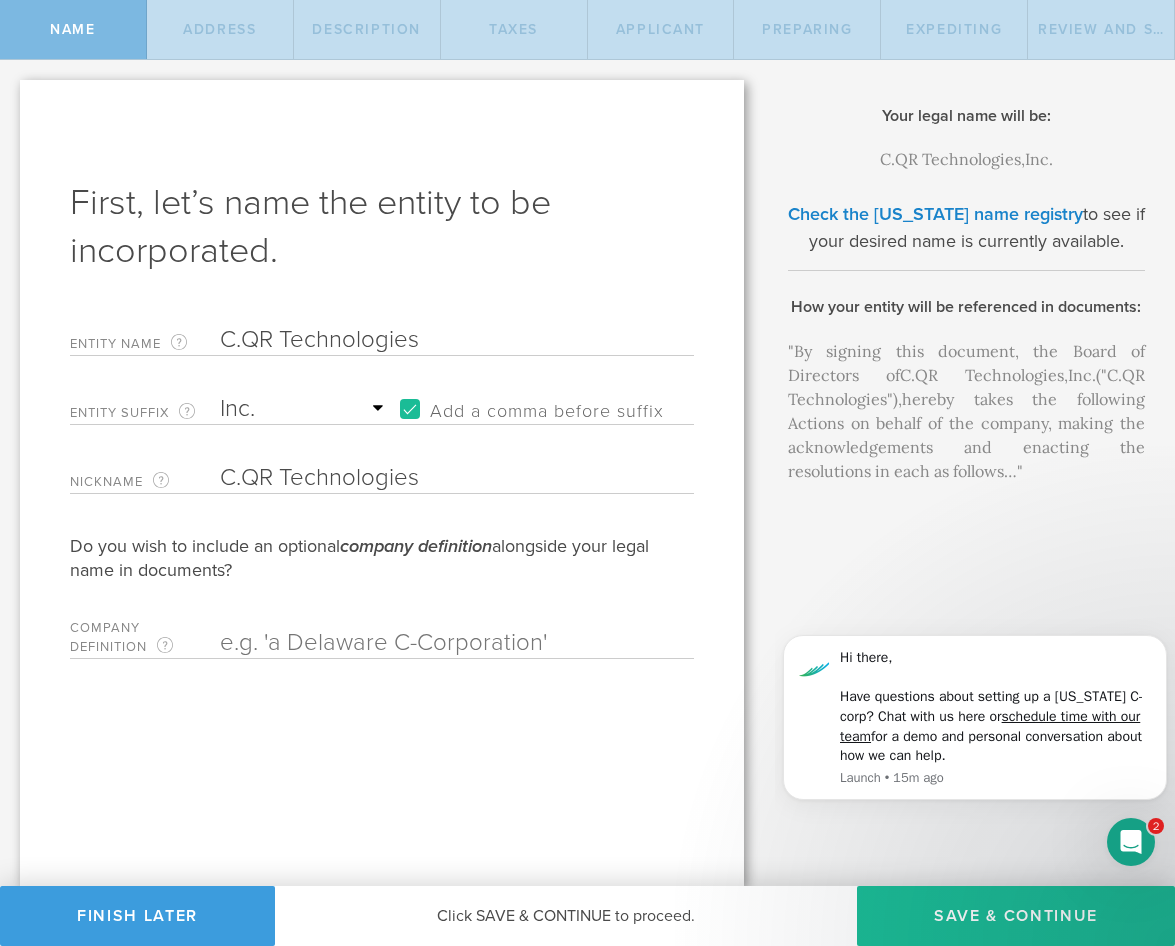 click at bounding box center [422, 643] 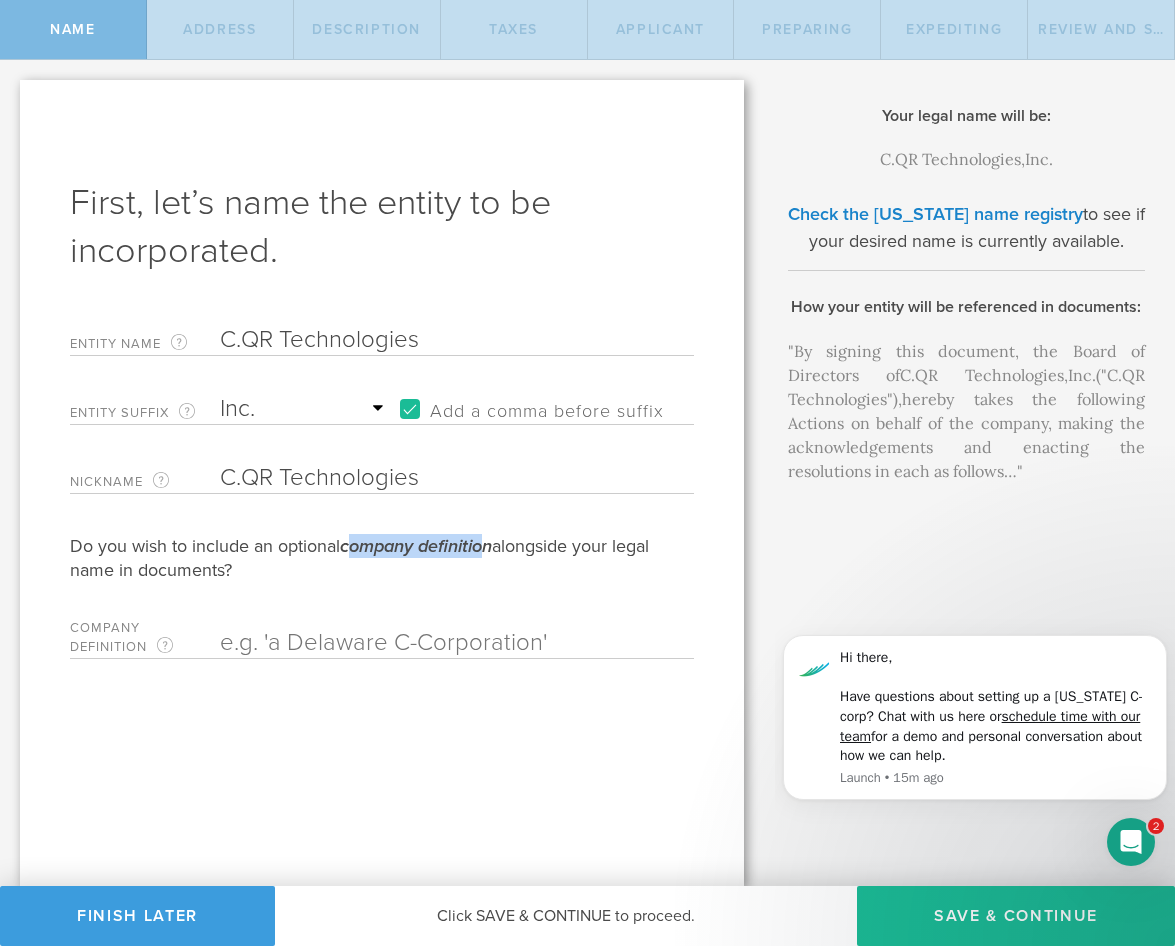 drag, startPoint x: 358, startPoint y: 544, endPoint x: 492, endPoint y: 551, distance: 134.18271 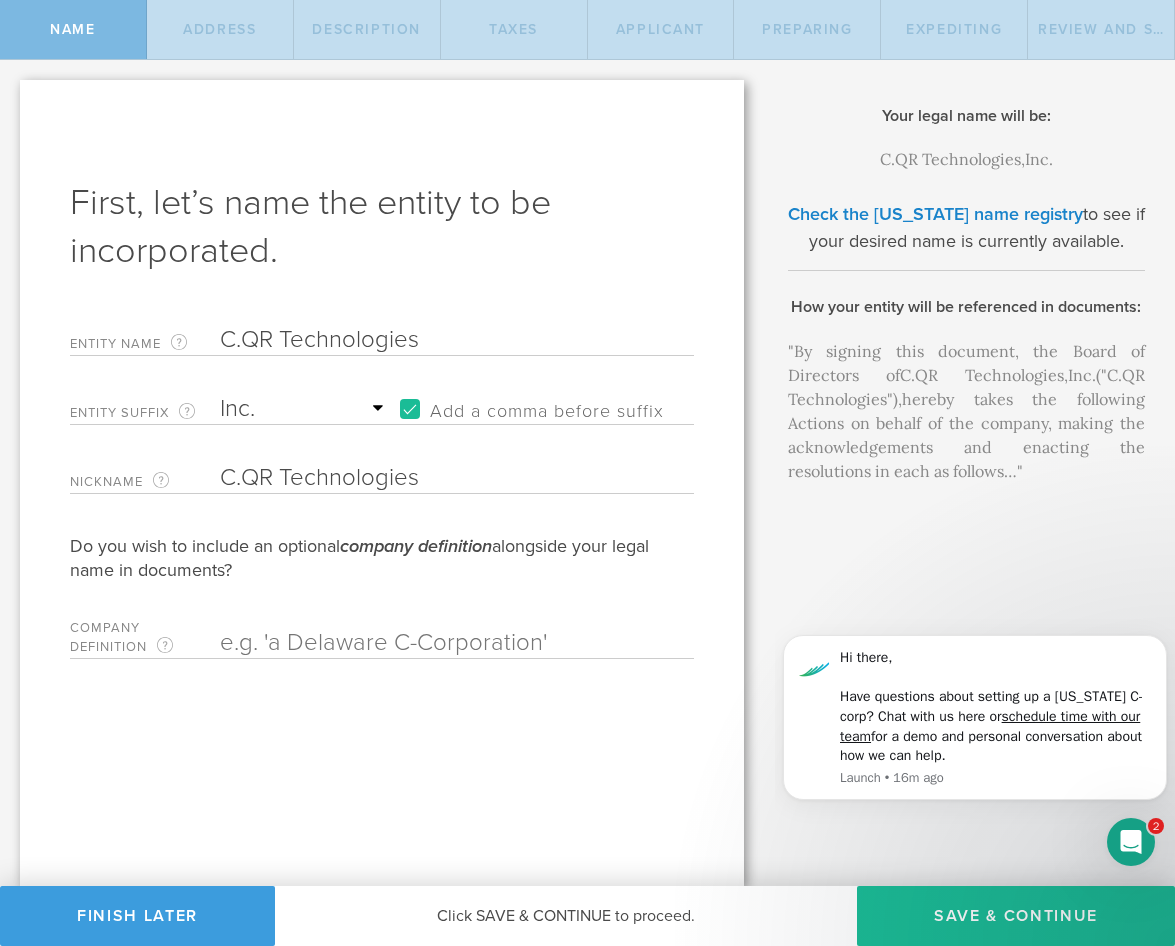 click at bounding box center [422, 643] 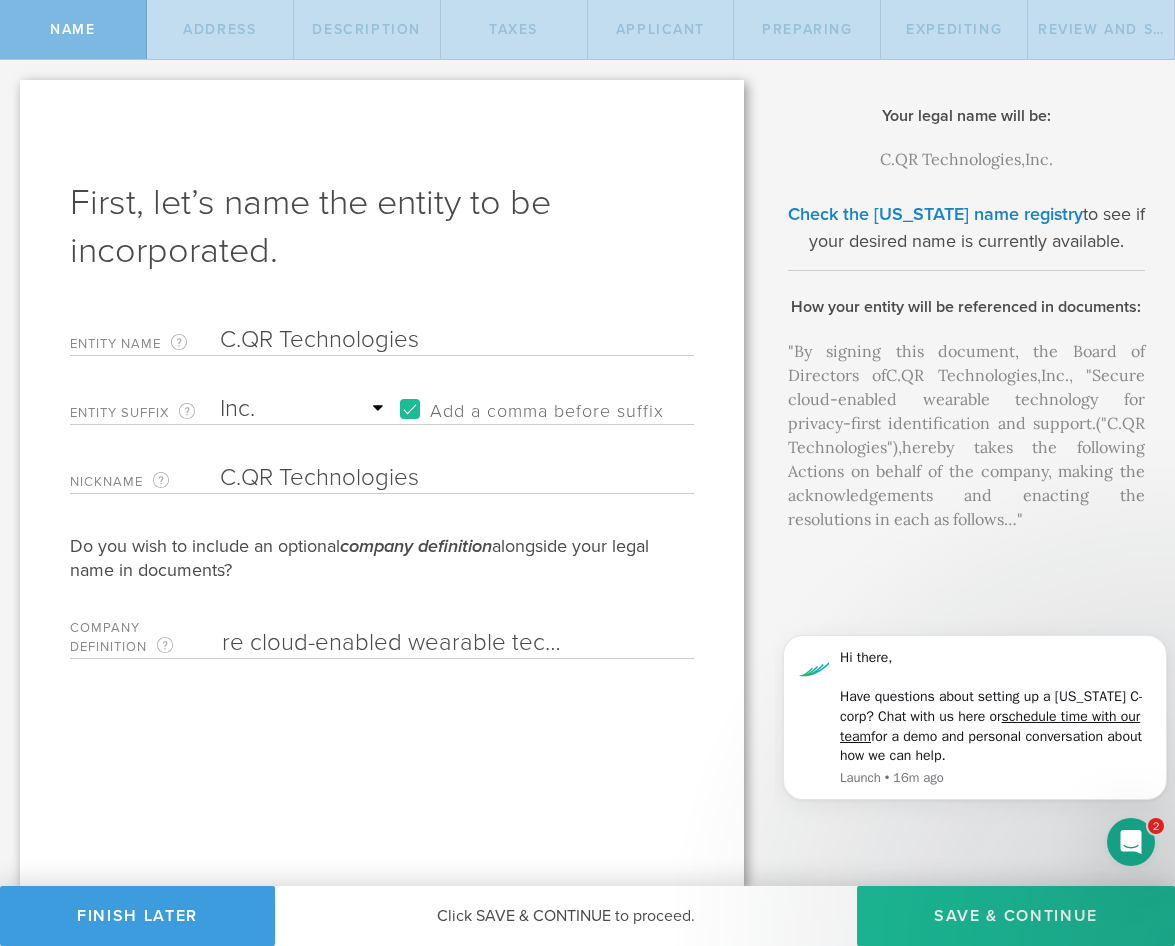 scroll, scrollTop: 0, scrollLeft: 0, axis: both 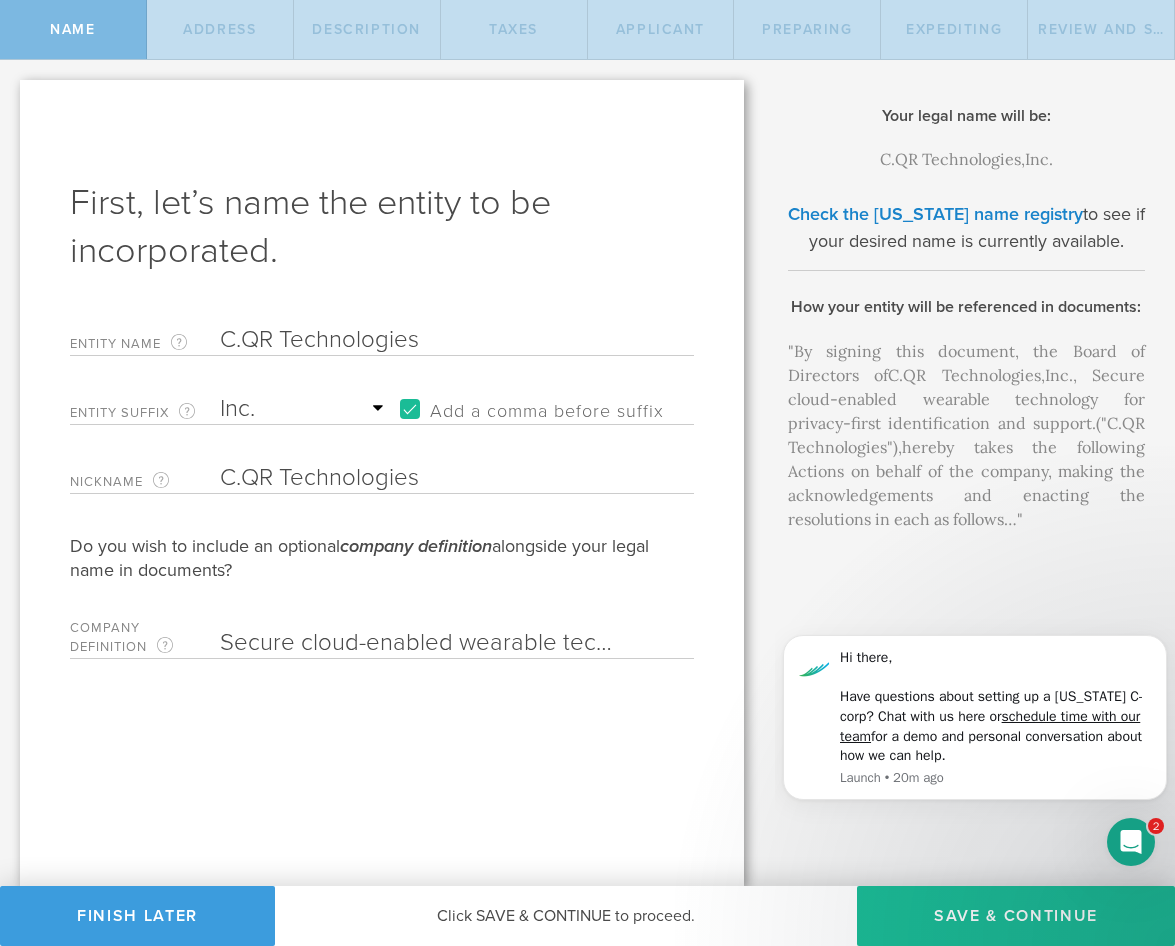 click on "Secure cloud-enabled wearable technology for privacy-first identification and support." at bounding box center (422, 643) 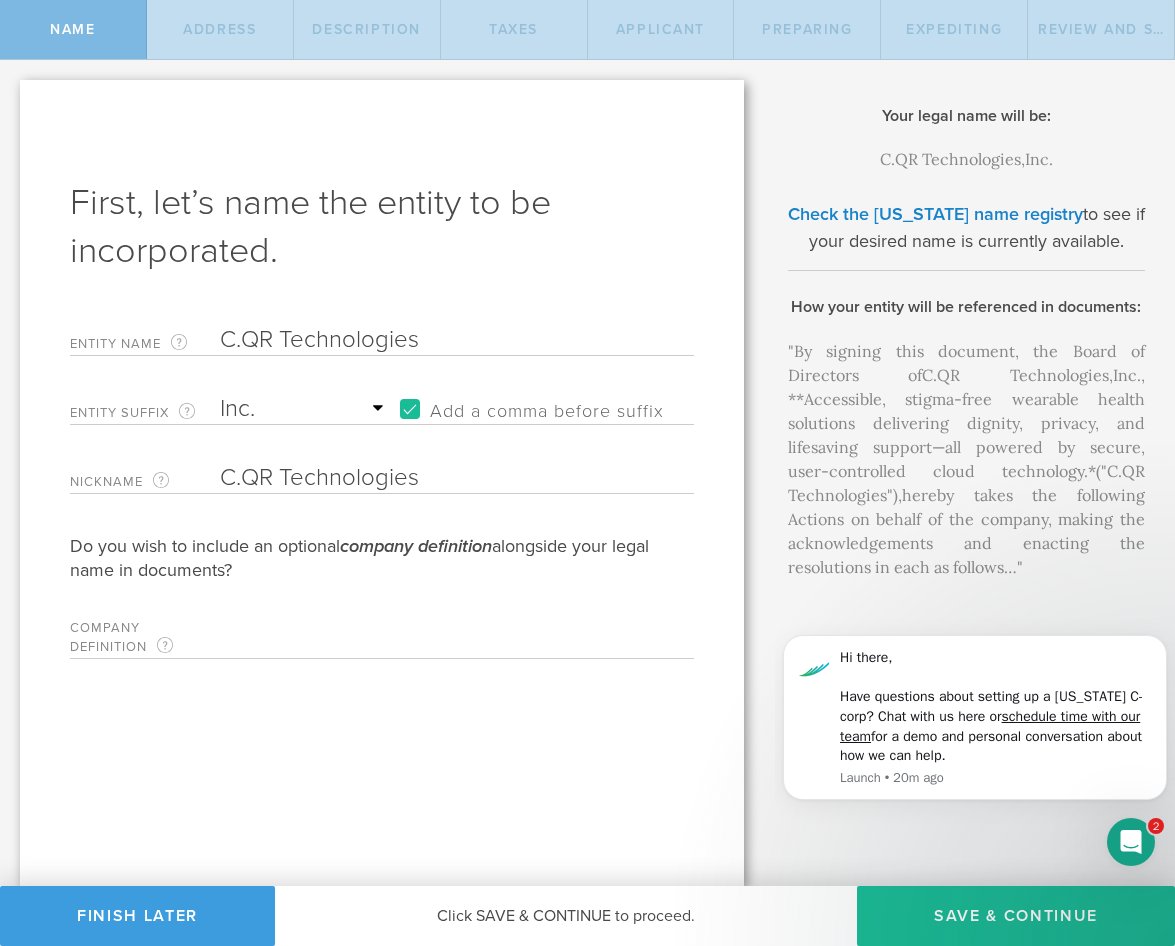 scroll, scrollTop: 0, scrollLeft: 1233, axis: horizontal 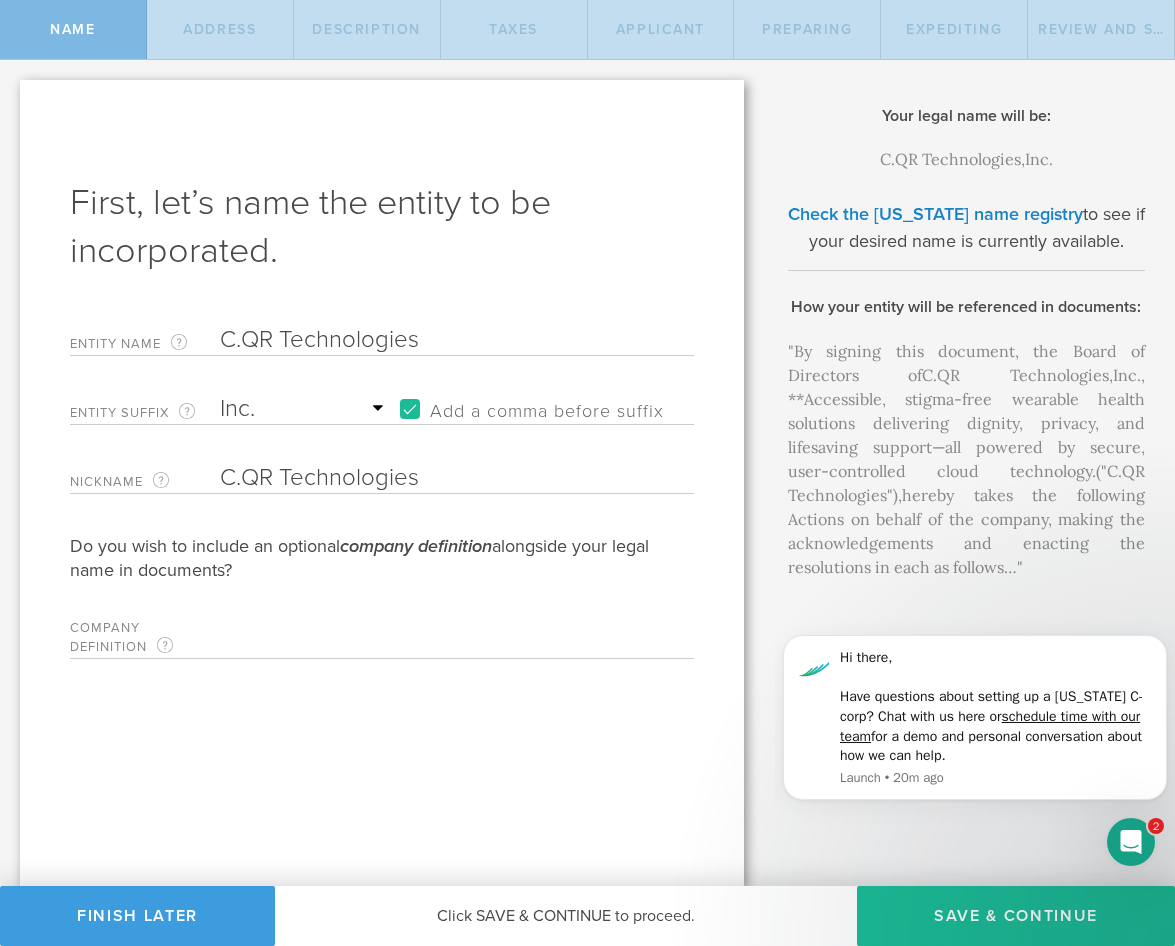 drag, startPoint x: 442, startPoint y: 653, endPoint x: 561, endPoint y: 655, distance: 119.01681 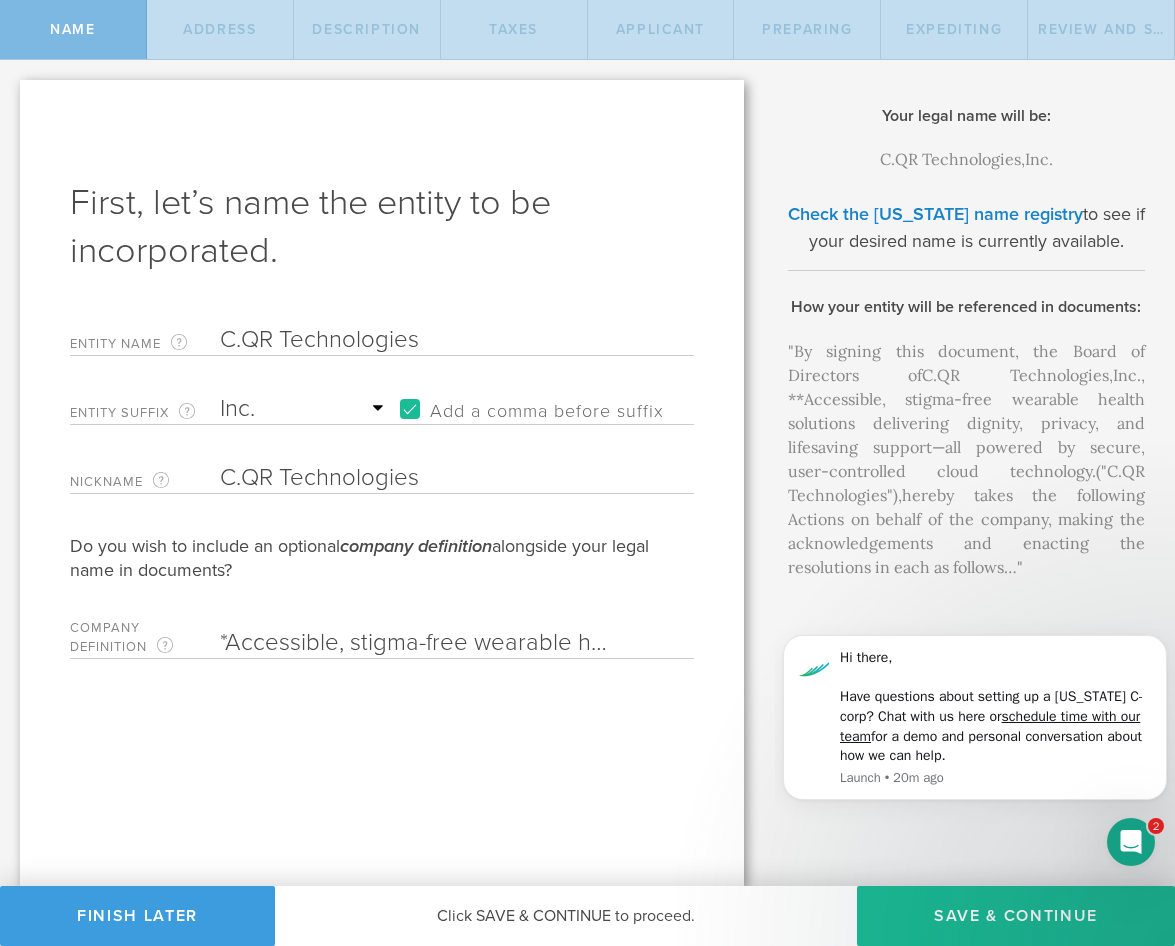 scroll, scrollTop: 0, scrollLeft: 0, axis: both 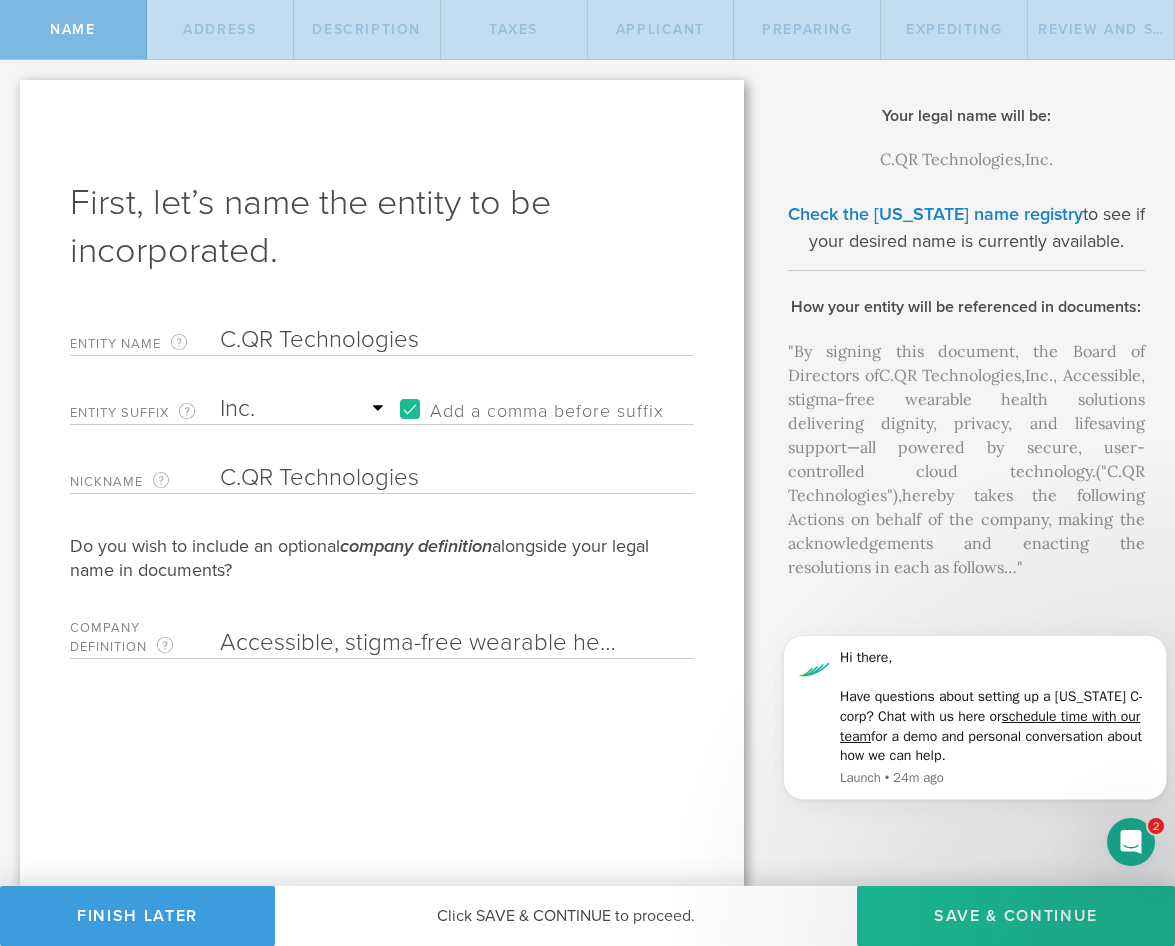 click on "Accessible, stigma-free wearable health solutions delivering dignity, privacy, and lifesaving support—all powered by secure, user-controlled cloud technology." at bounding box center (422, 643) 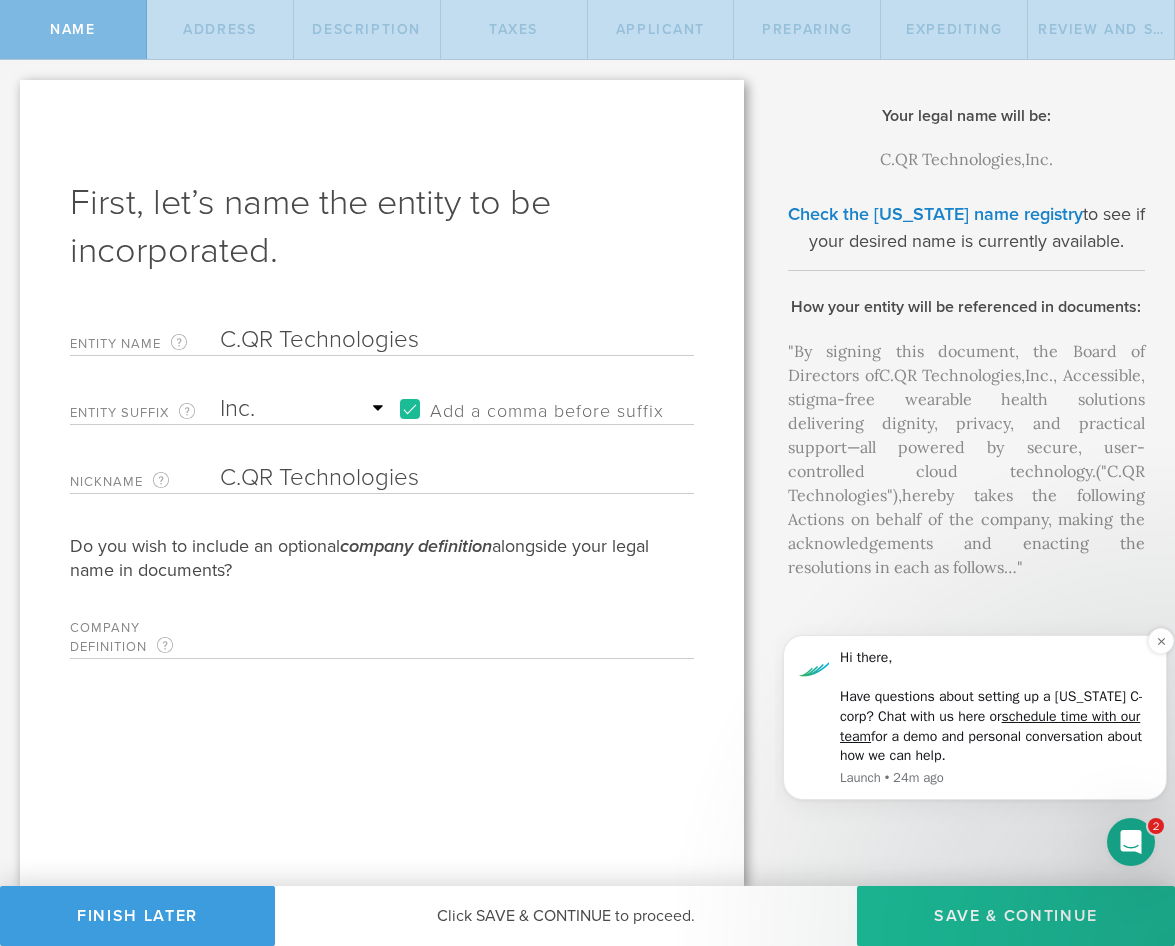 type on "Accessible, stigma-free wearable health solutions delivering dignity, privacy, and practical support—all powered by secure, user-controlled cloud technology." 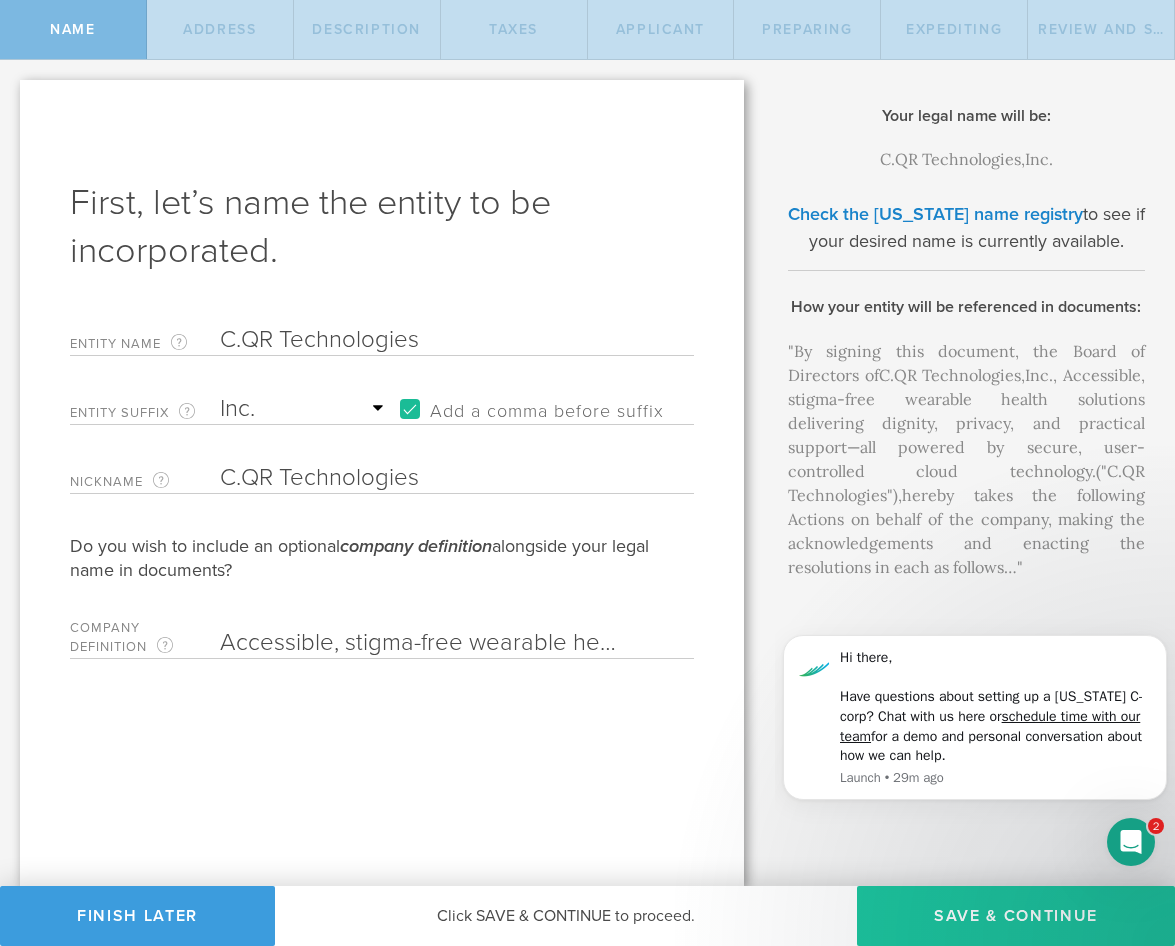 click on "Save & Continue" at bounding box center (1016, 916) 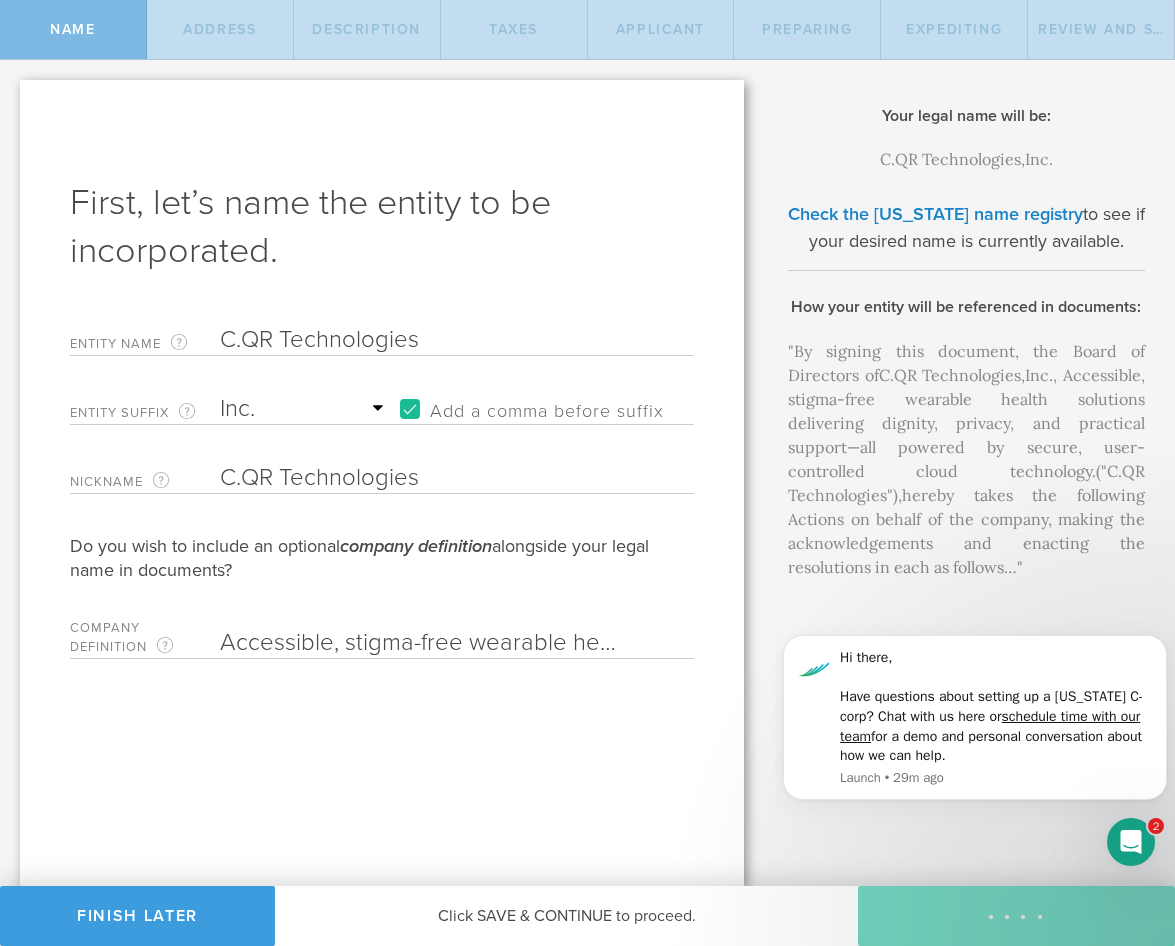 checkbox on "true" 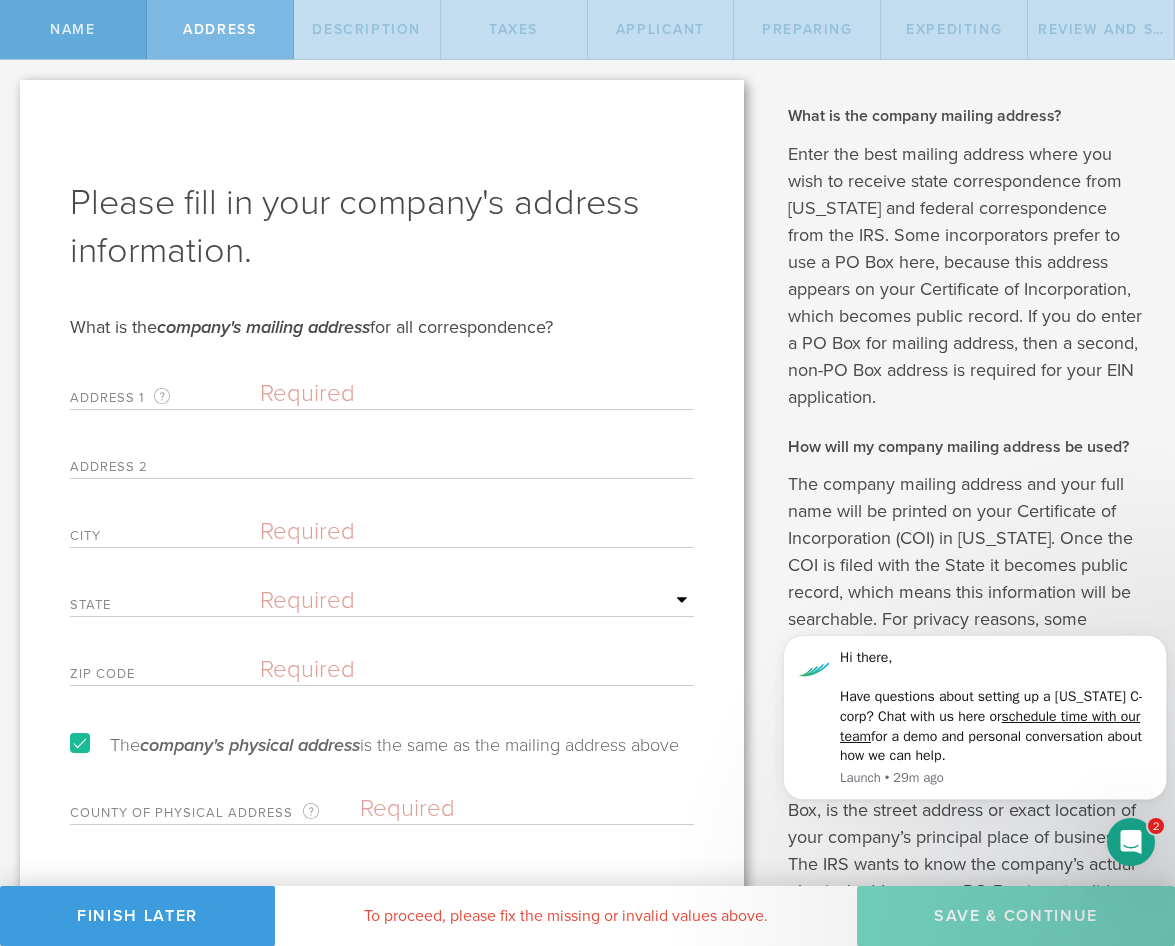 click on "Name" at bounding box center [72, 29] 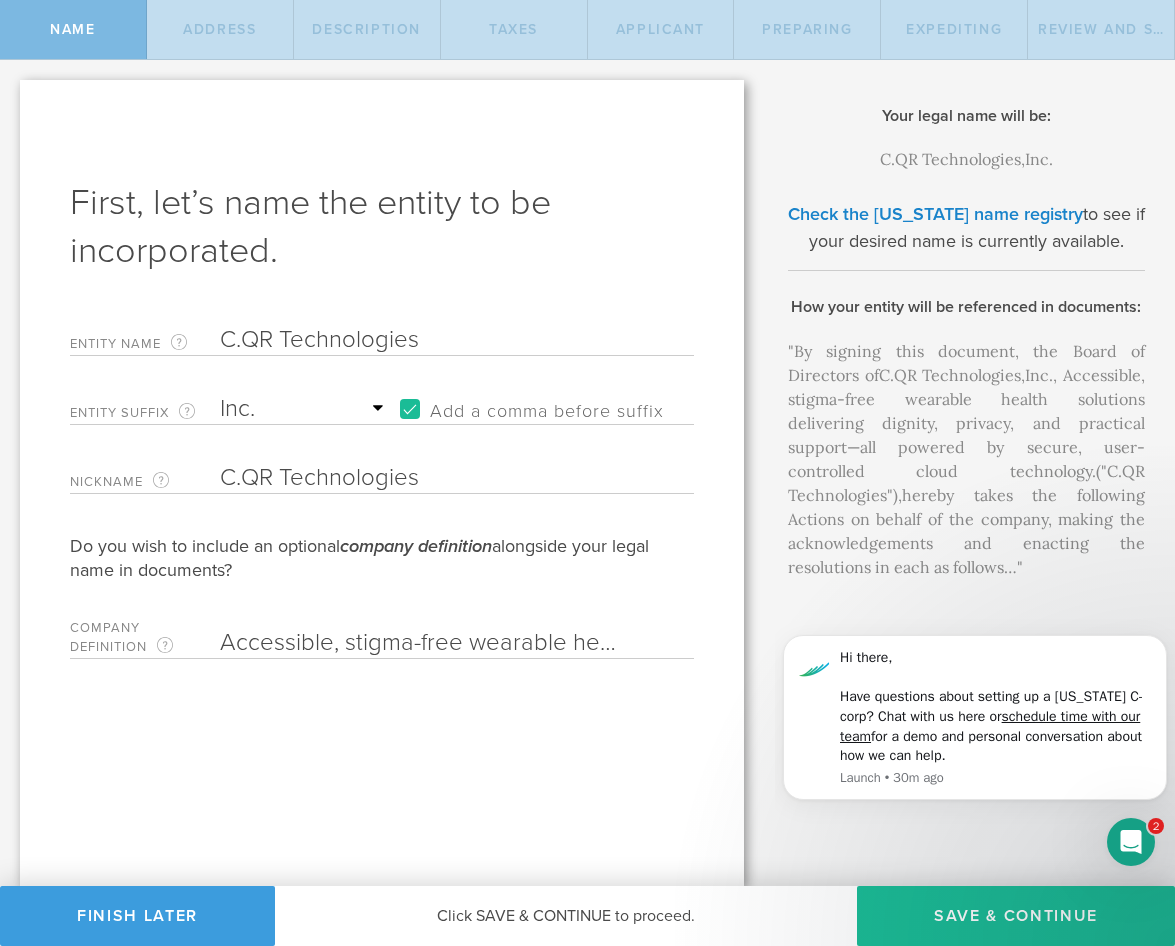 drag, startPoint x: 280, startPoint y: 478, endPoint x: 587, endPoint y: 496, distance: 307.52722 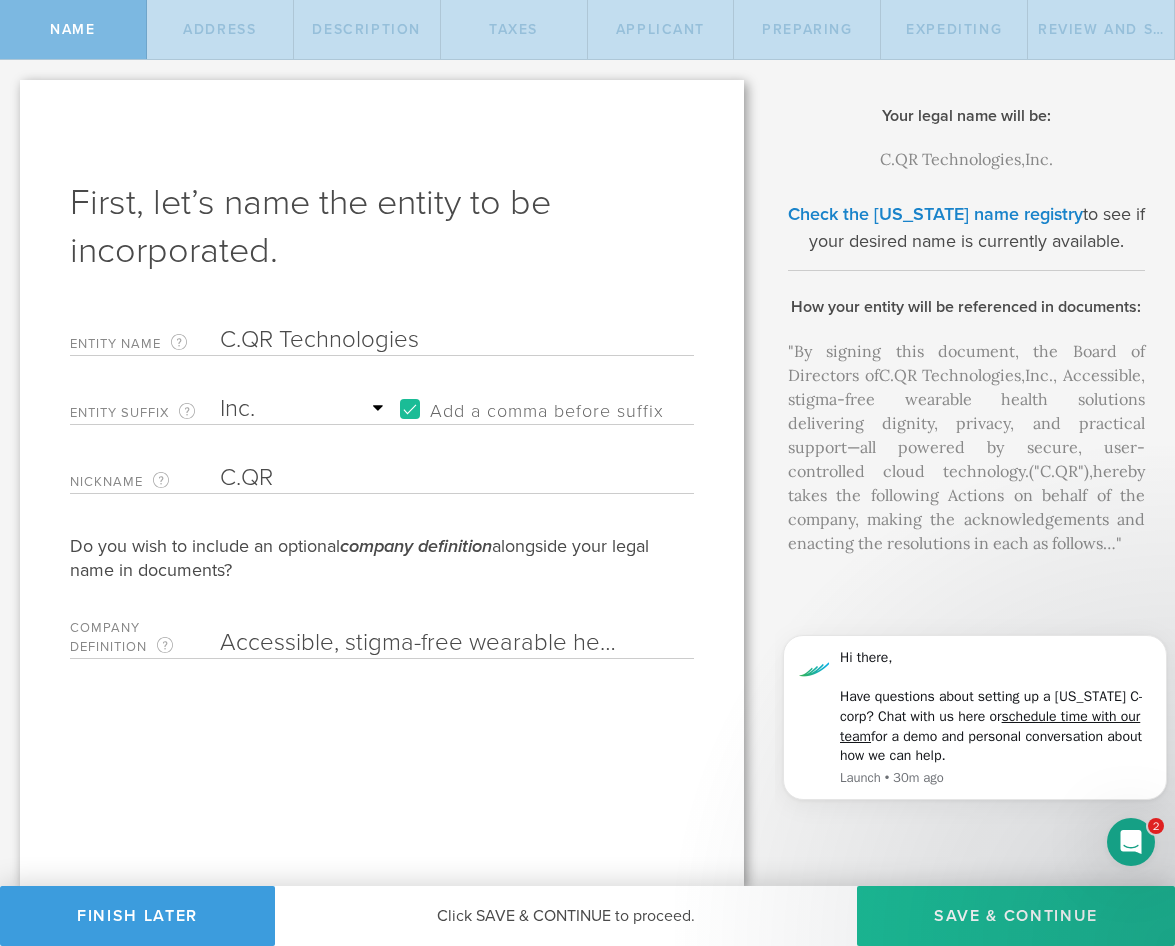 type on "C.QR" 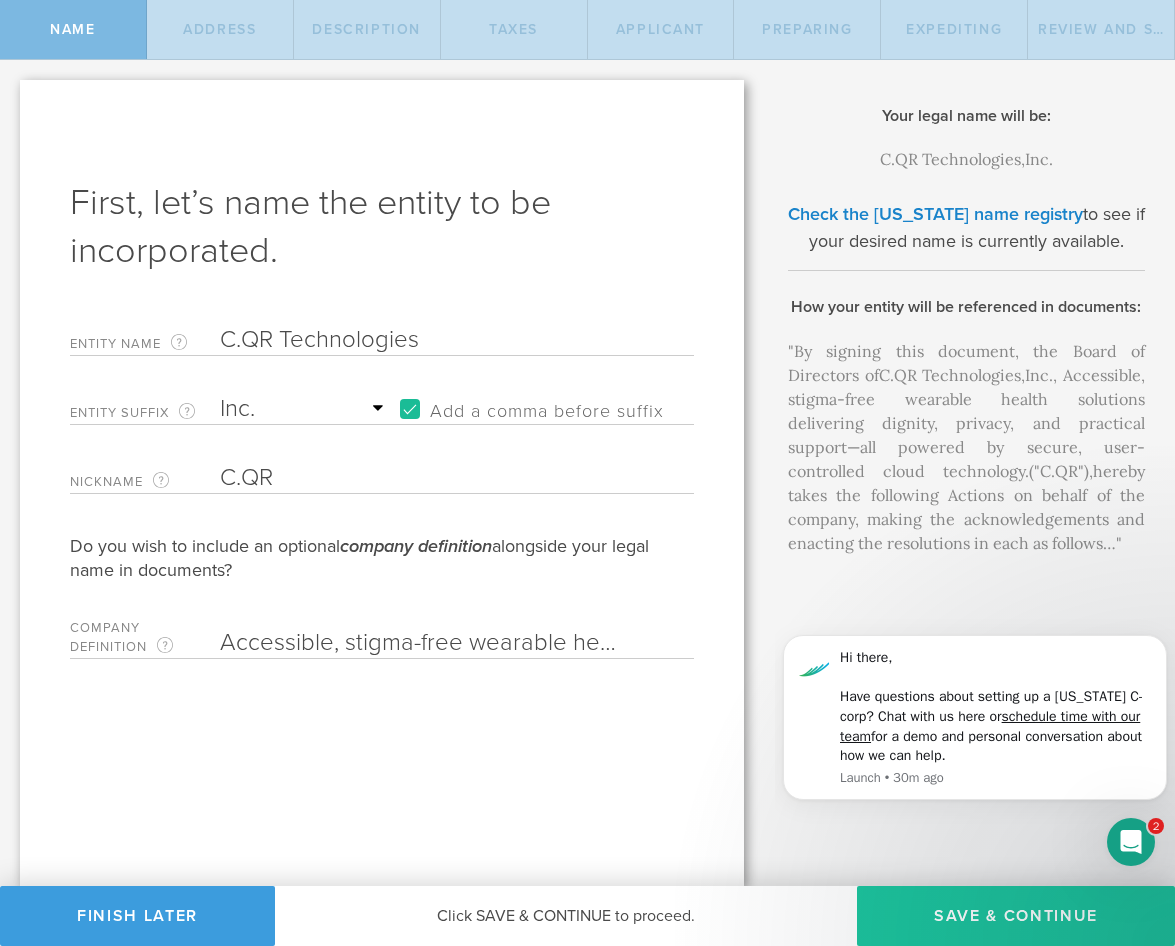 click on "Save & Continue" at bounding box center (1016, 916) 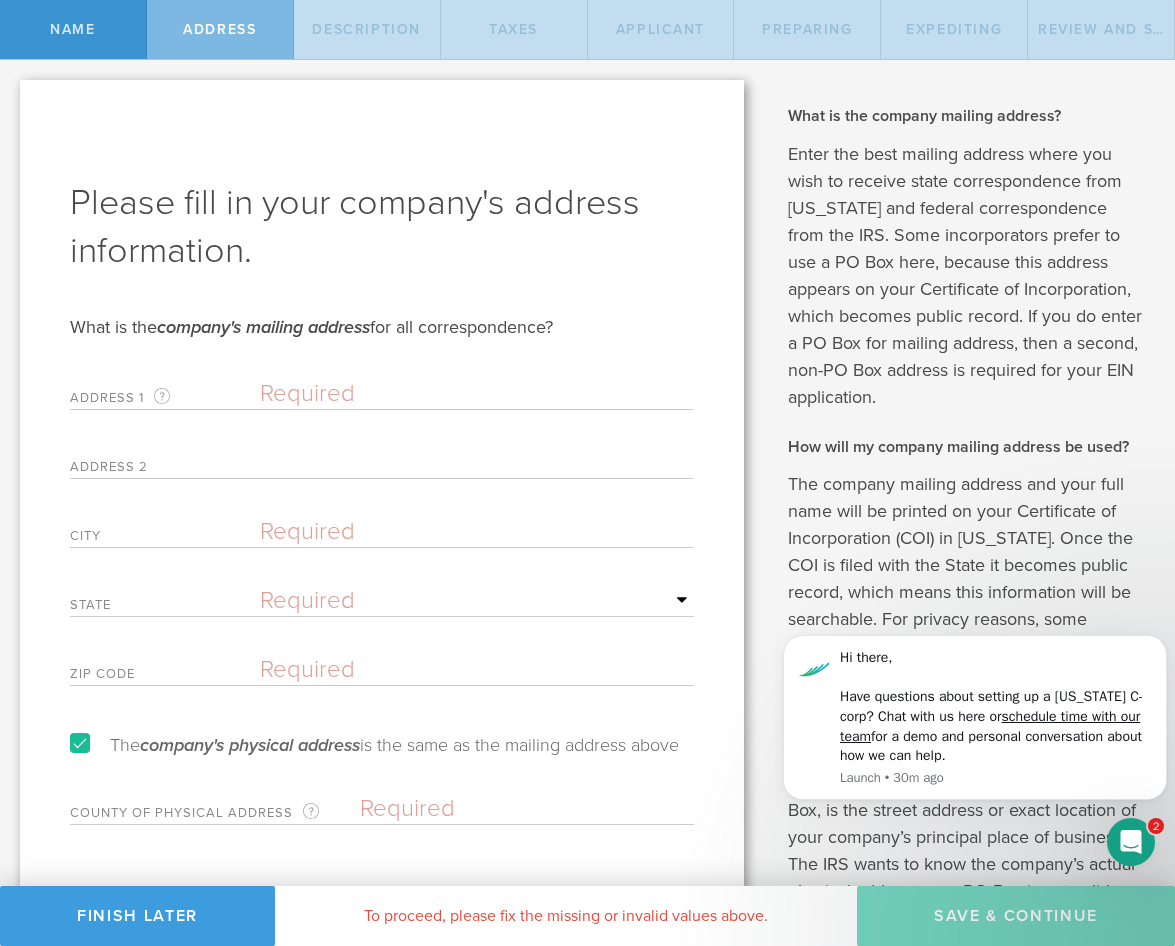 click at bounding box center [477, 394] 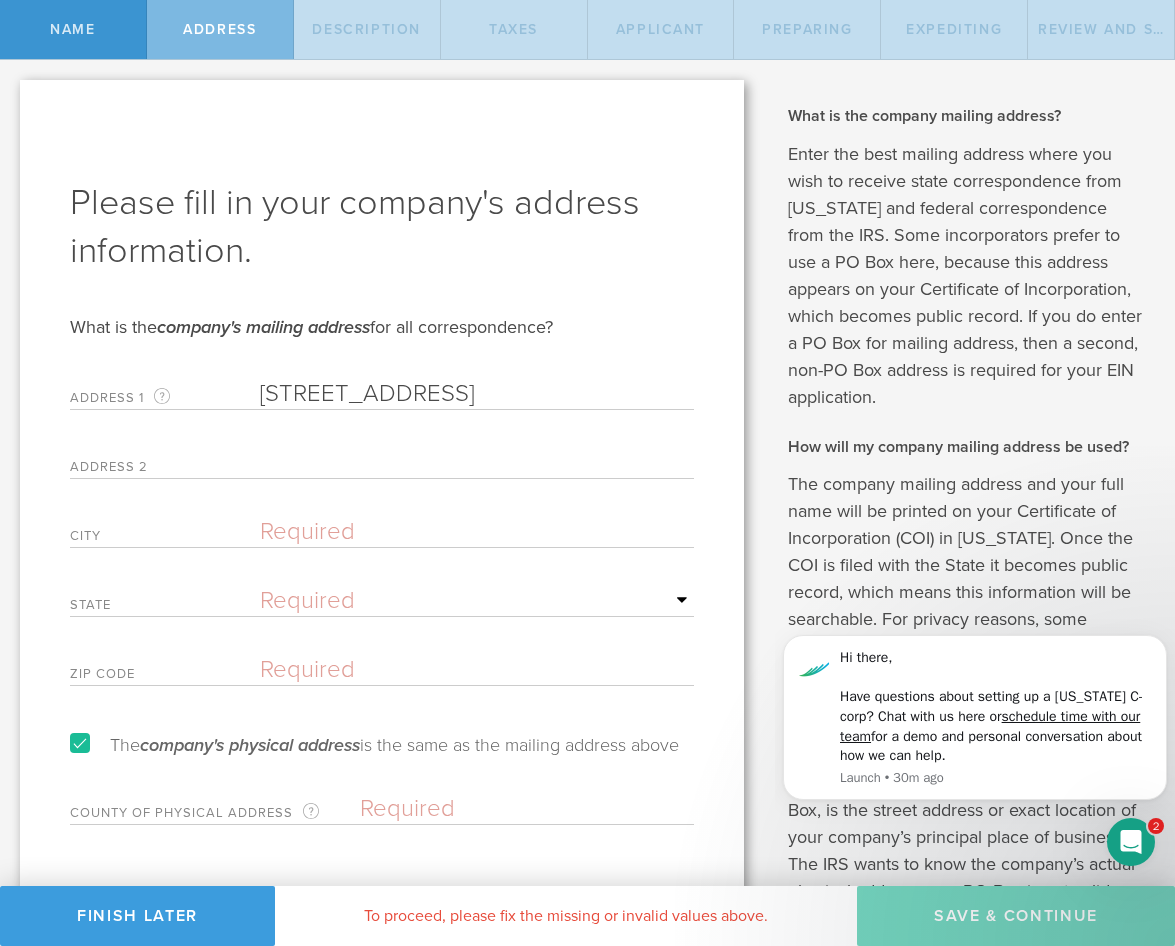 type on "[STREET_ADDRESS]" 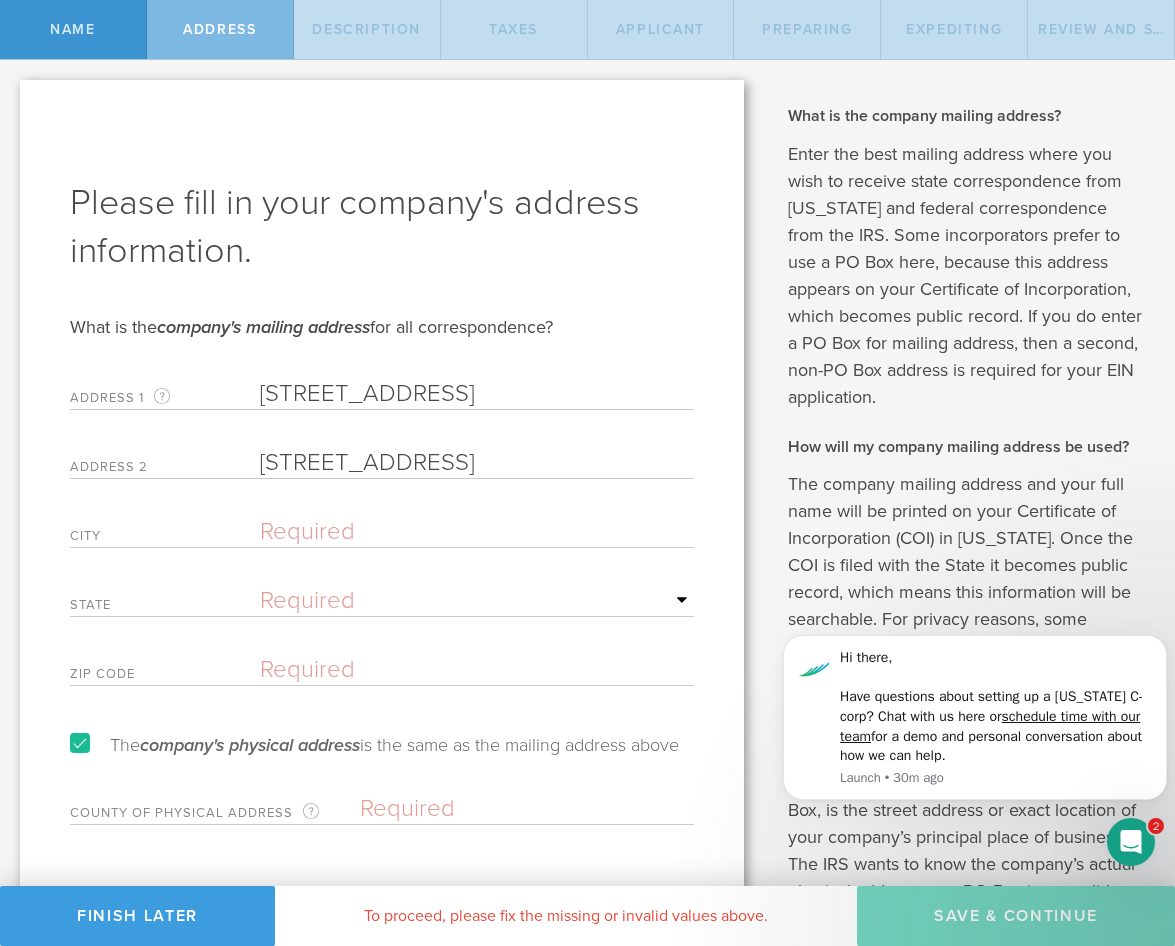type on "Buckeye" 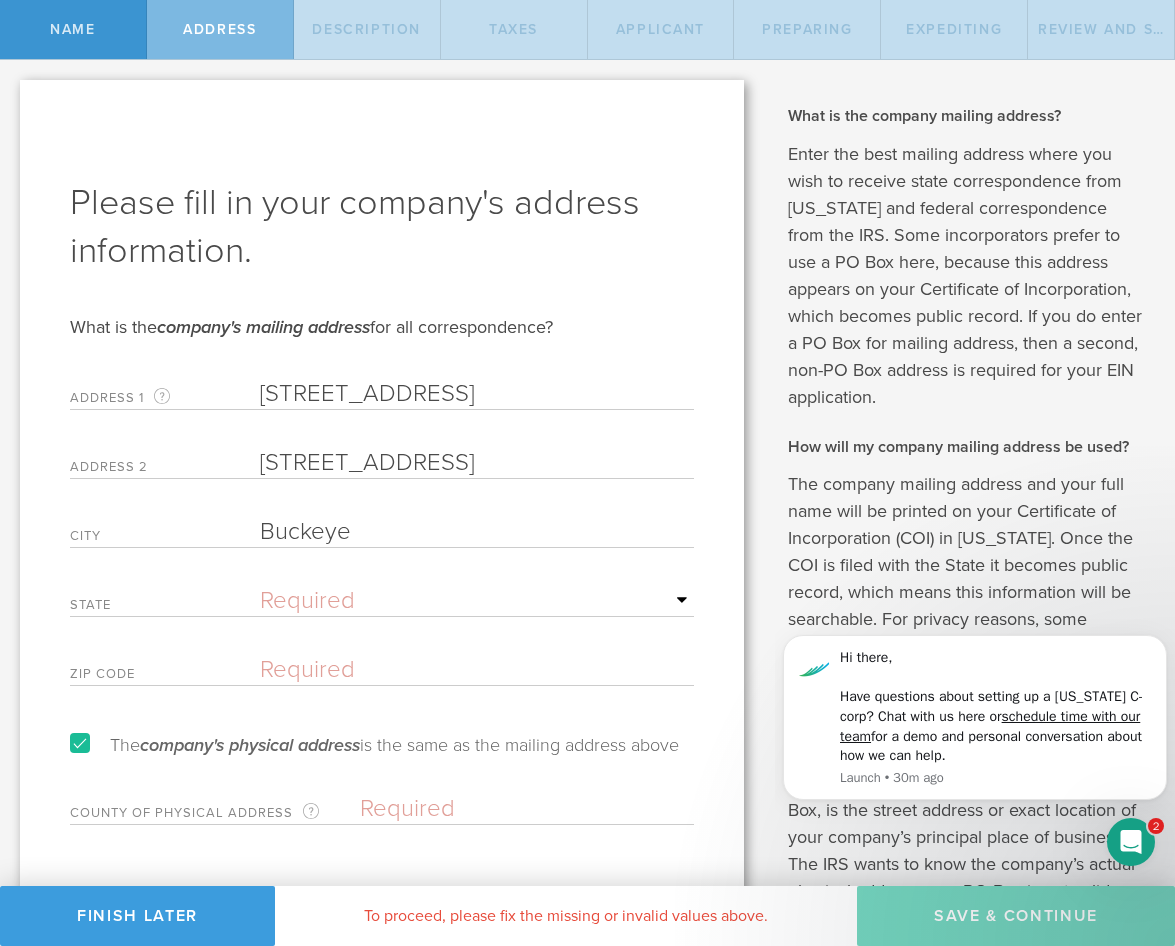 select on "AZ" 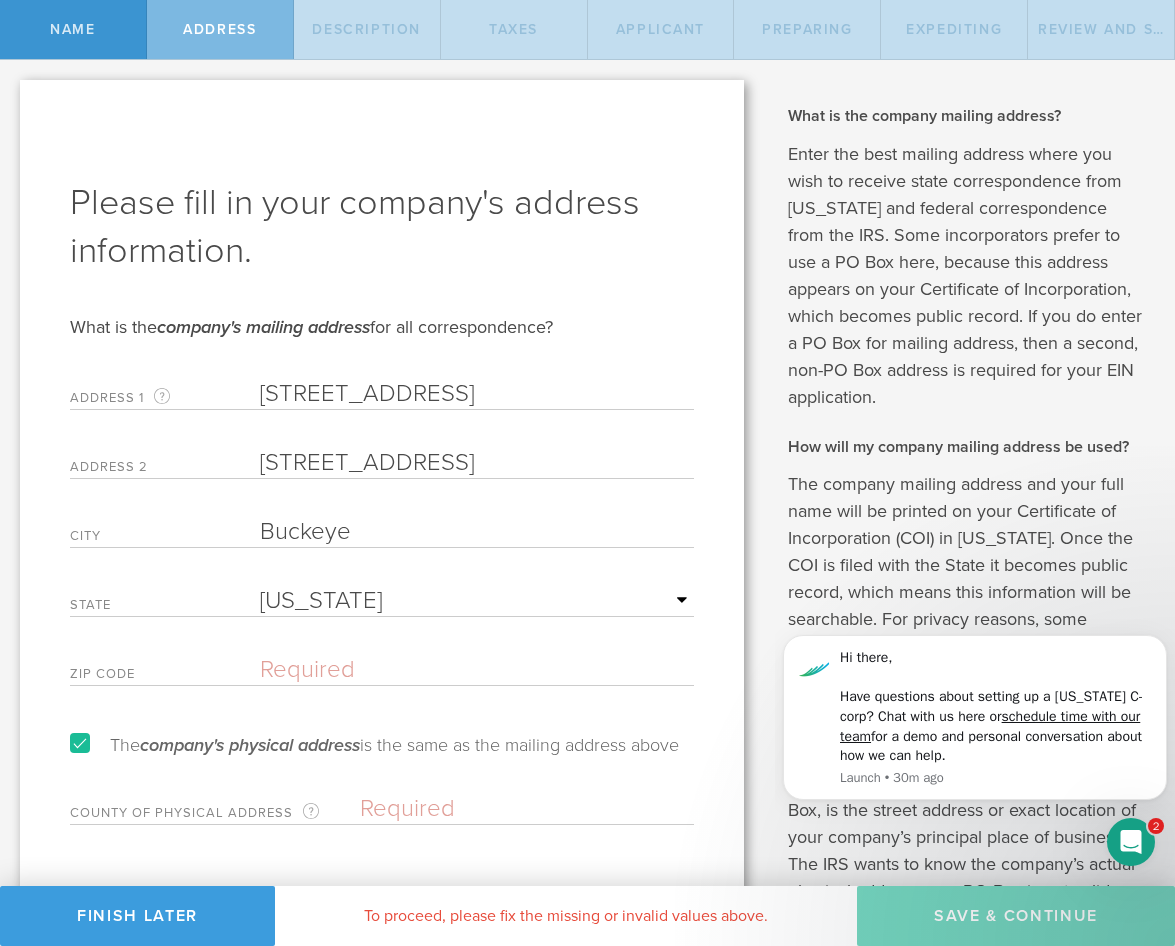 type on "85326" 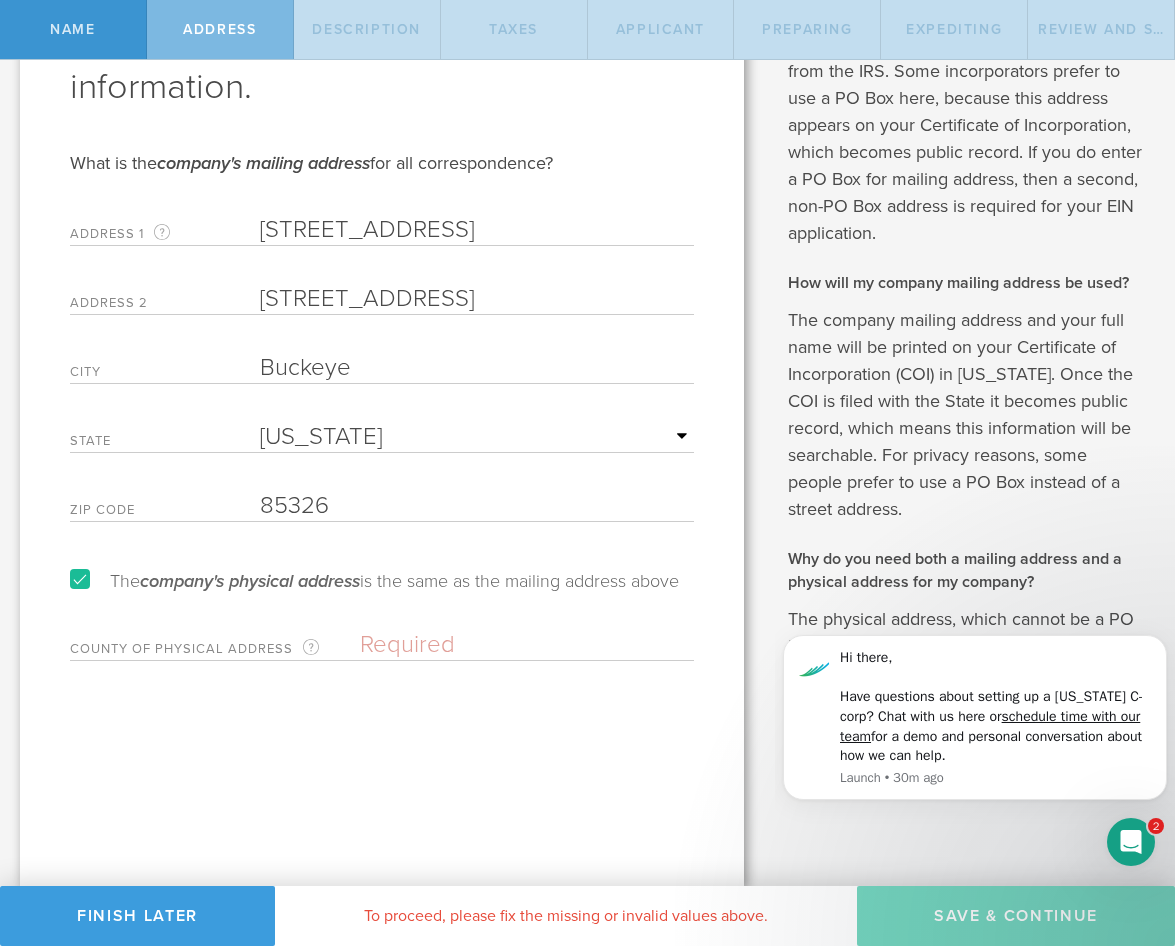 scroll, scrollTop: 191, scrollLeft: 0, axis: vertical 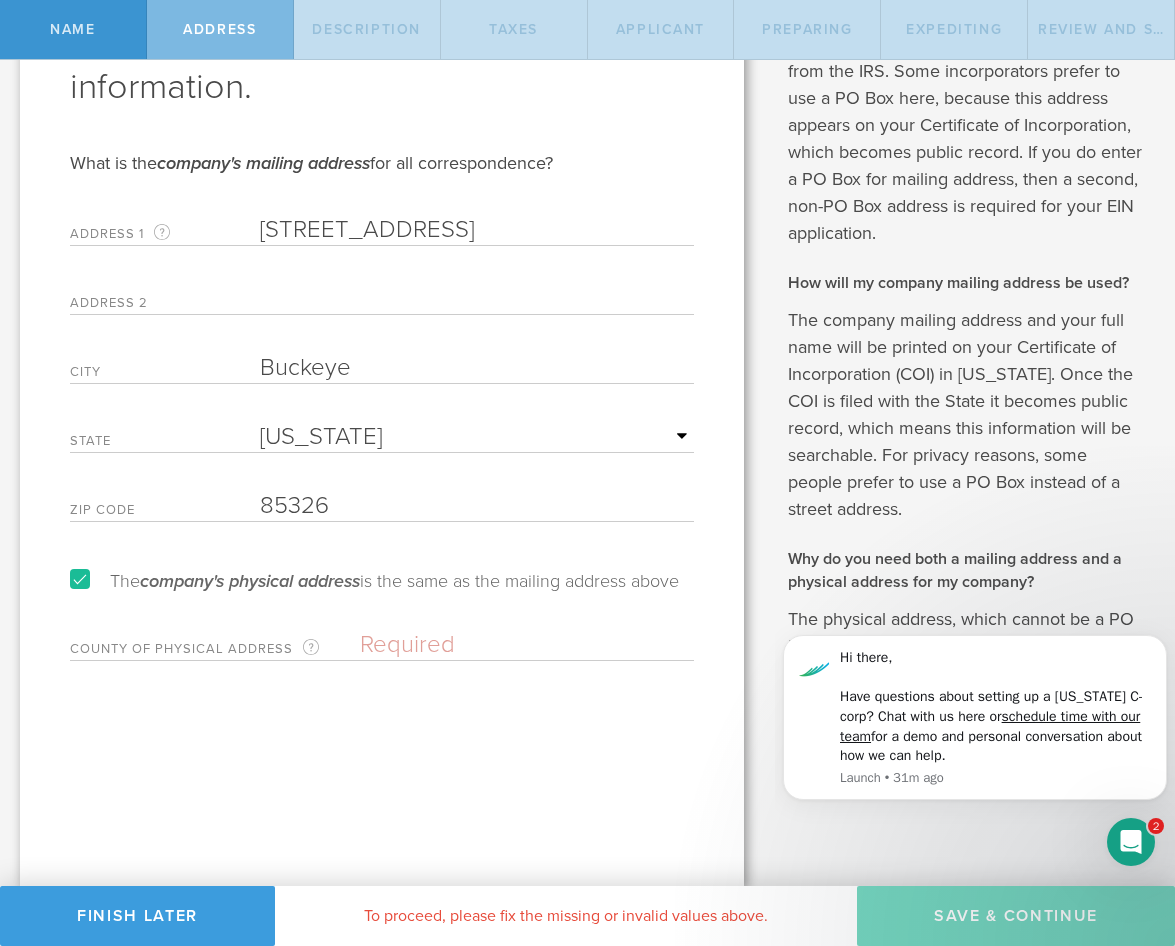 type 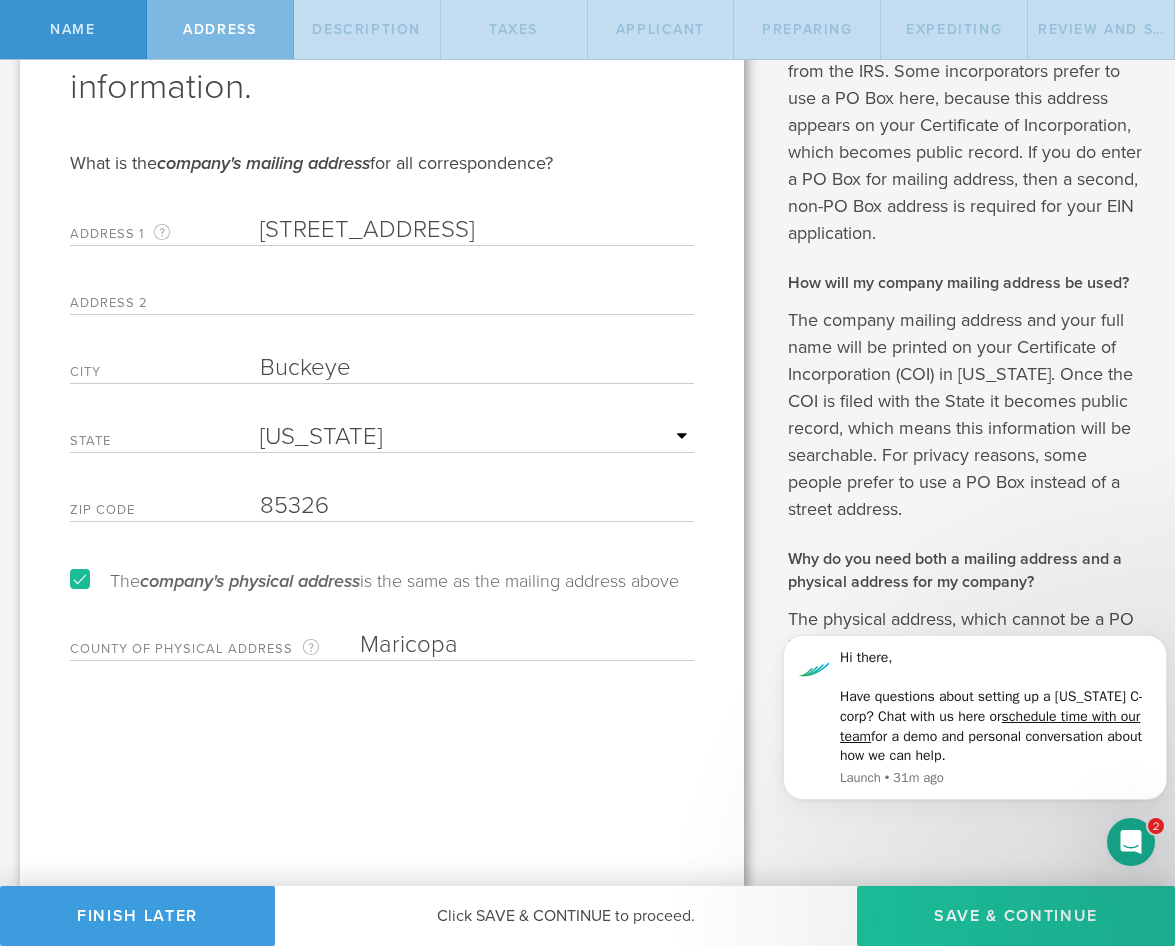 type on "Maricopa" 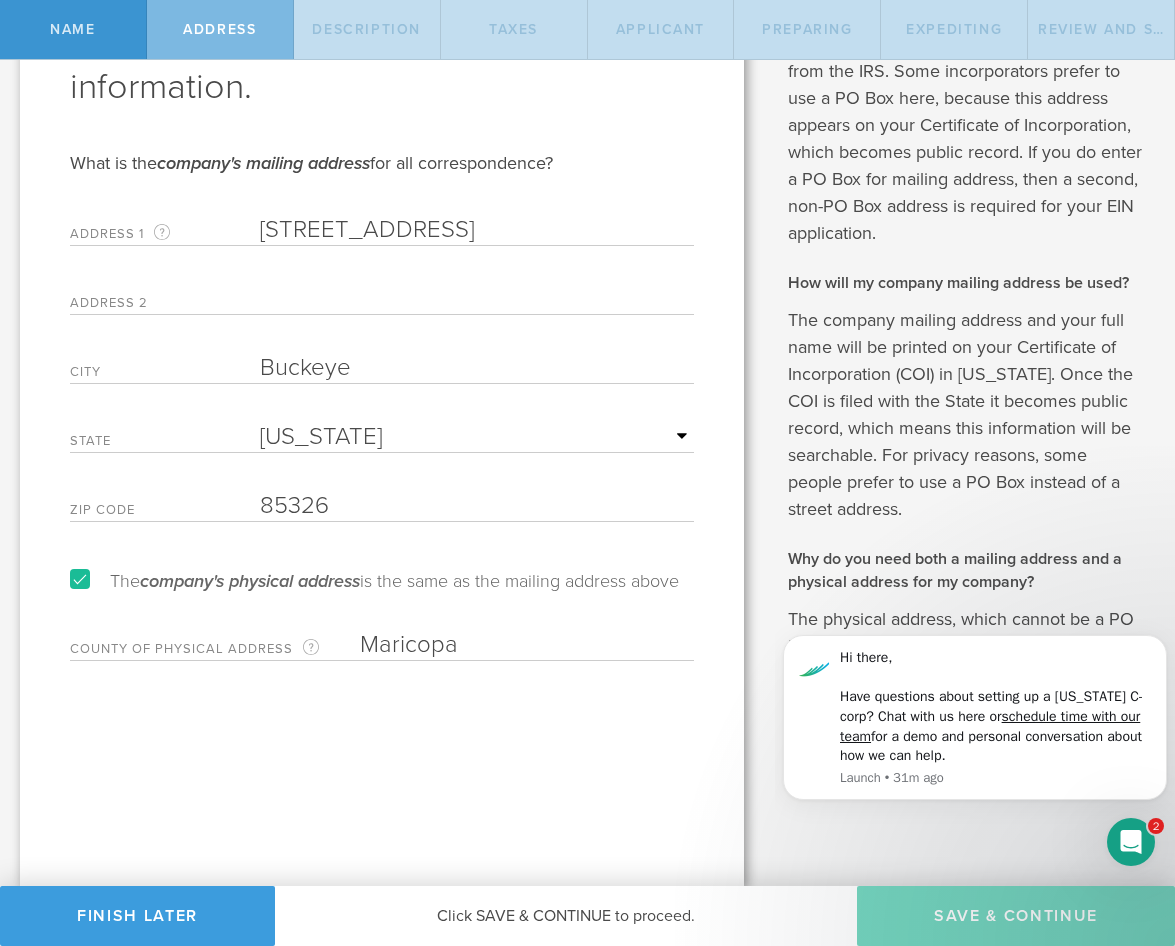 scroll, scrollTop: 0, scrollLeft: 0, axis: both 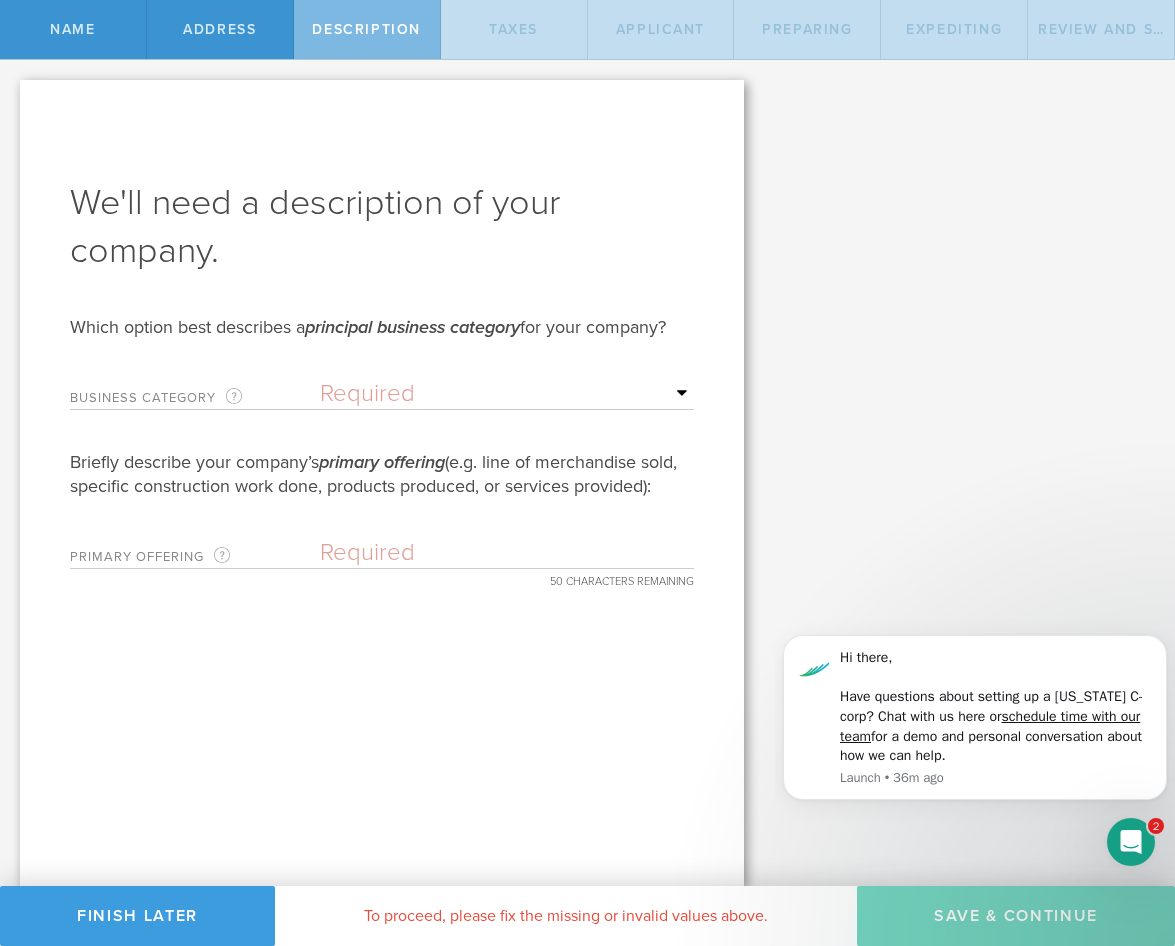 click on "Required Accommodation & food service Construction Finance & insurance Health care and social assistance Manufacturing Real estate Rental & leasing Retail Transportation & warehousing Wholesale-agent/broker Wholesale-other Other" at bounding box center (507, 394) 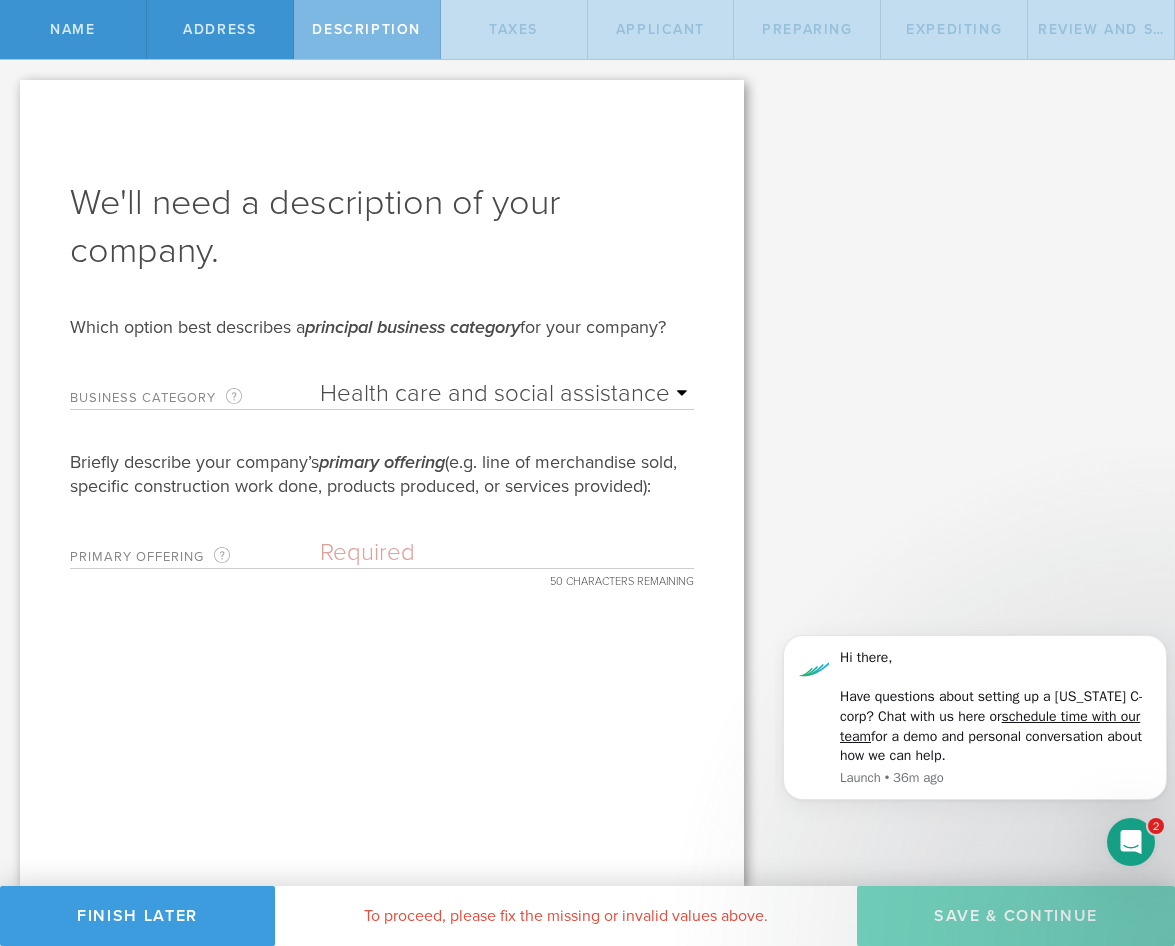 click on "Required Accommodation & food service Construction Finance & insurance Health care and social assistance Manufacturing Real estate Rental & leasing Retail Transportation & warehousing Wholesale-agent/broker Wholesale-other Other" at bounding box center [507, 394] 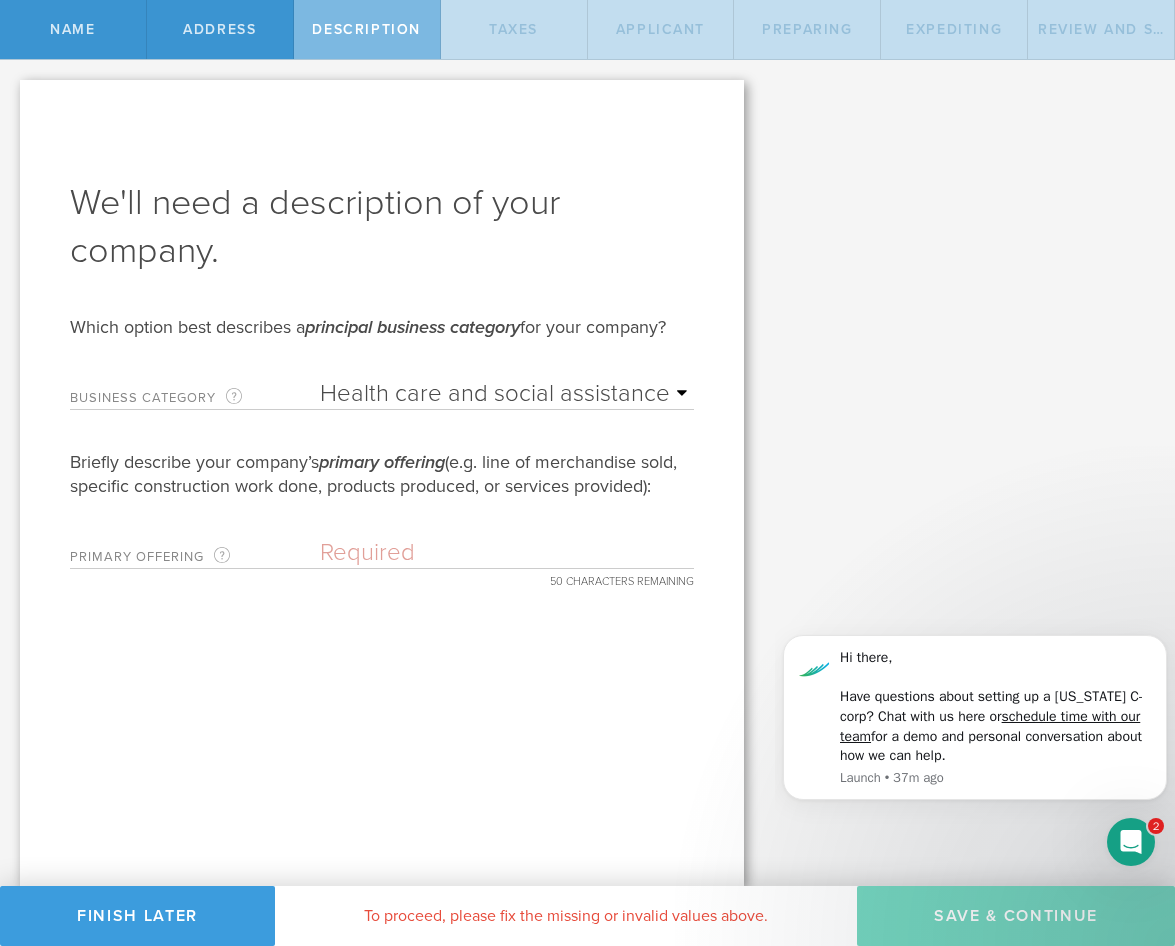 click at bounding box center (507, 553) 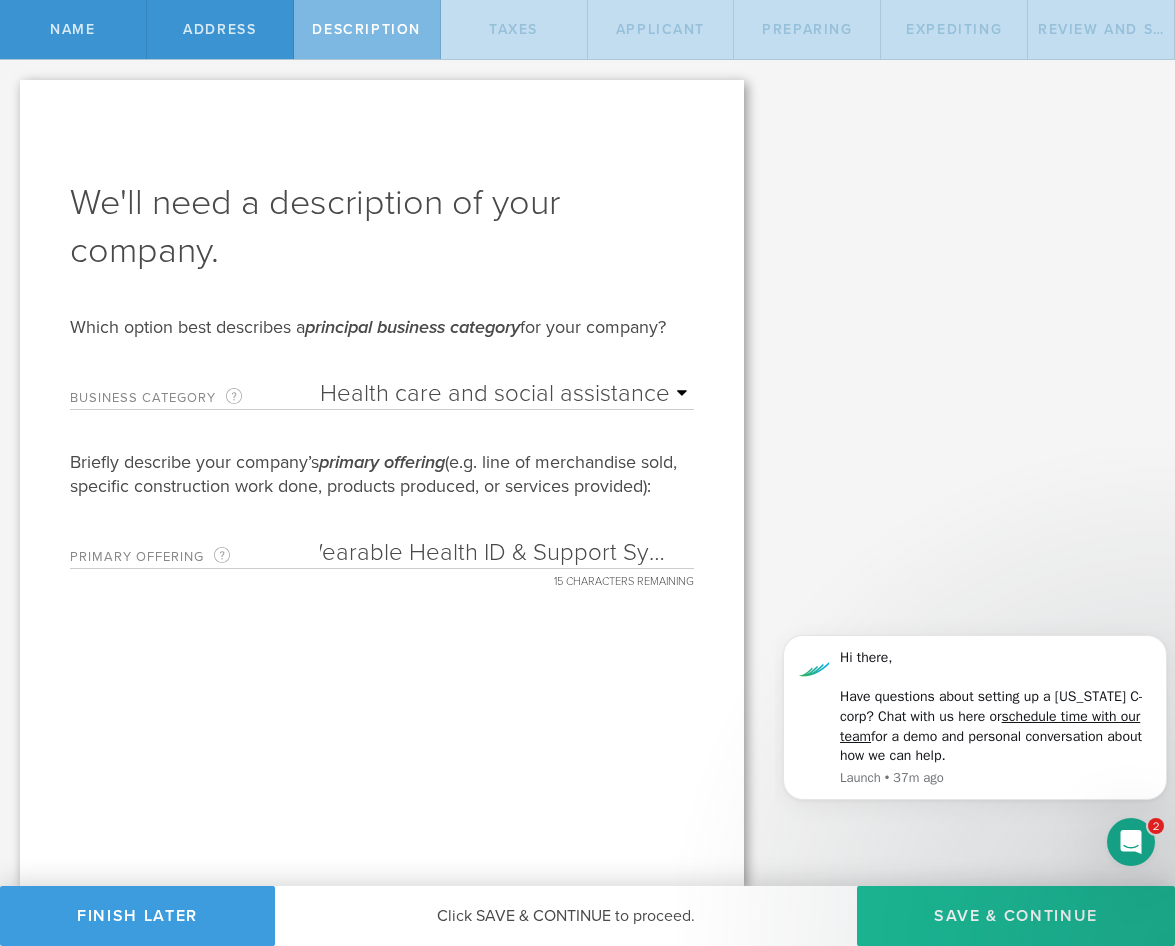 scroll, scrollTop: 0, scrollLeft: 0, axis: both 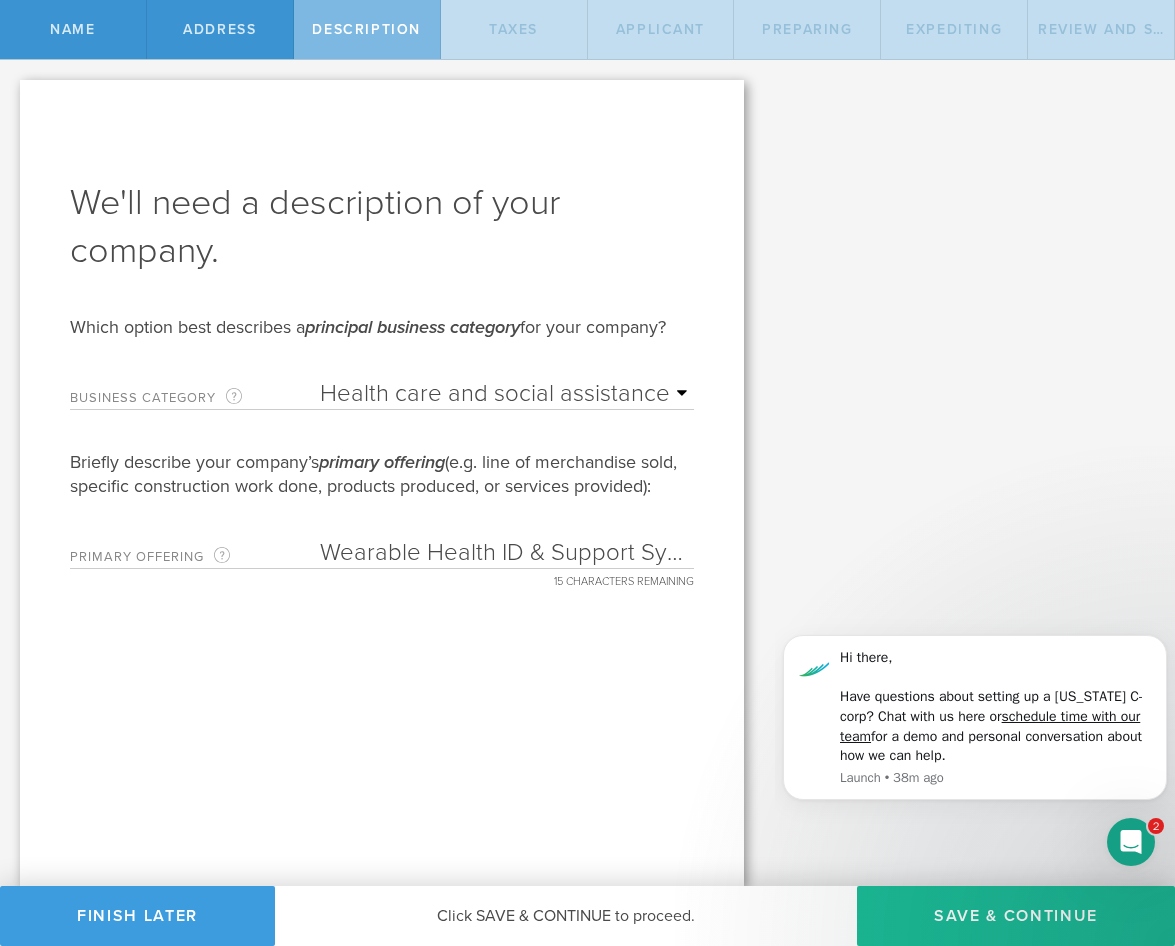 click on "Wearable Health ID & Support System" at bounding box center [507, 553] 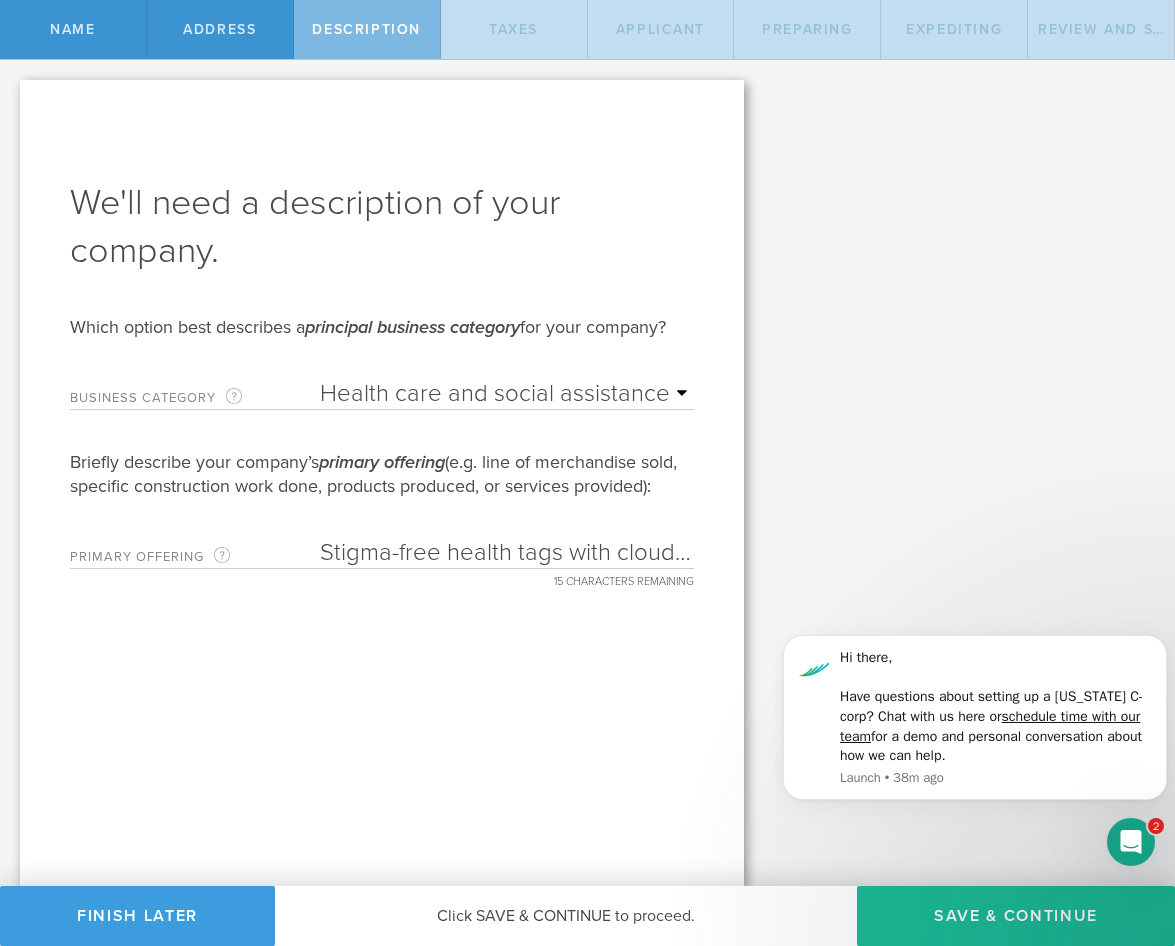 scroll, scrollTop: 0, scrollLeft: 61, axis: horizontal 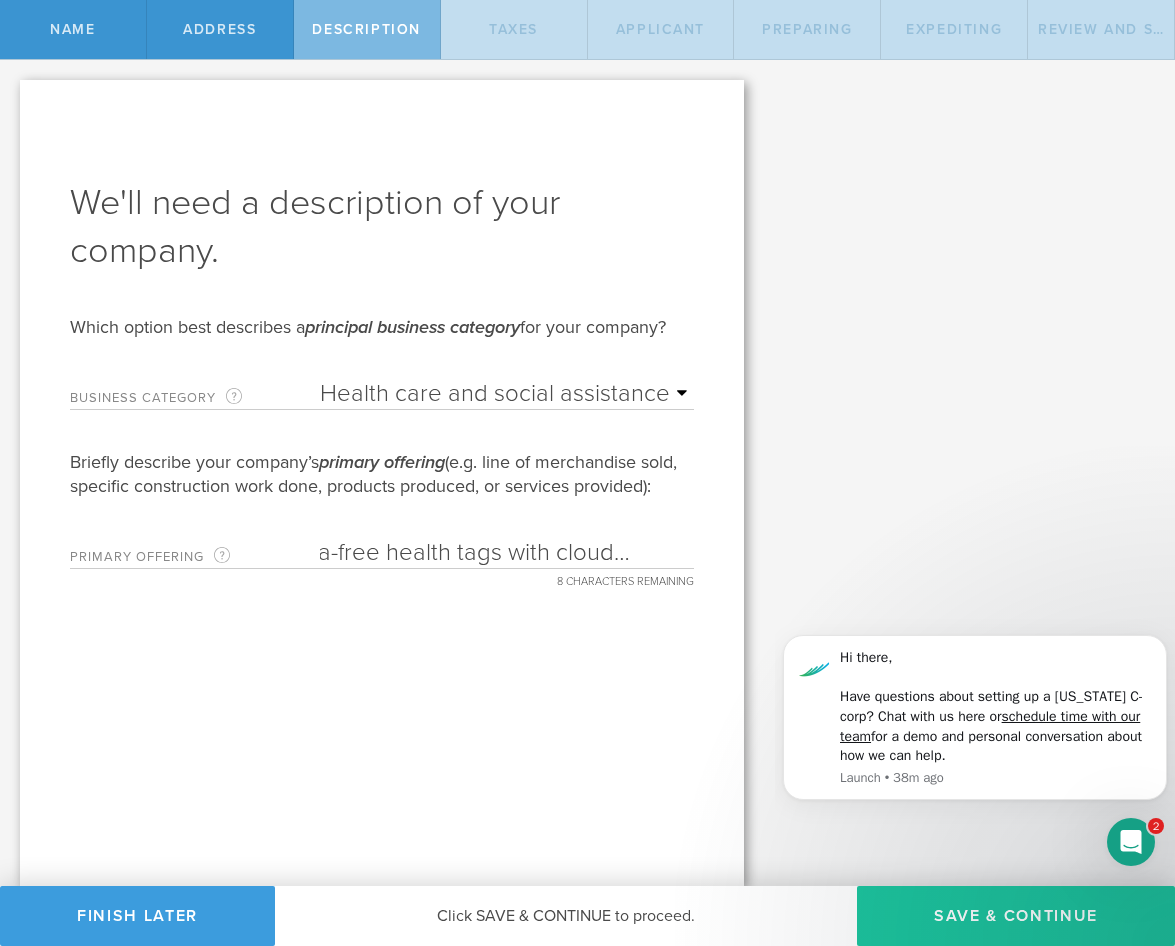 type on "Stigma-free health tags with cloud support" 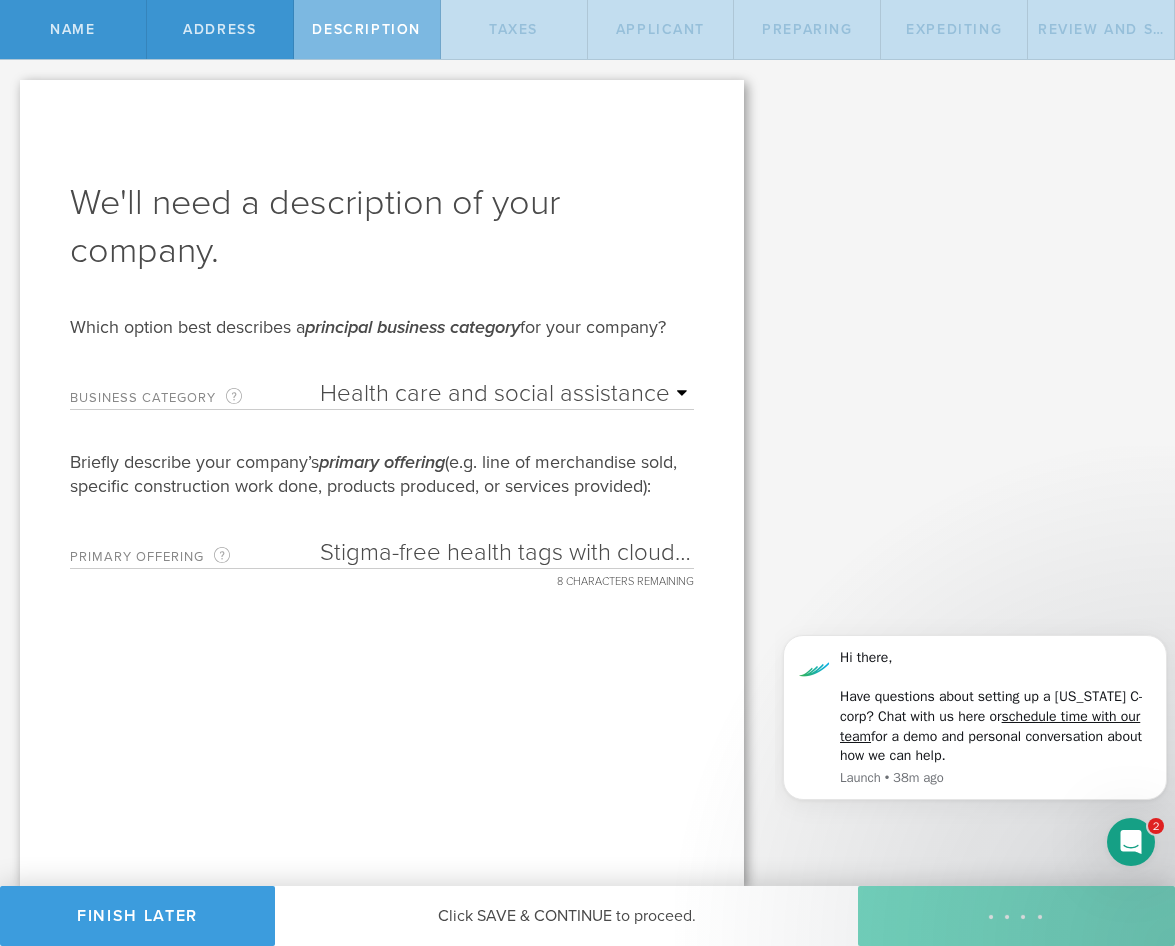 type on "0" 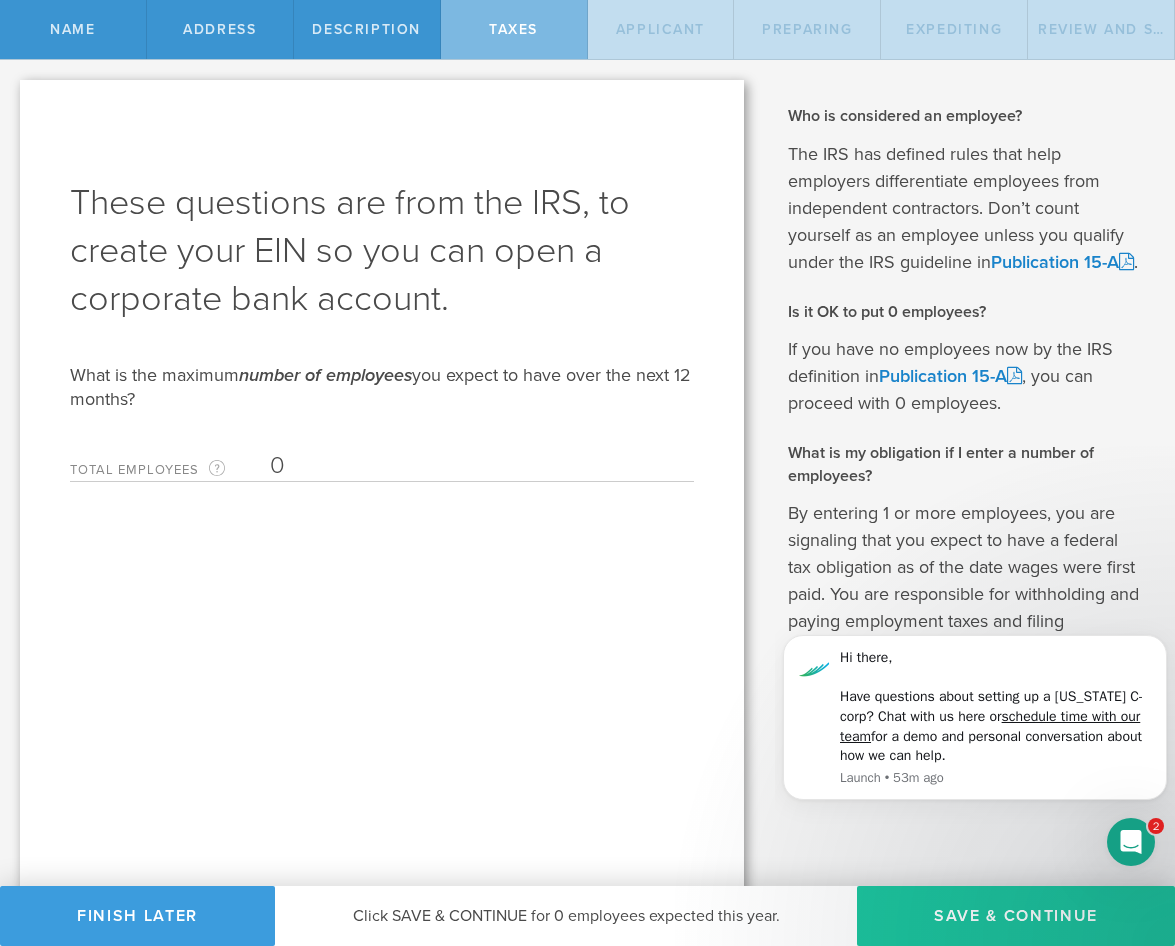 click on "Save & Continue" at bounding box center [1016, 916] 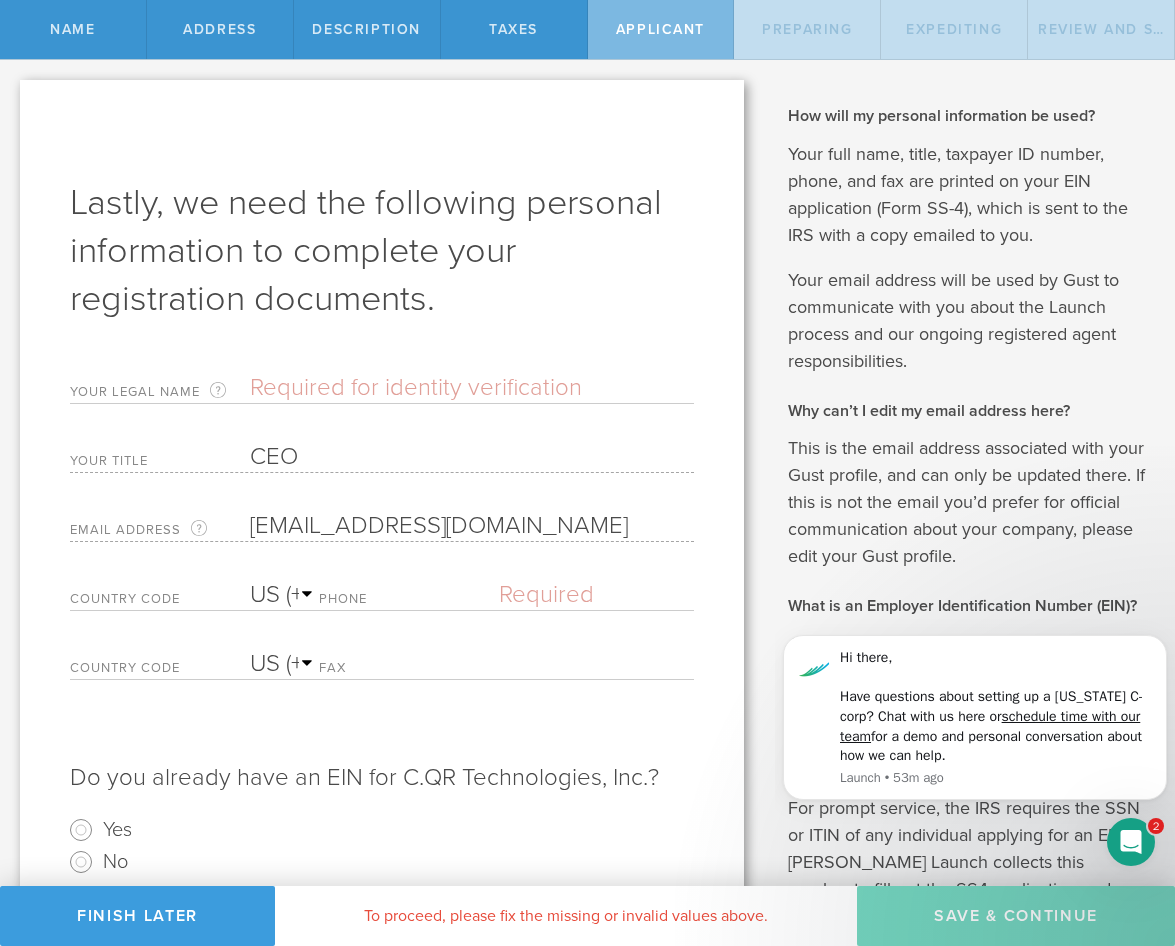 click at bounding box center [472, 388] 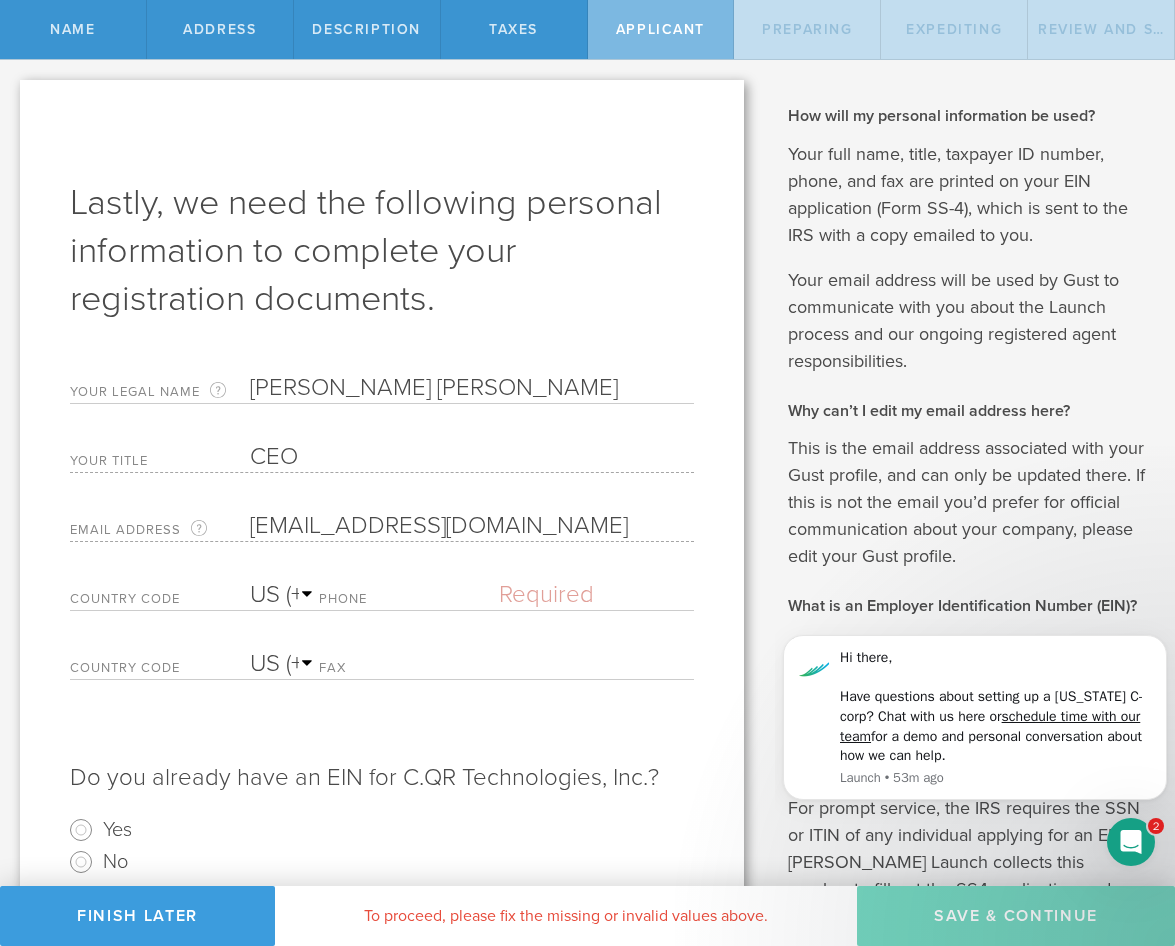 select on "AG" 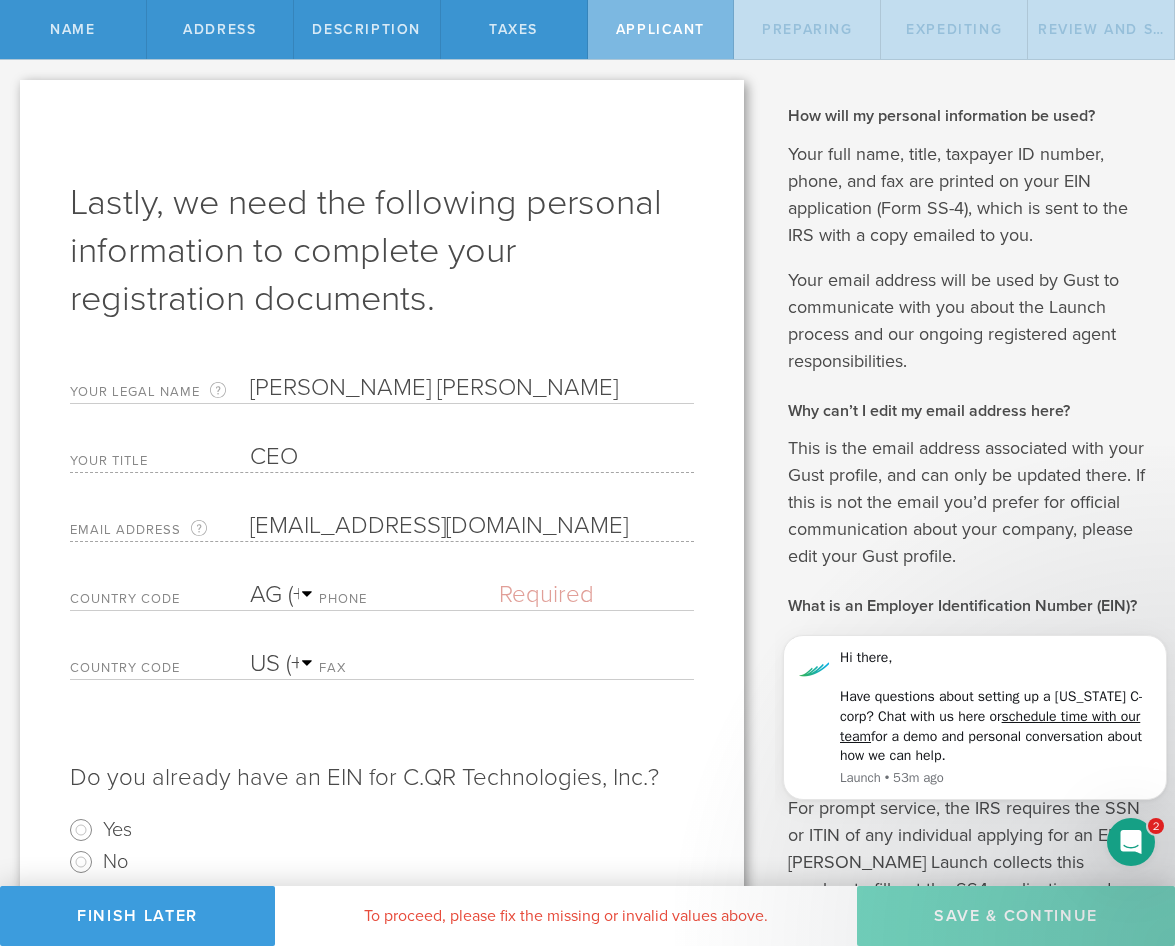 type on "[PHONE_NUMBER]" 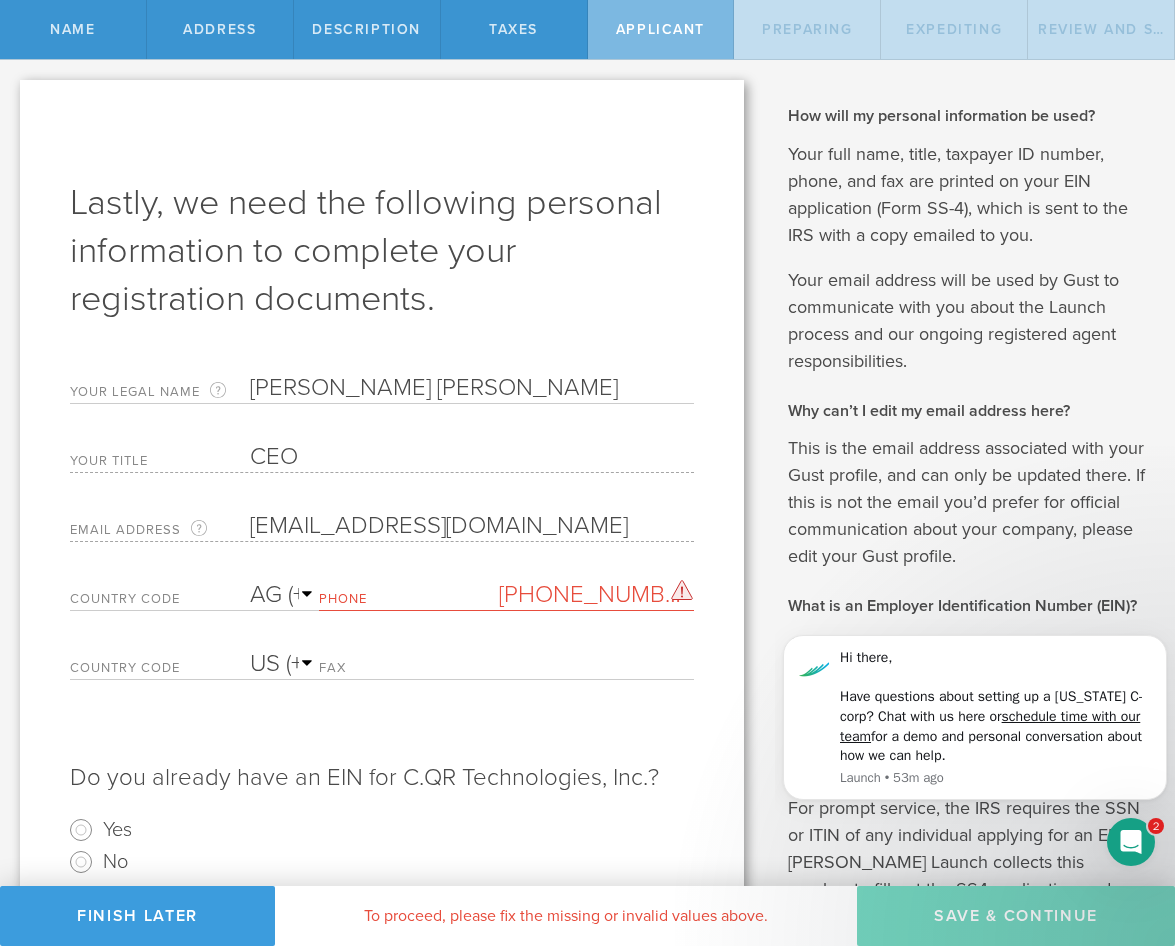 click on "[PHONE_NUMBER]" at bounding box center (596, 595) 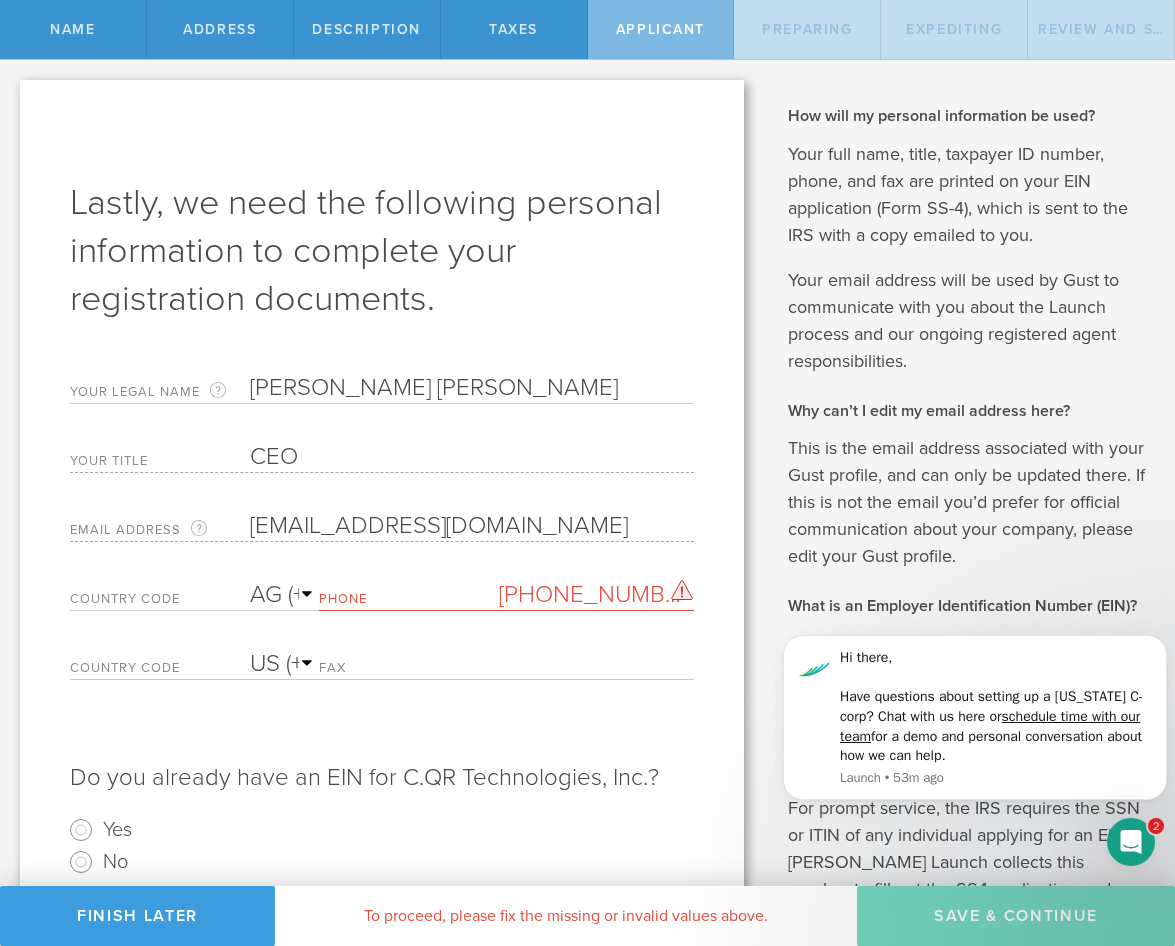 select on "US" 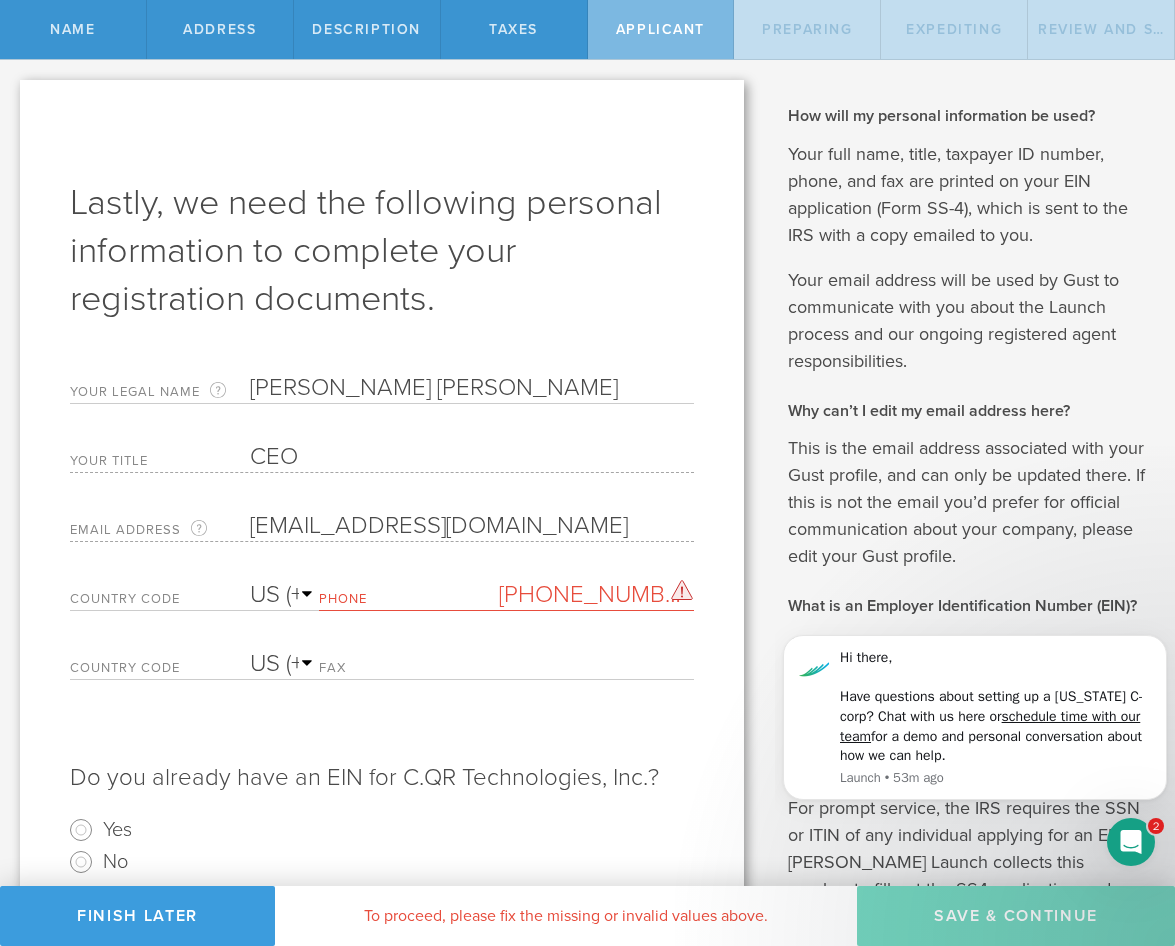 click on "AC (+247) AD (+376) AE (+971) AF (+93) AG (+1) AI (+1) AL (+355) AM (+374) AO (+244) AR (+54) AS (+1) AT (+43) AU (+61) AW (+297) AX (+358) AZ (+994) BA (+387) BB (+1) BD (+880) BE (+32) BF (+226) BG (+359) BH (+973) BI (+257) BJ (+229) BL (+590) BM (+1) BN (+673) BO (+591) BQ (+599) BR (+55) BS (+1) BT (+975) BW (+267) BY (+375) BZ (+501) CA (+1) CC (+61) CD (+243) CF (+236) CG (+242) CH (+41) CI (+225) CK (+682) CL (+56) CM (+237) CN (+86) CO (+57) CR (+506) CU (+53) CV (+238) CW (+599) CX (+61) CY (+357) CZ (+420) DE (+49) DJ (+253) DK (+45) DM (+1) DO (+1) DZ (+213) EC (+593) EE (+372) EG (+20) EH (+212) ER (+291) ES (+34) ET (+251) FI (+358) FJ (+679) FK (+500) FM (+691) FO (+298) FR (+33) GA (+241) GB (+44) GD (+1) GE (+995) GF (+594) GG (+44) GH (+233) GI (+350) GL (+299) GM (+220) GN (+224) GP (+590) GQ (+240) GR (+30) GT (+502) GU (+1) GW (+245) GY (+592) HK (+852) HN (+504) HR (+385) HT (+509) HU (+36) ID (+62) IE (+353) IL (+972) IM (+44) IN (+91) IO (+246) IQ (+964) IR (+98) IS (+354) IT (+39)" at bounding box center [284, 595] 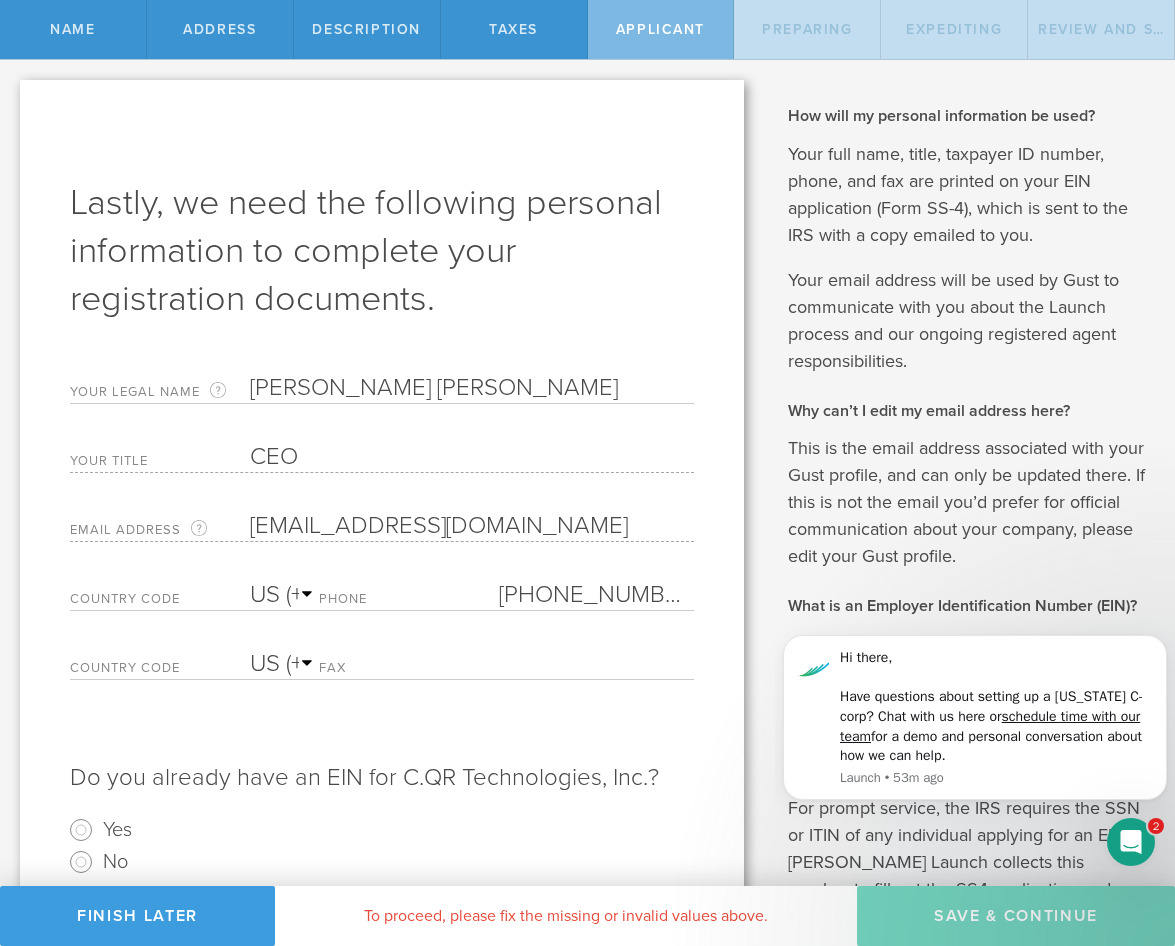 click on "Fax" at bounding box center (409, 670) 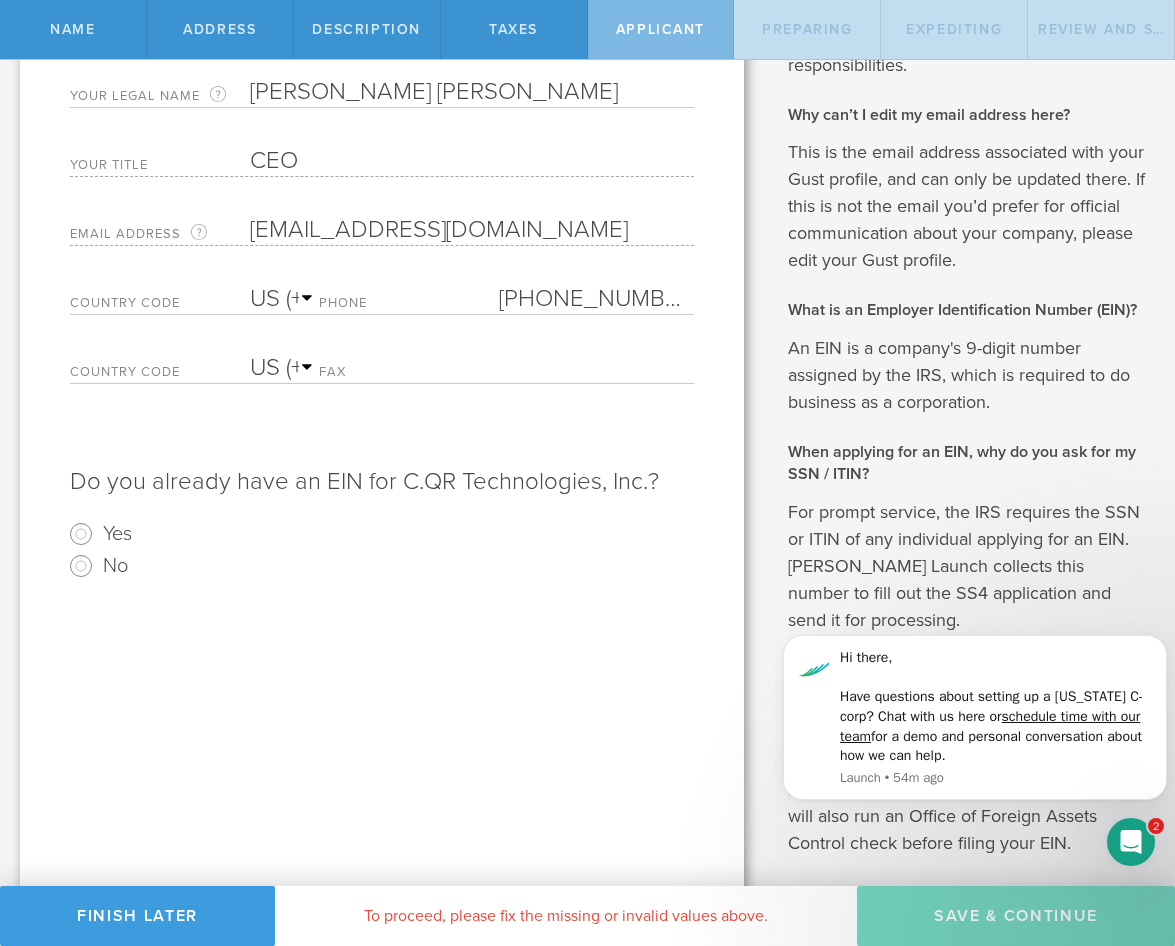 scroll, scrollTop: 300, scrollLeft: 0, axis: vertical 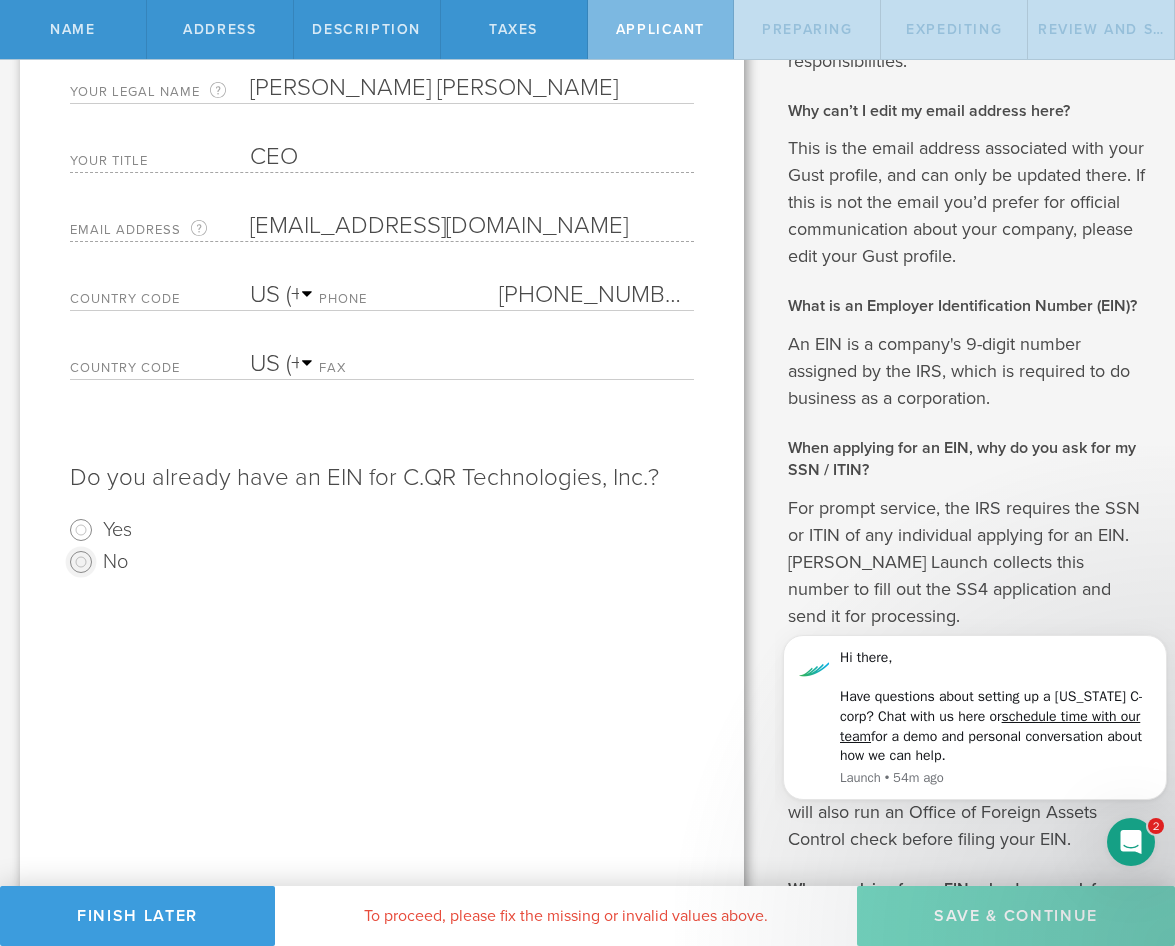 click on "No" at bounding box center (81, 562) 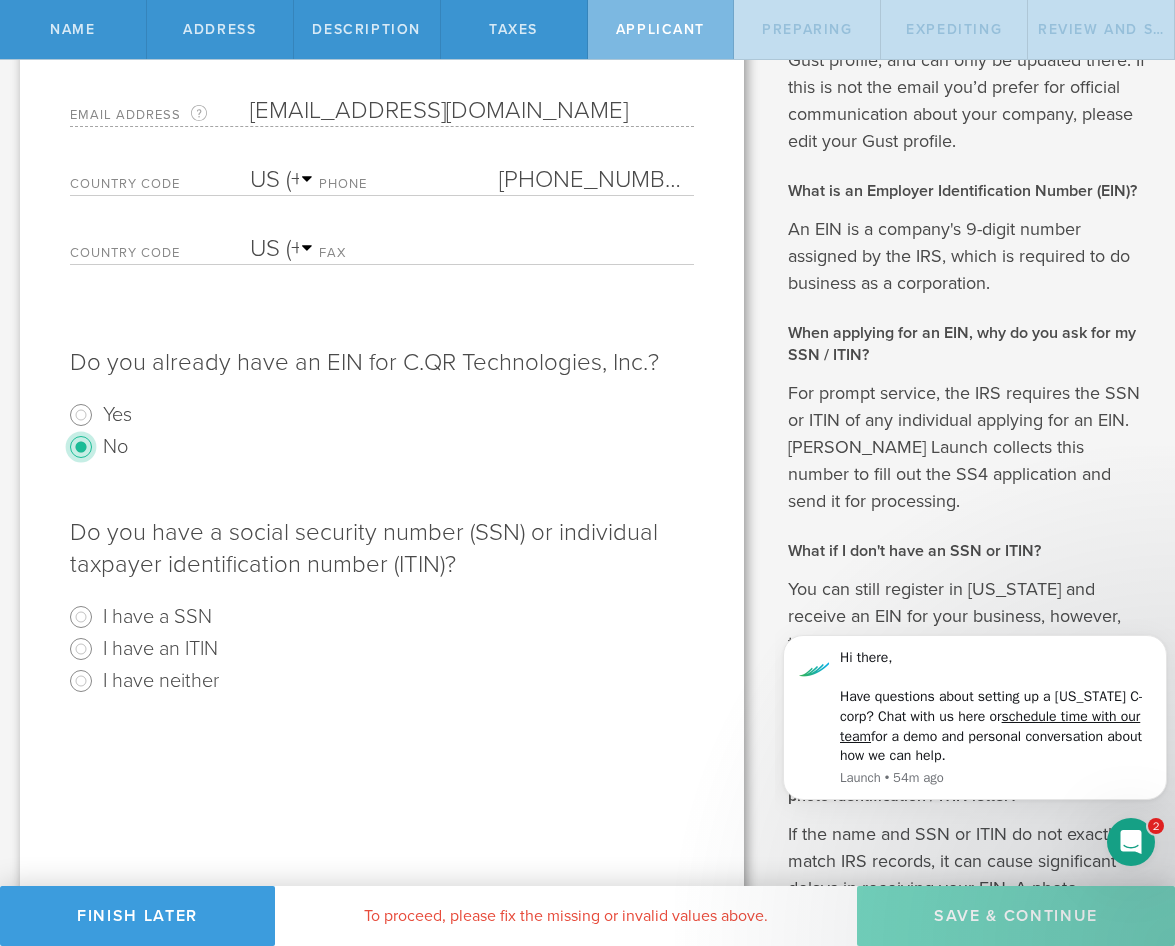scroll, scrollTop: 500, scrollLeft: 0, axis: vertical 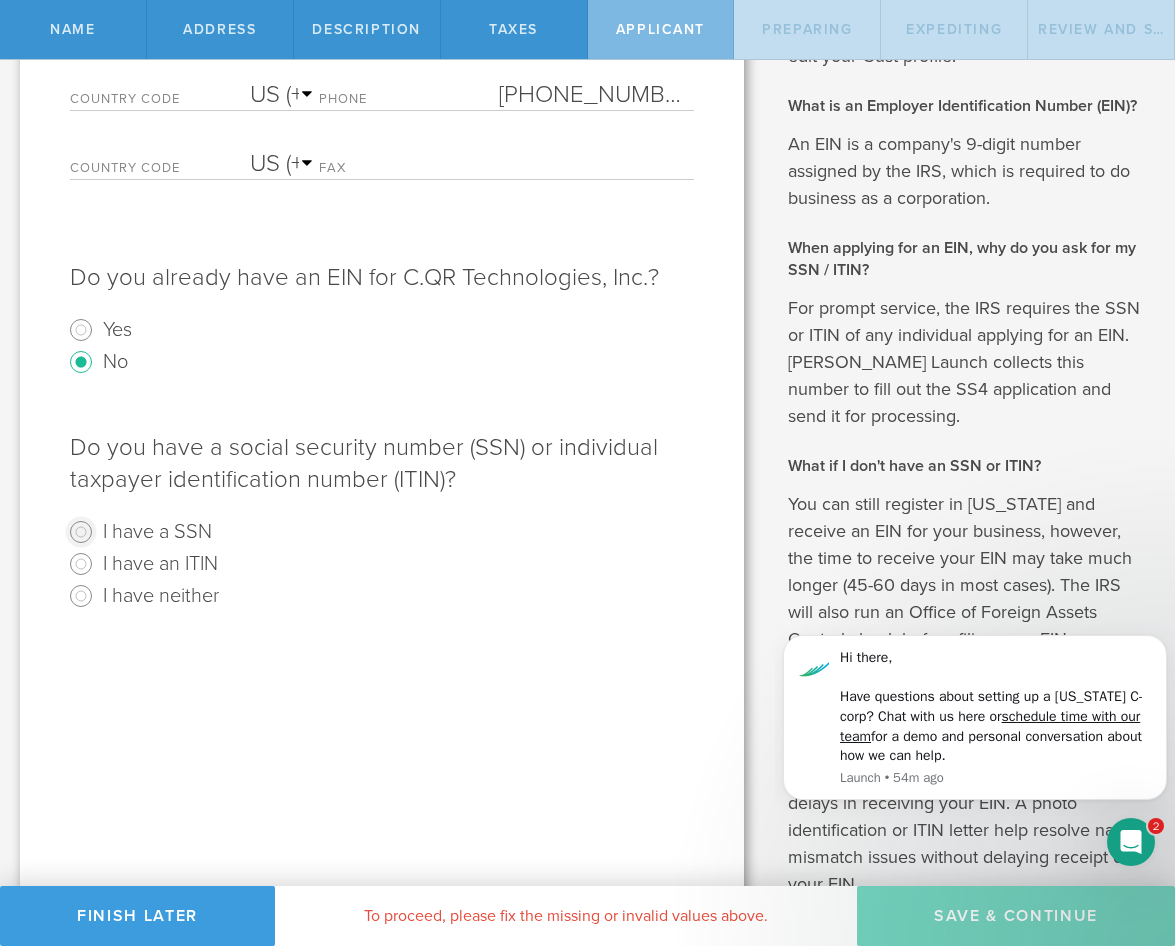 click on "I have a SSN" at bounding box center [81, 532] 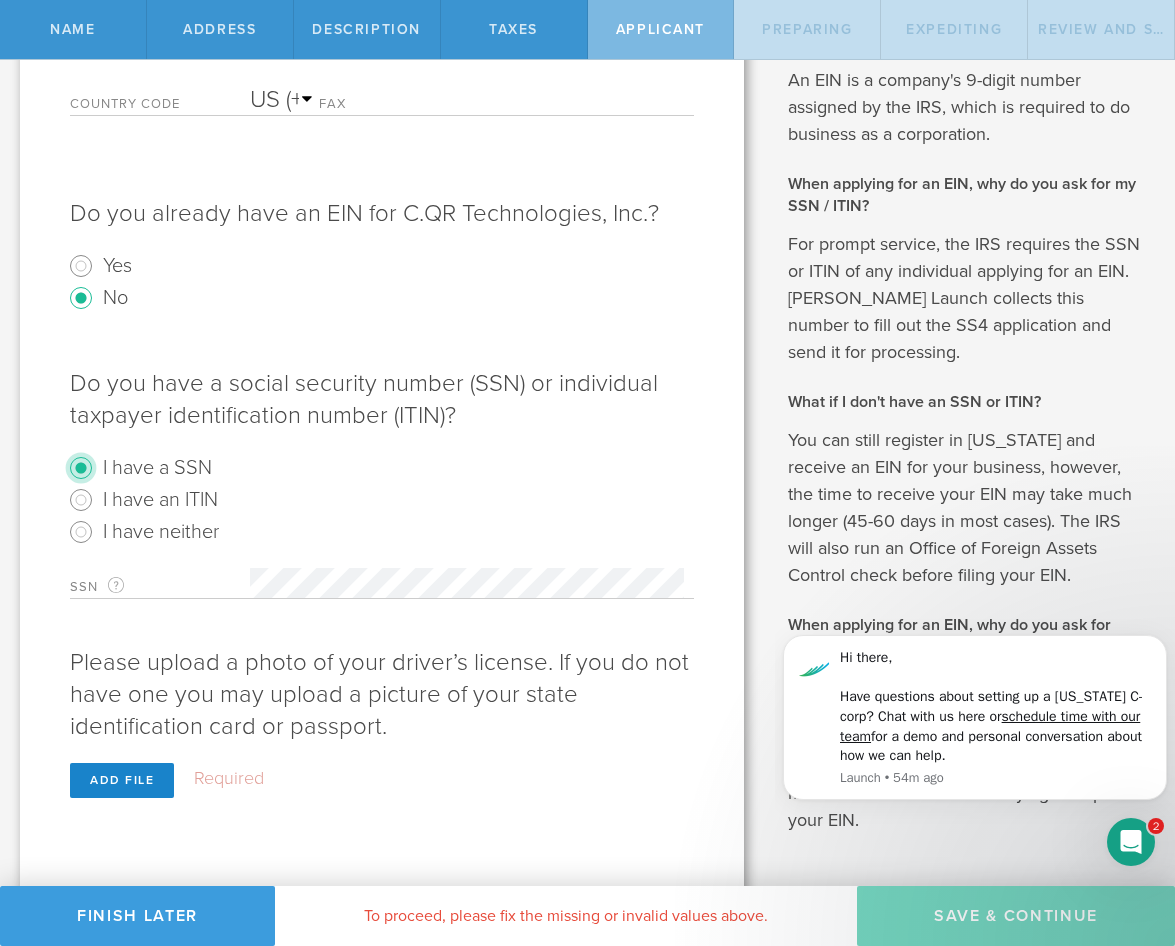scroll, scrollTop: 600, scrollLeft: 0, axis: vertical 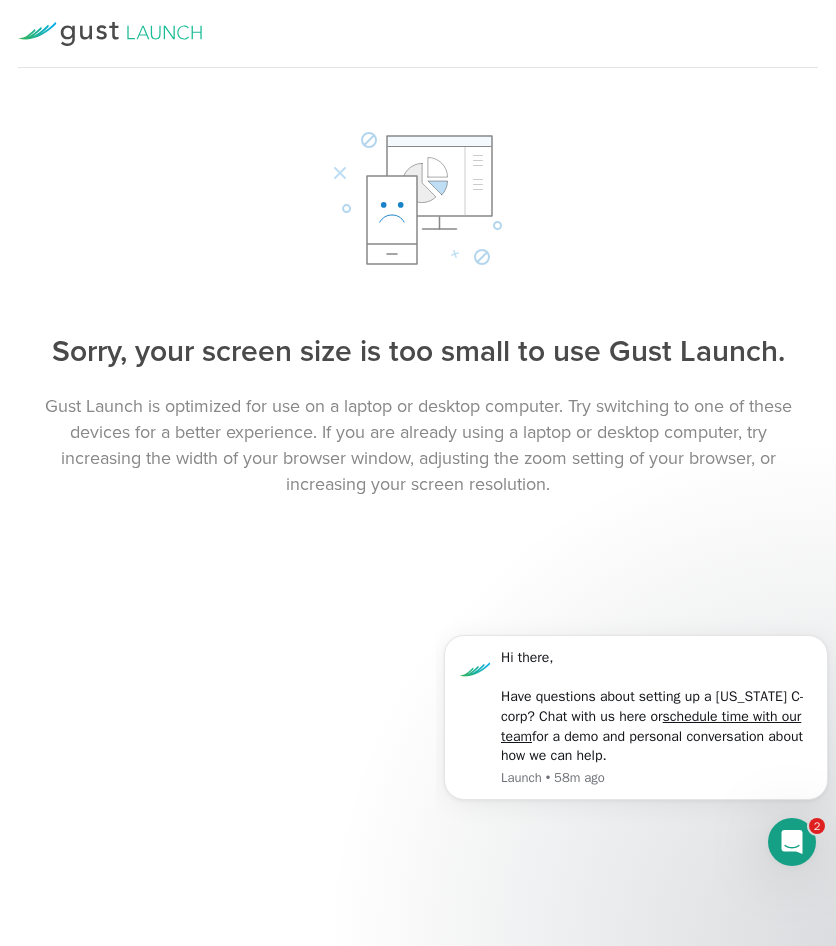 click on "Sorry, your screen size is too small to use Gust Launch. Gust Launch is optimized for use on a laptop or desktop computer. Try switching to one of these devices for a better experience. If you are already using a laptop or desktop computer, try increasing the width of your browser window, adjusting the zoom setting of your browser, or increasing your screen resolution. Go to dashboard" at bounding box center [418, 414] 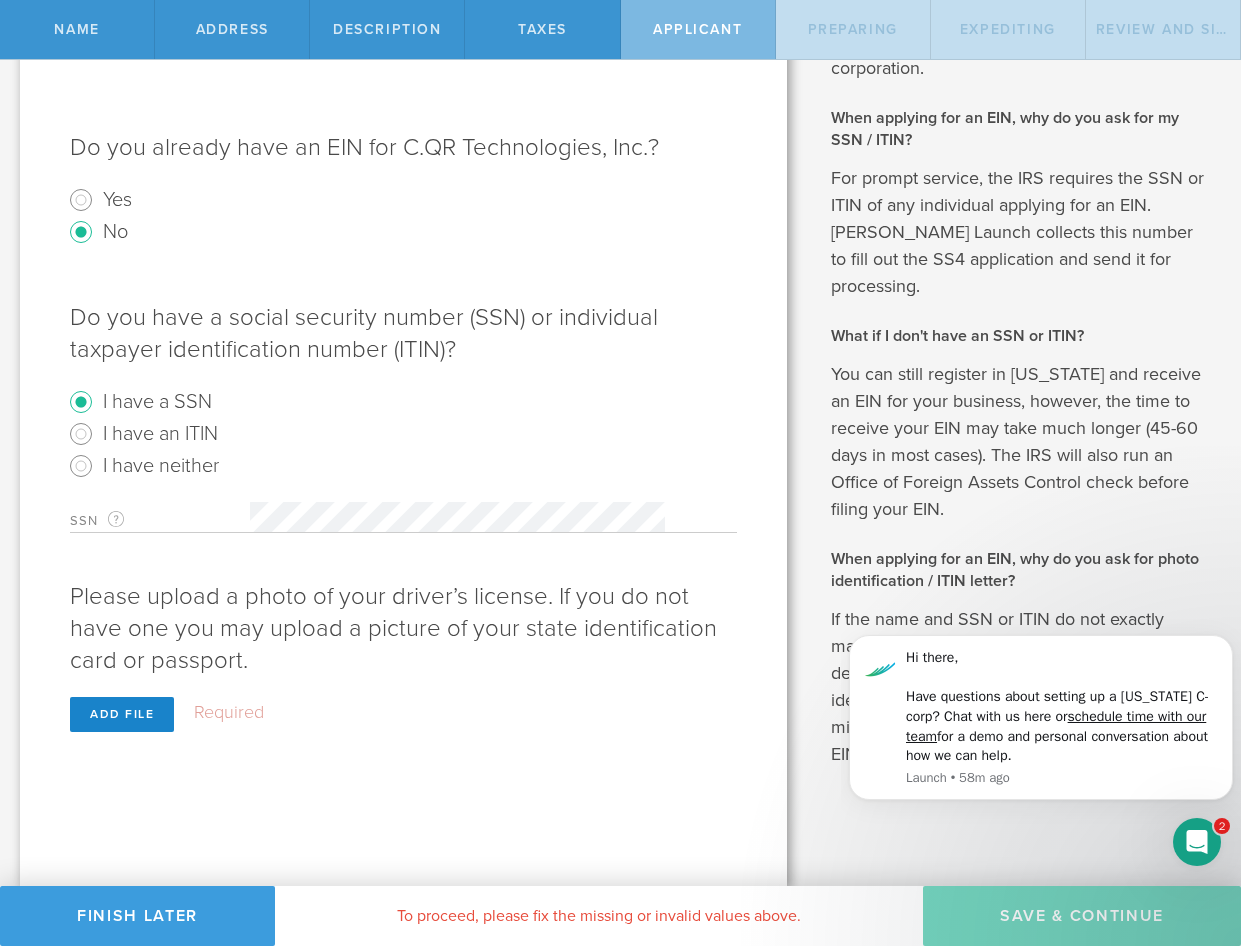 scroll, scrollTop: 603, scrollLeft: 0, axis: vertical 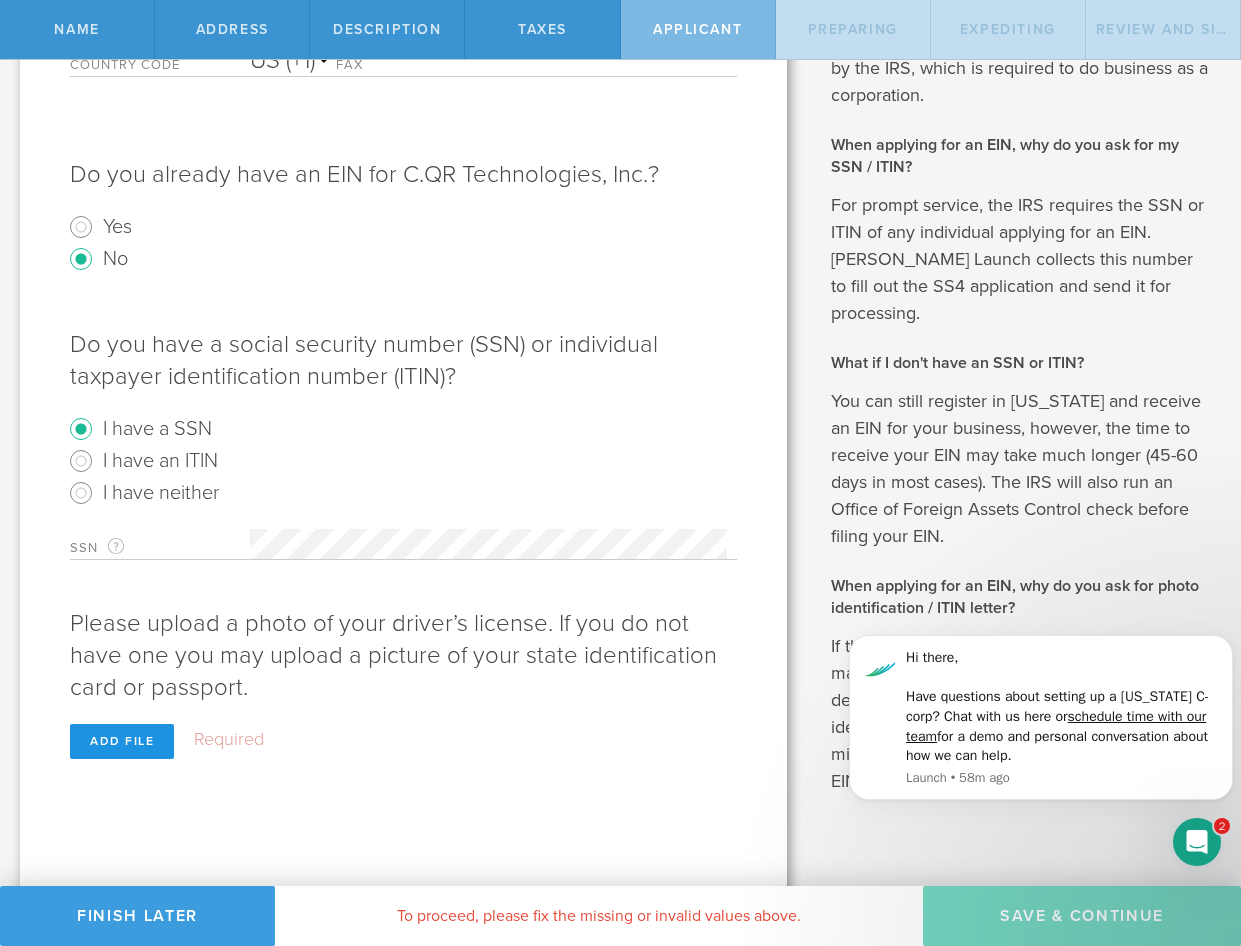 click on "Add file" at bounding box center [122, 741] 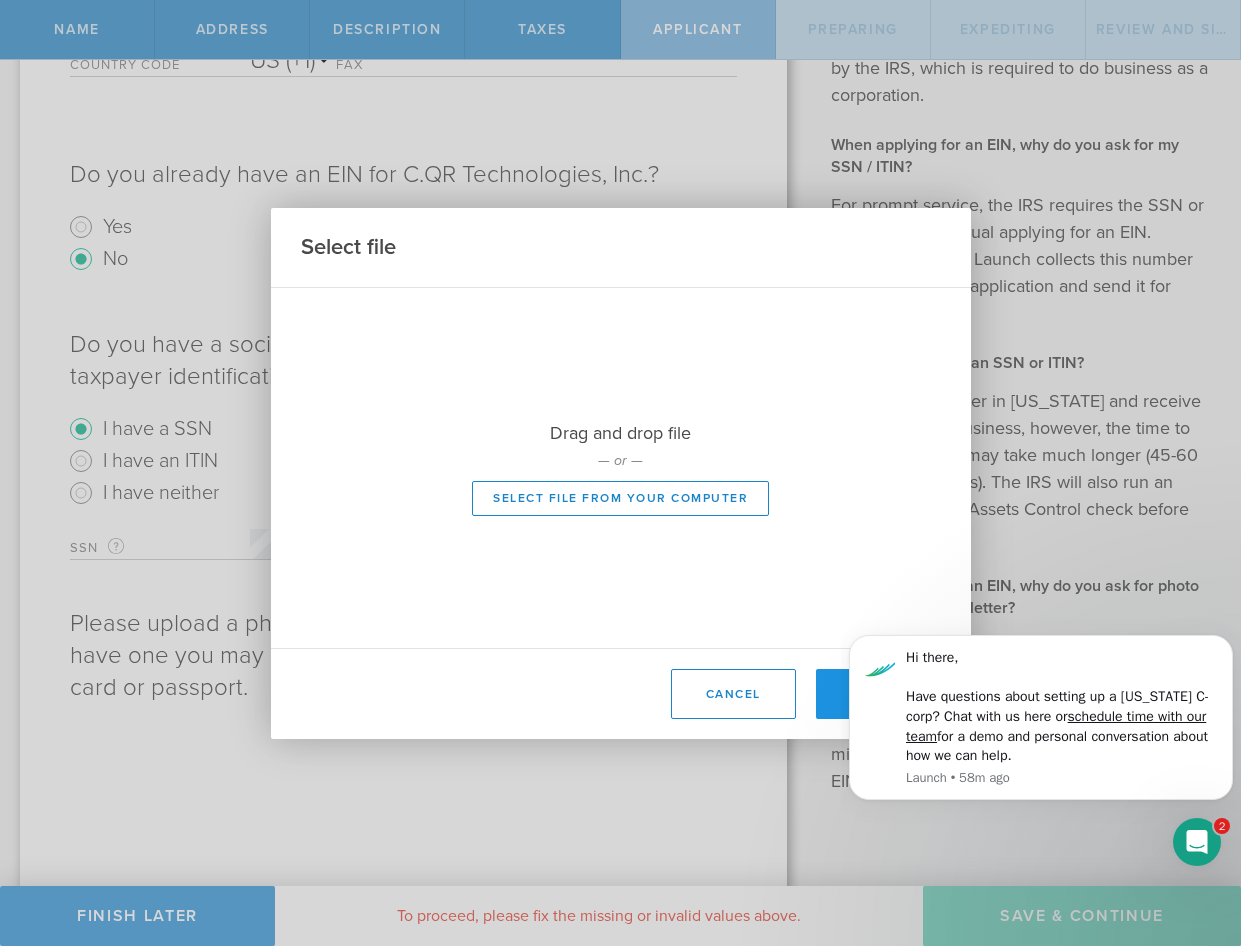 click on "Done" at bounding box center (878, 694) 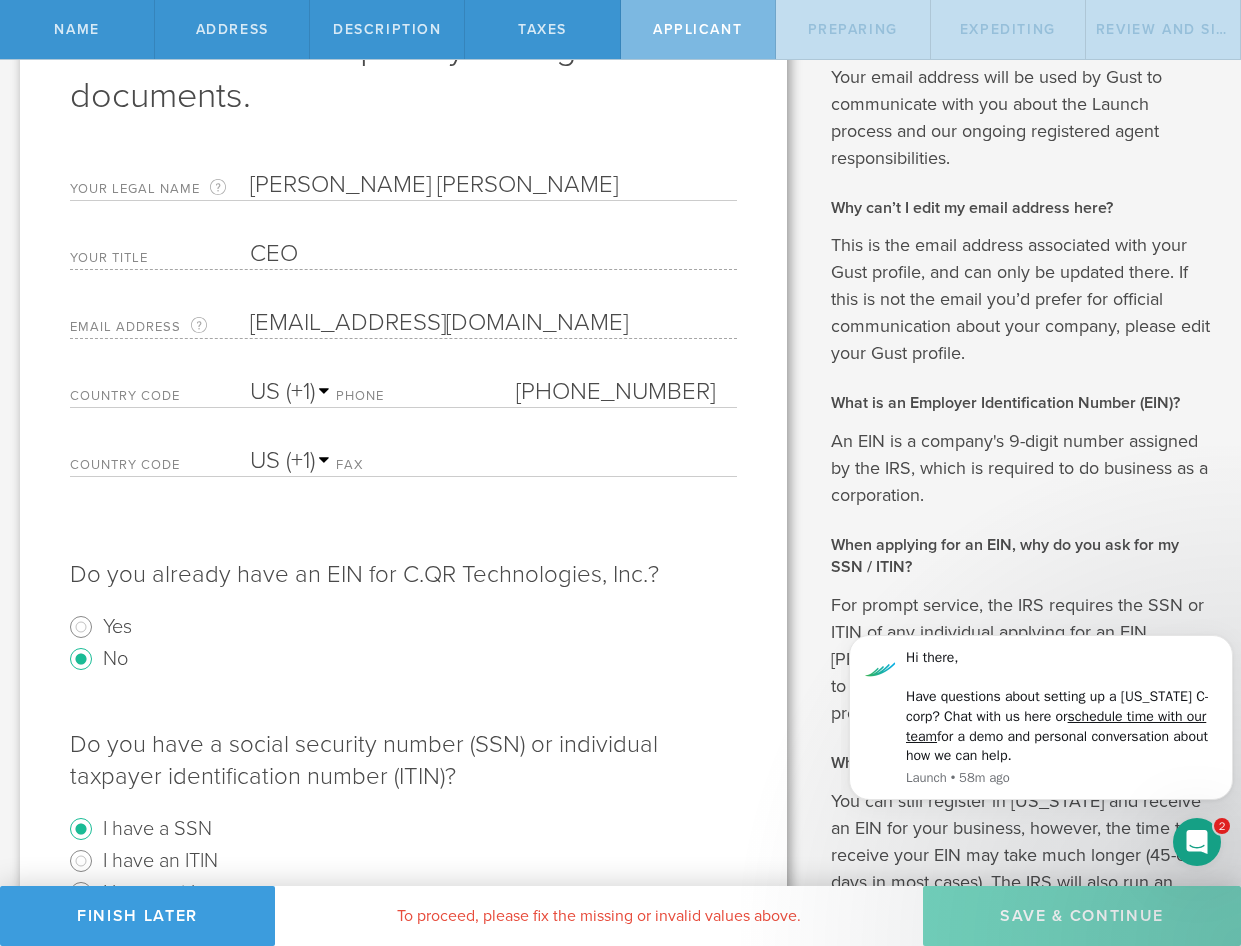 scroll, scrollTop: 603, scrollLeft: 0, axis: vertical 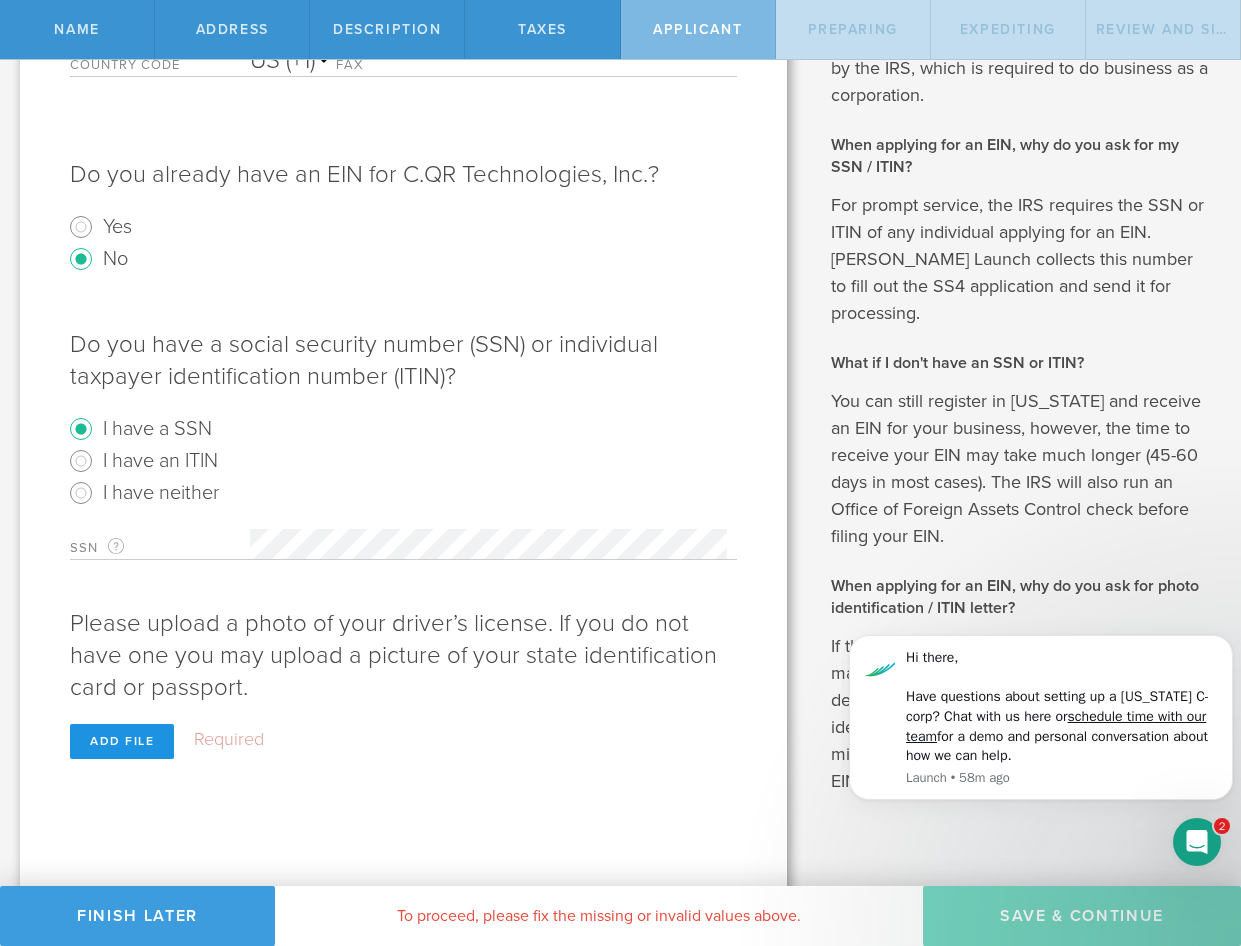 click on "Add file" at bounding box center [122, 741] 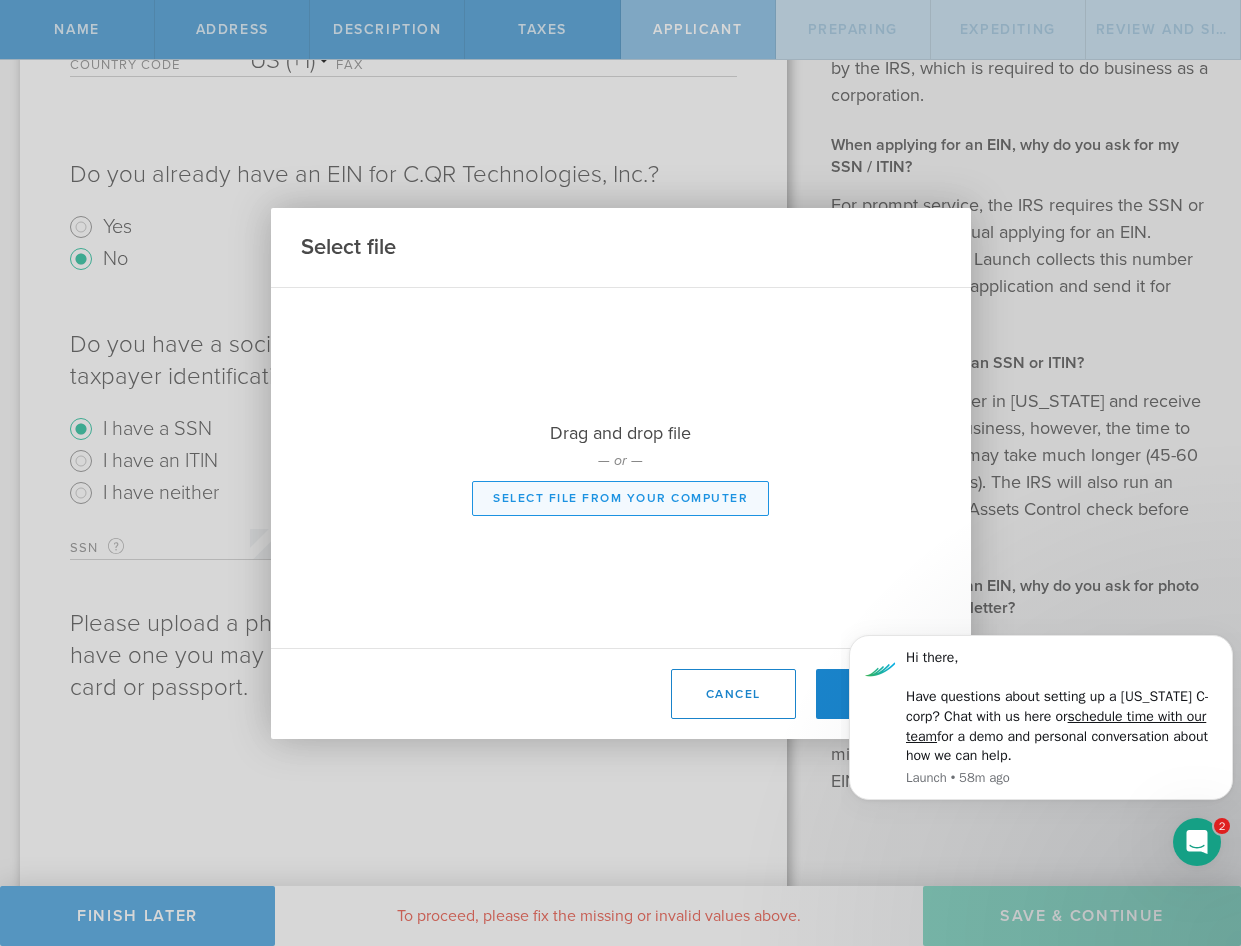 click on "Select file from your computer" at bounding box center [620, 498] 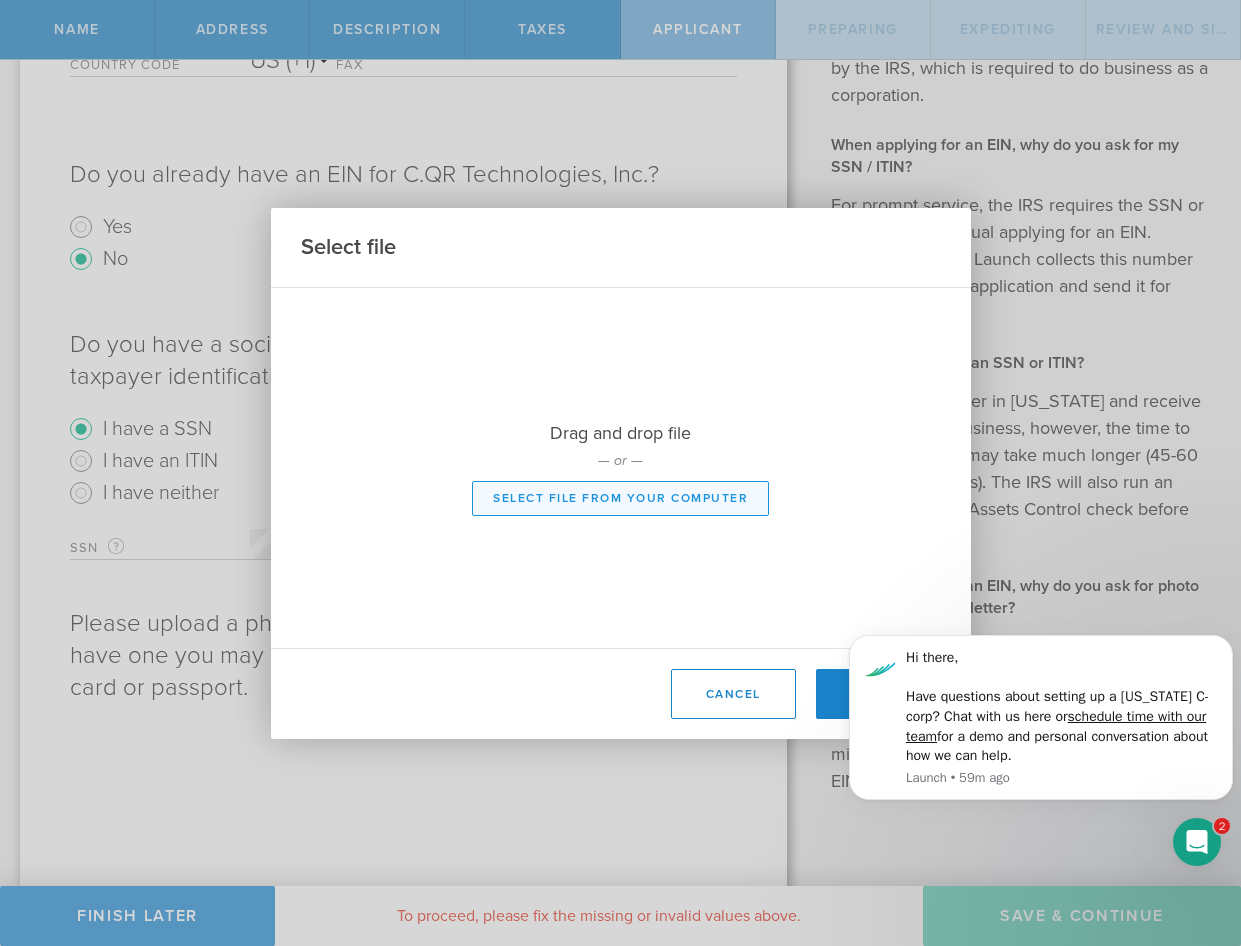 type on "C:\fakepath\IMG_5757.HEIC" 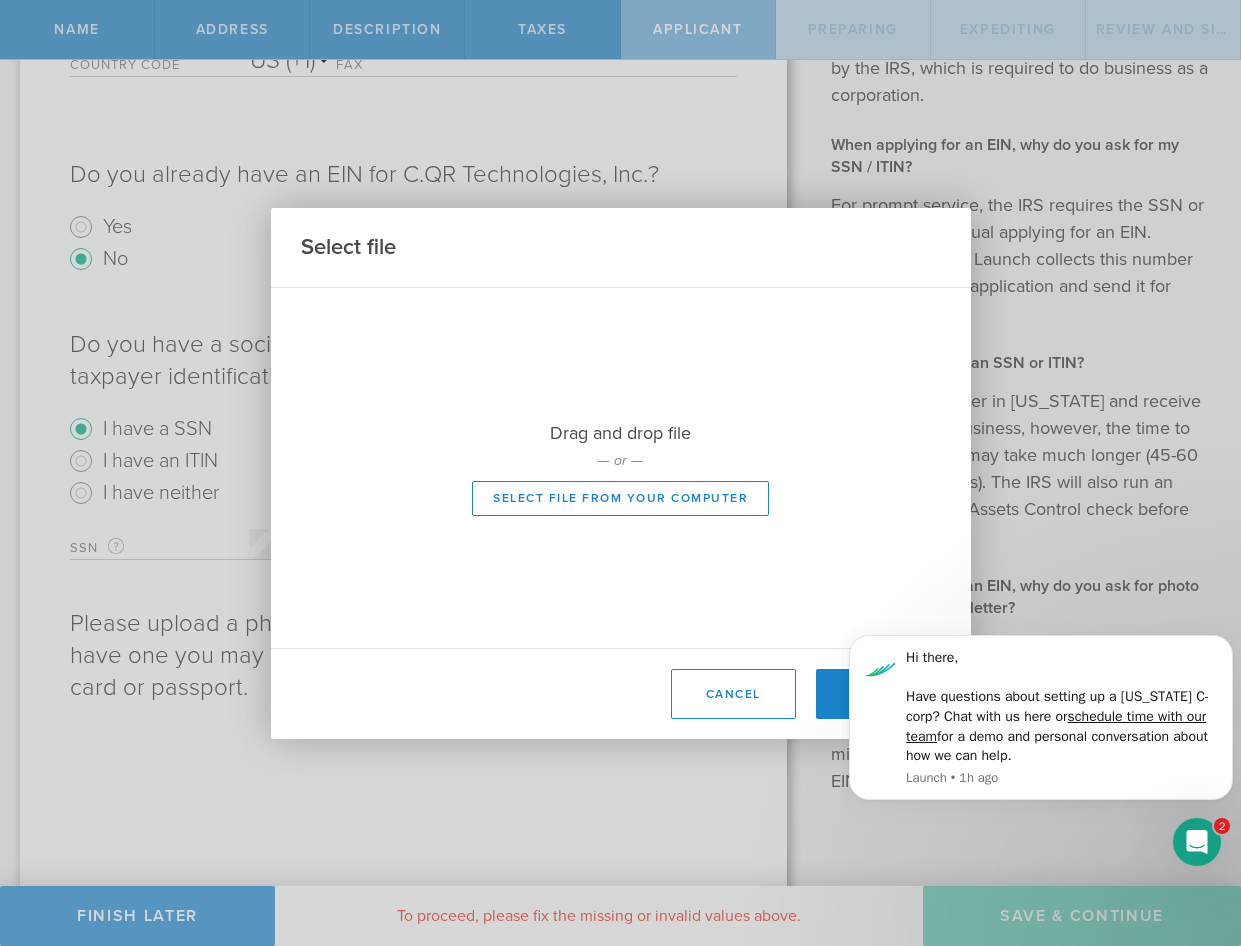 click on "Drag and drop file  — or —  Select file from your computer" at bounding box center [621, 468] 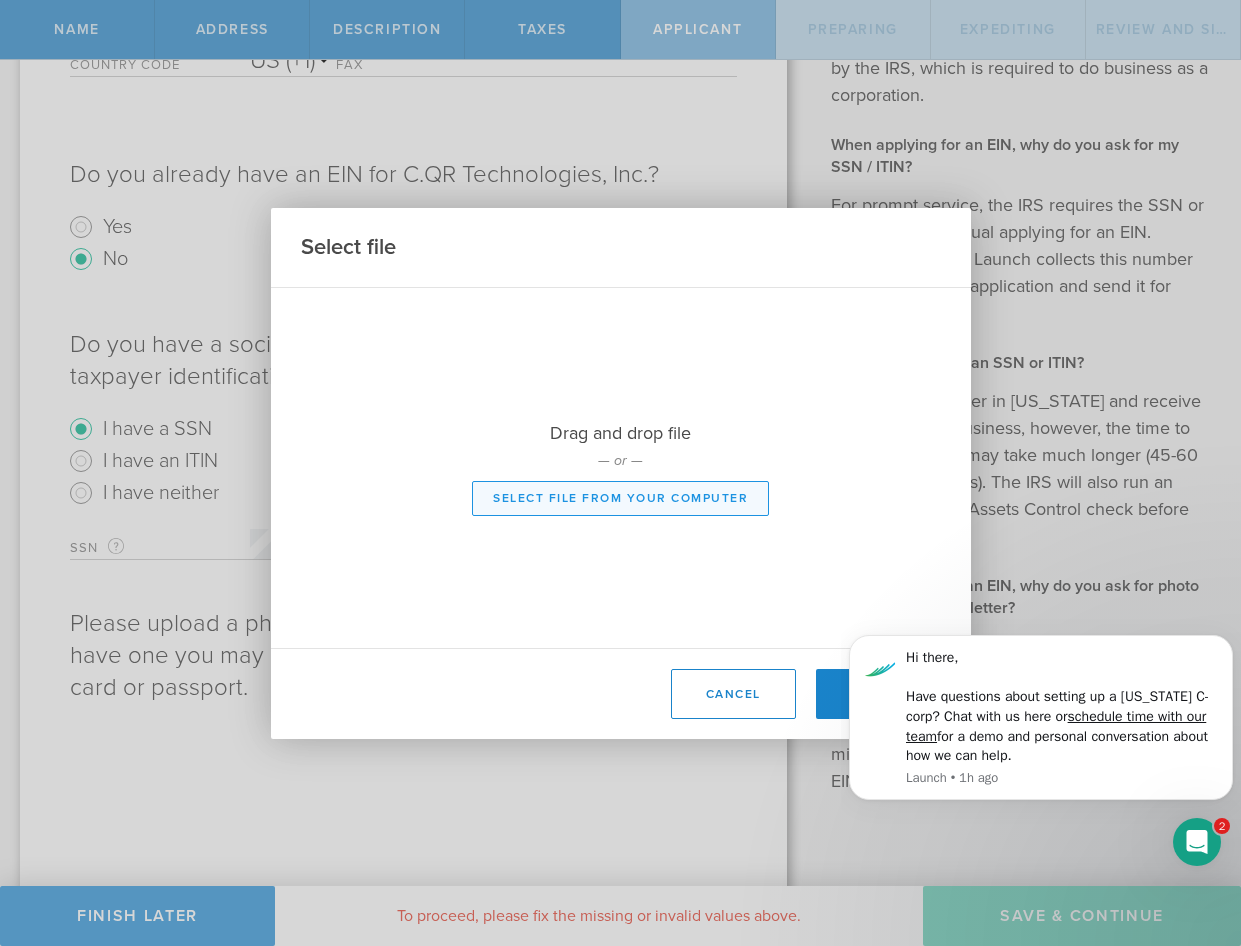 click on "Select file from your computer" at bounding box center (620, 498) 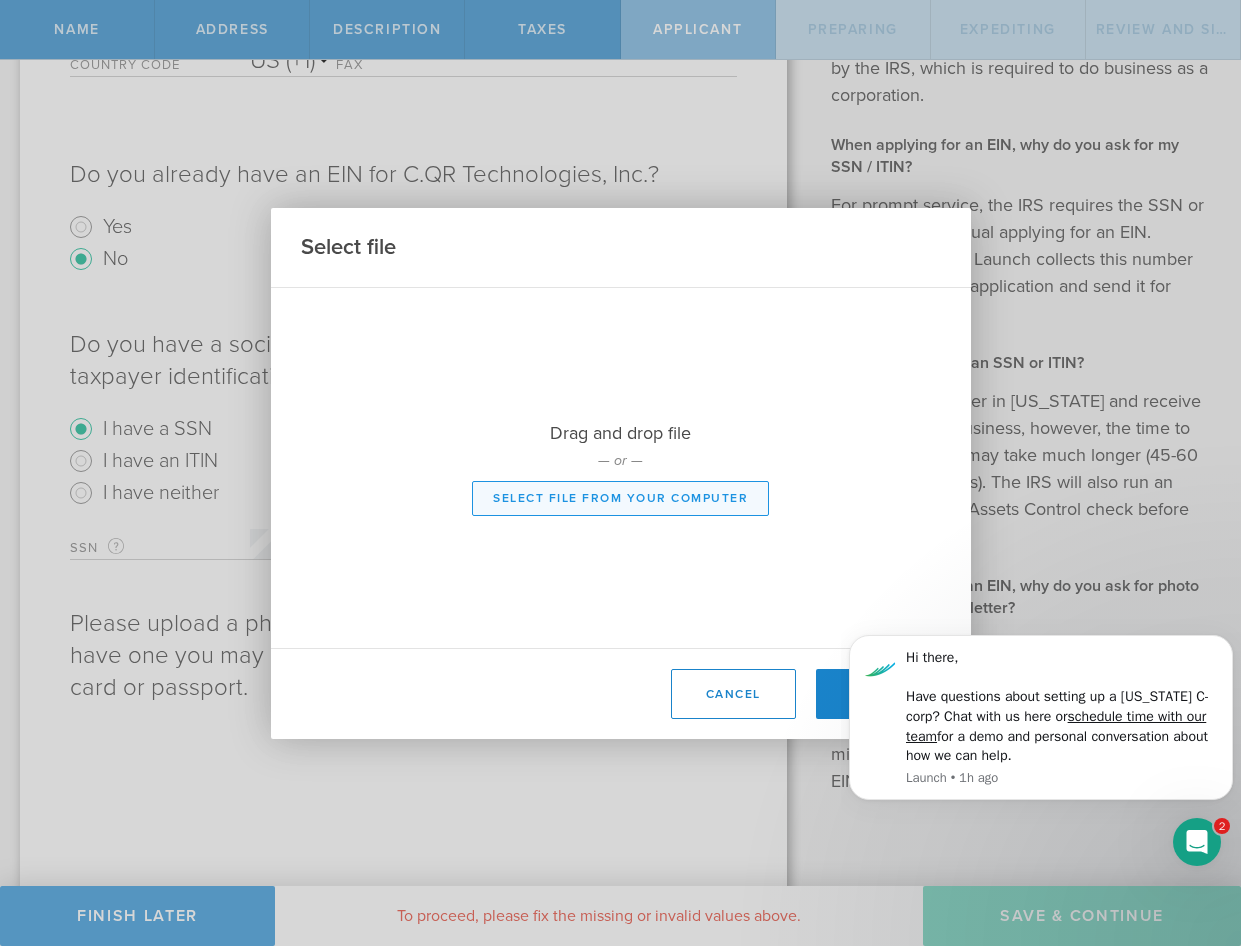 type on "C:\fakepath\IMG_5757.jpg" 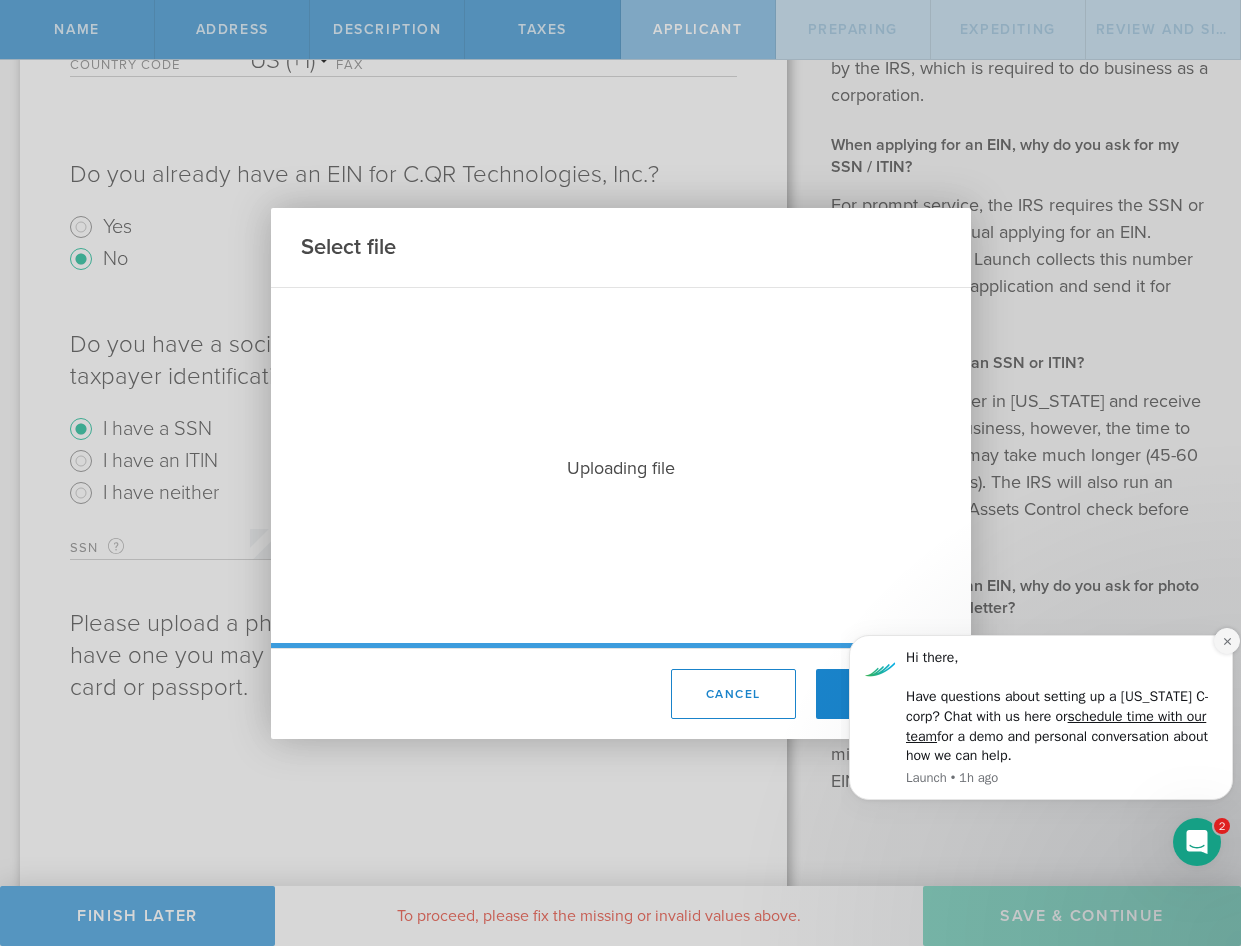 click 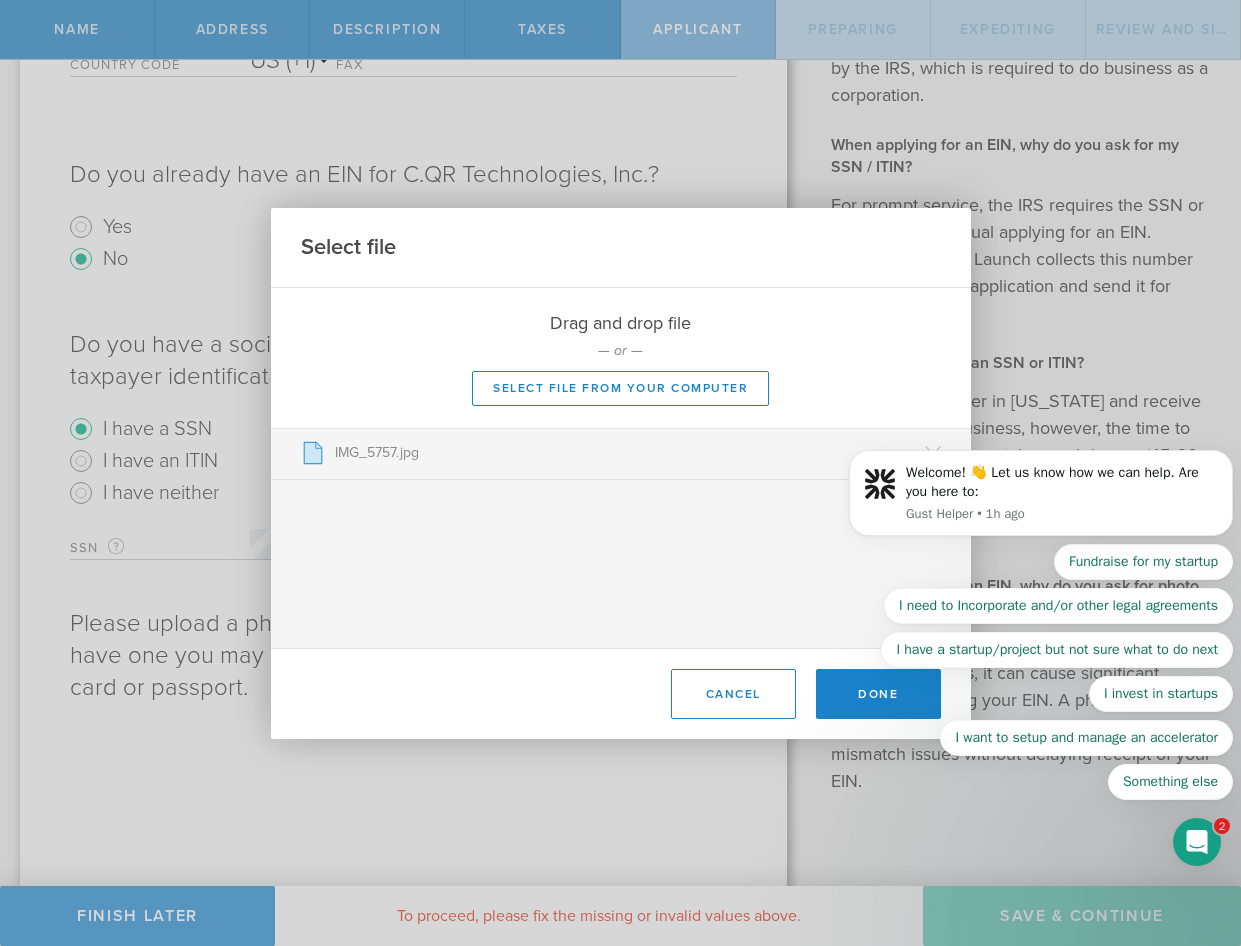 click on "Fundraise for my startup I need to Incorporate and/or other legal agreements I have a startup/project but not sure what to do next I invest in startups I want to setup and manage an accelerator Something else" at bounding box center [1041, 672] 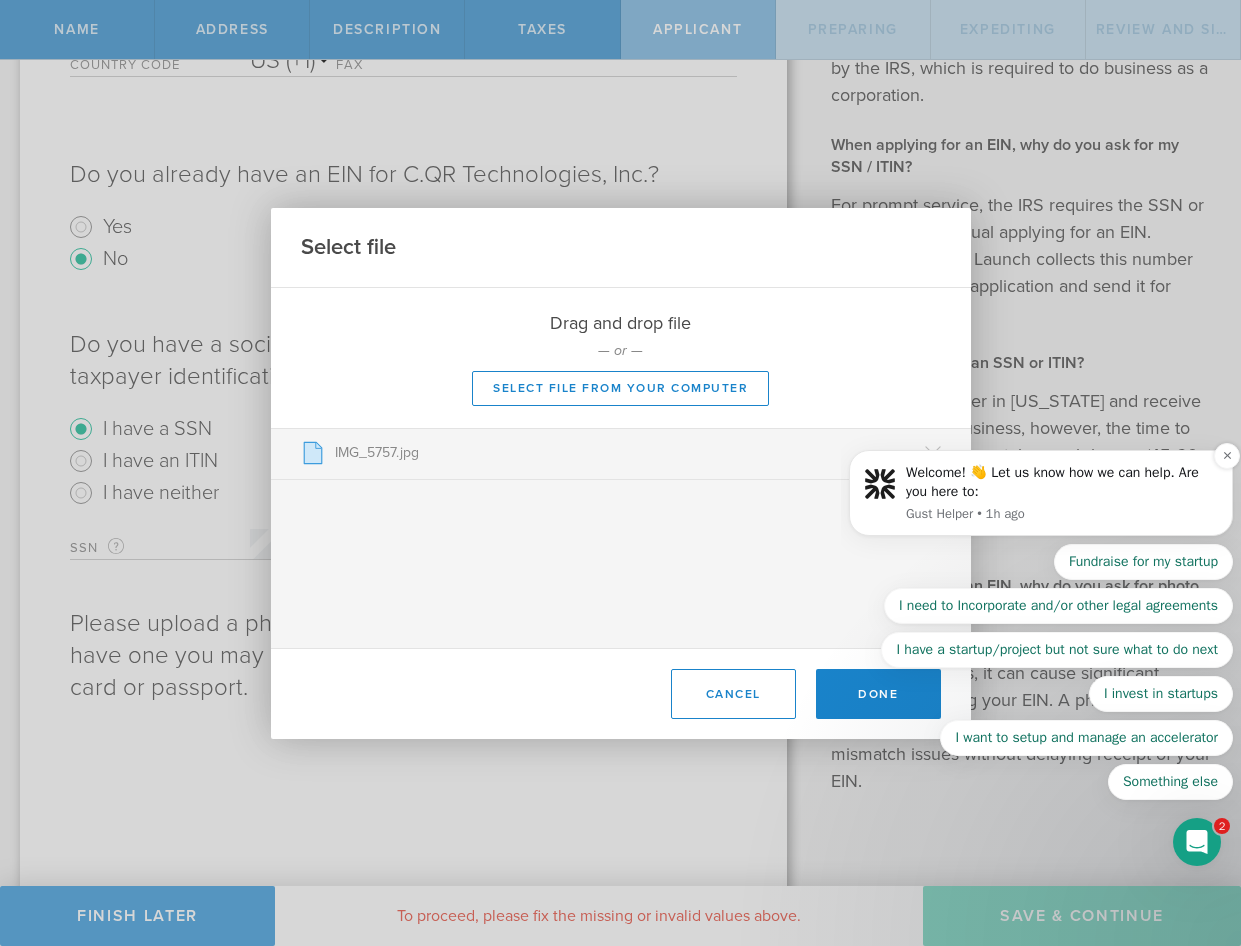 click on "Welcome! 👋 Let us know how we can help. Are you here to:" at bounding box center [1062, 482] 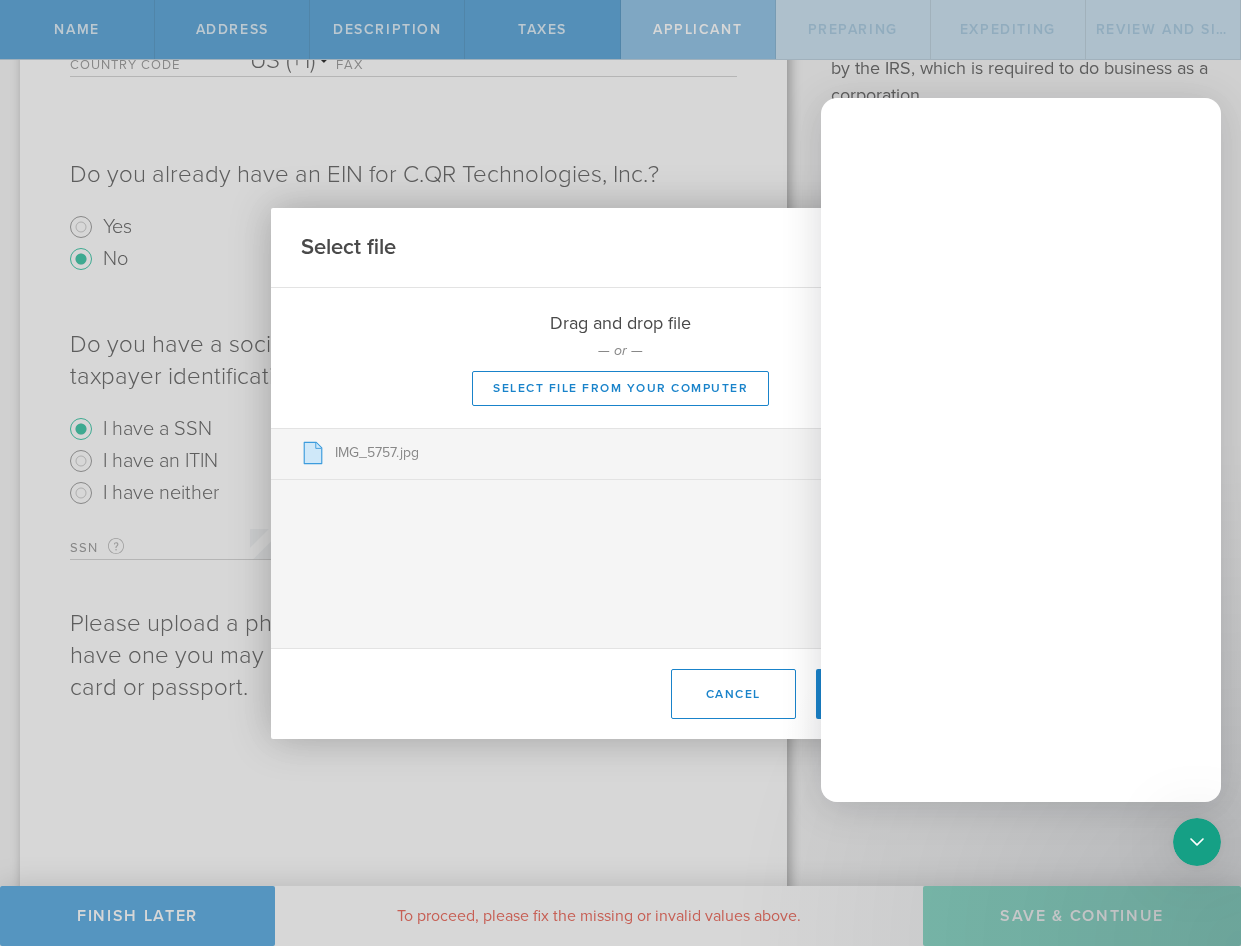 scroll, scrollTop: 0, scrollLeft: 0, axis: both 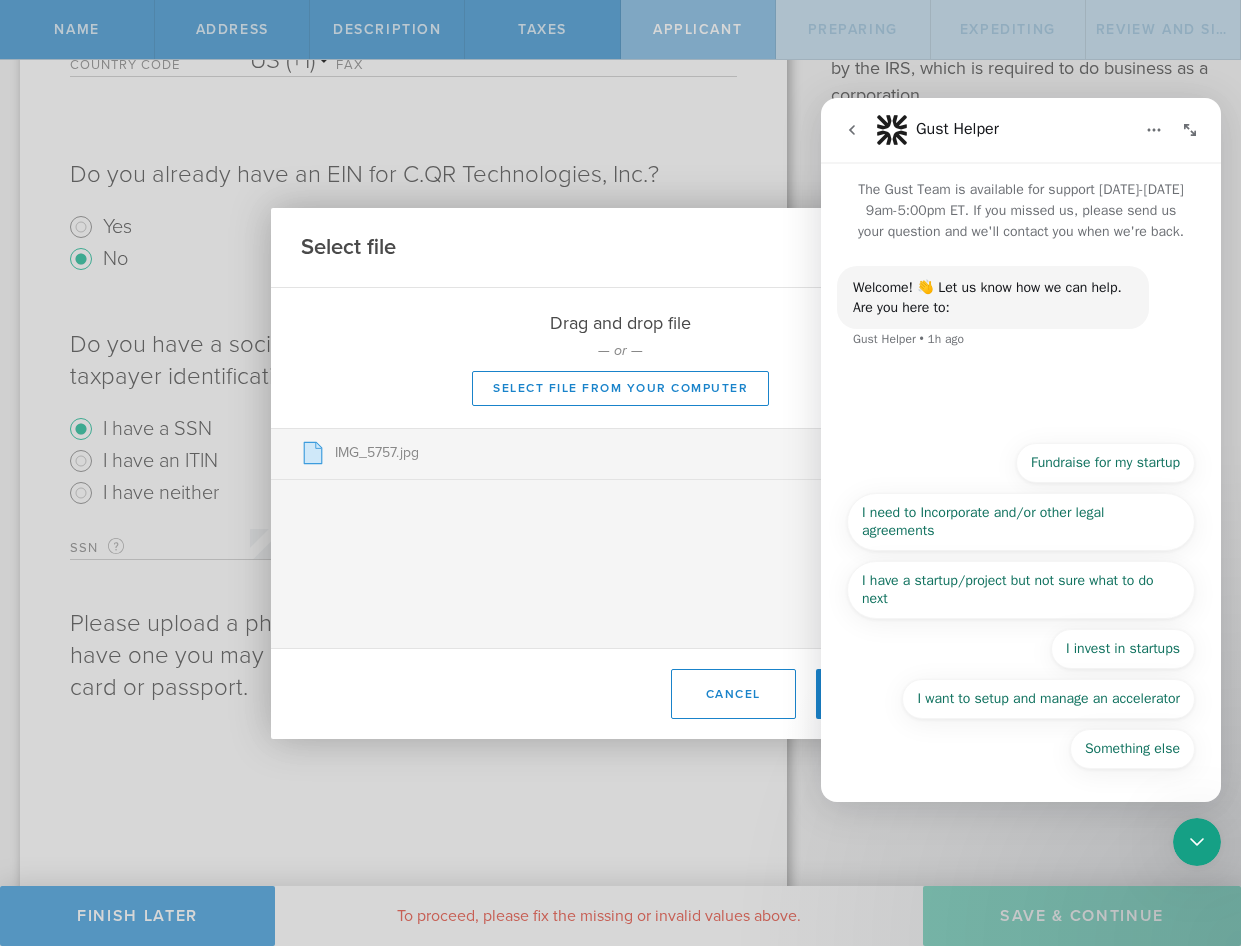 click on "Gust Helper" at bounding box center [1005, 130] 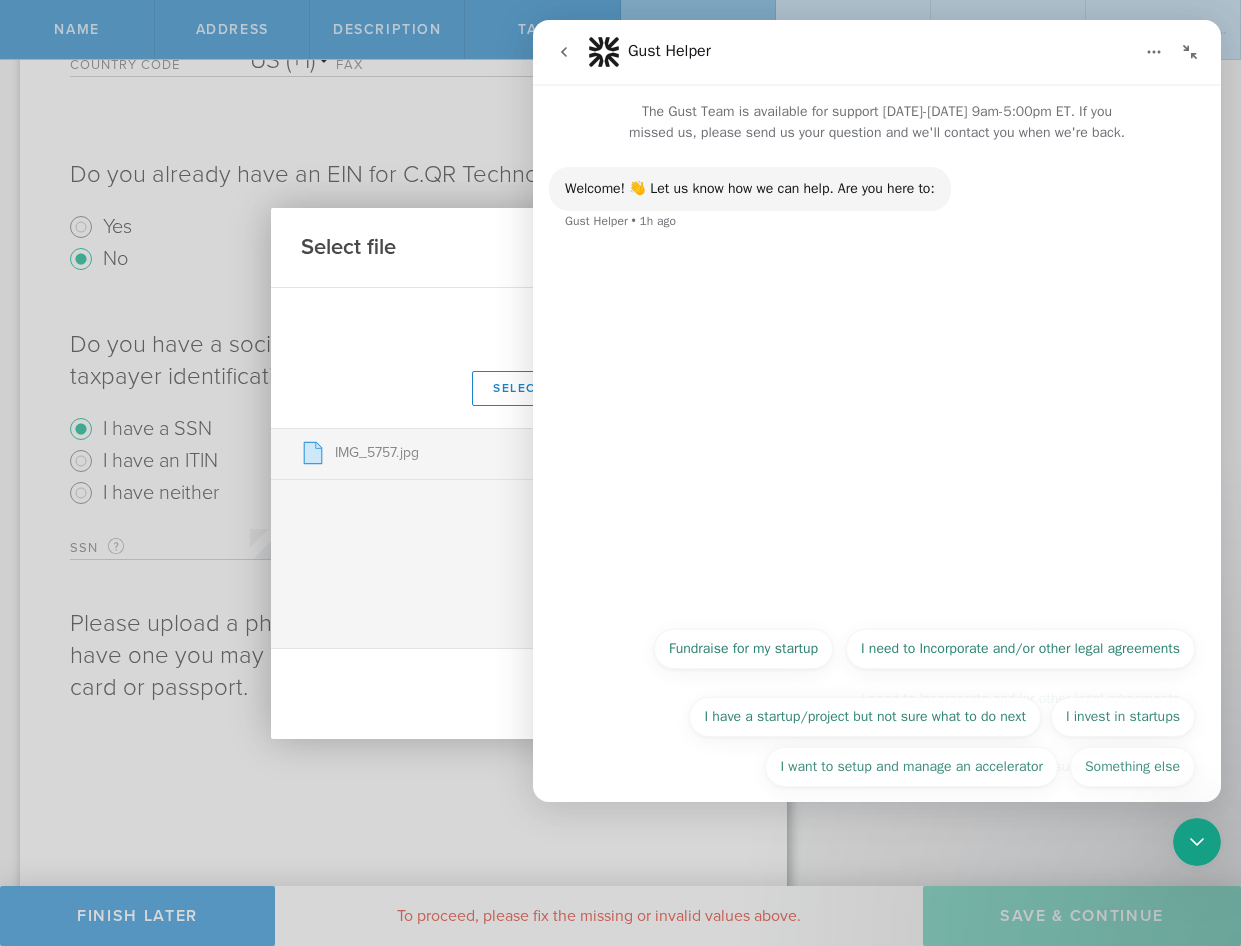 click 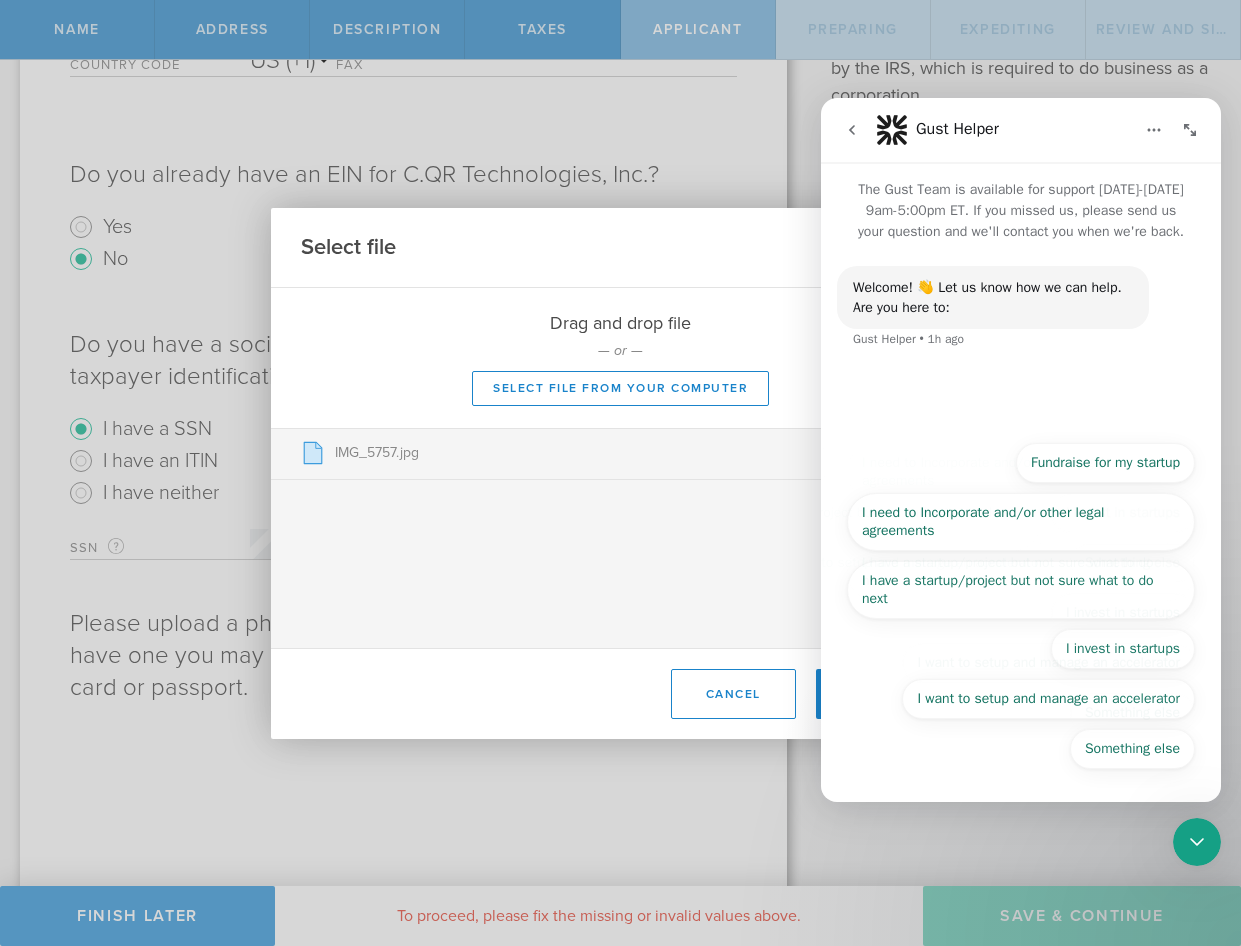 click 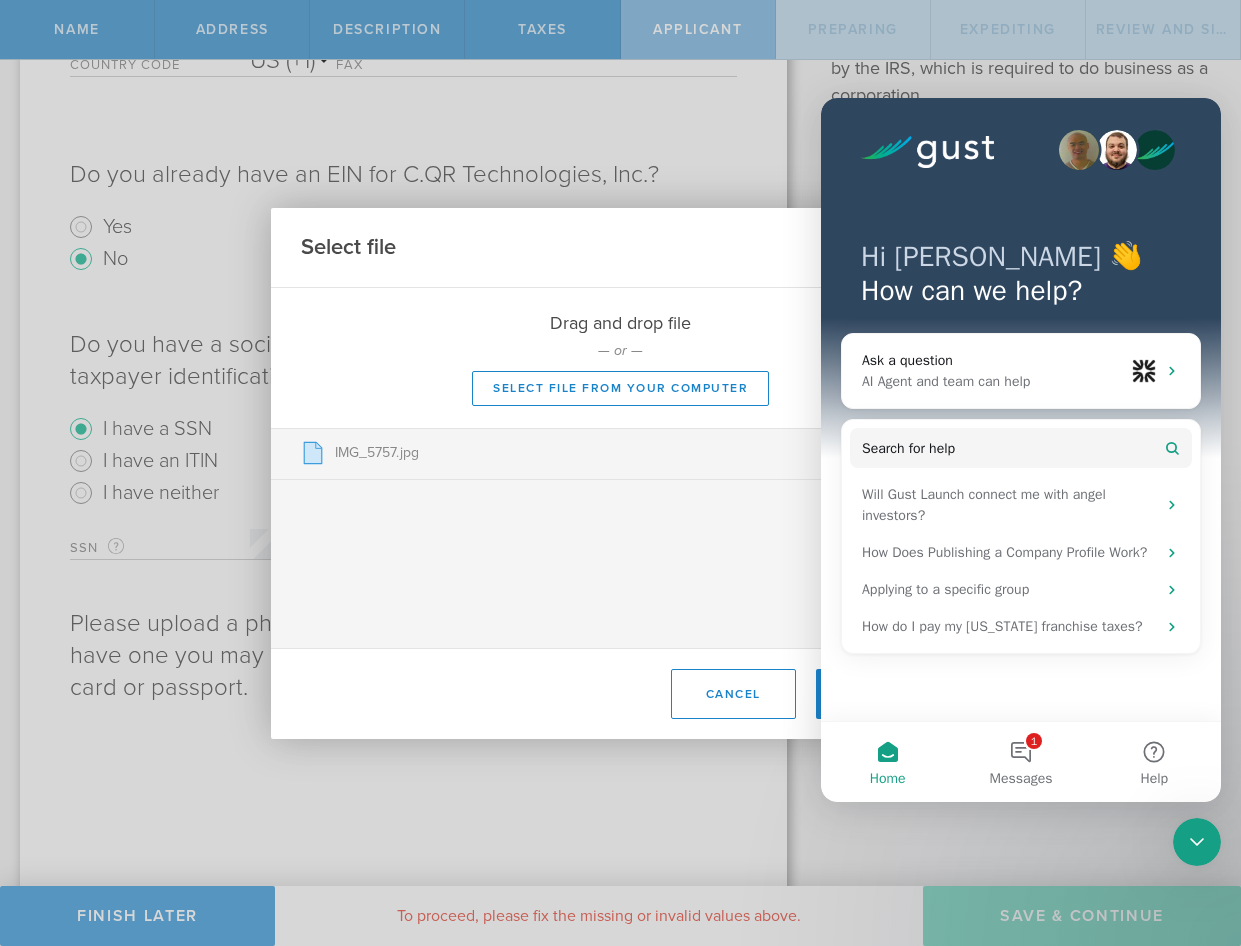 click on "Hi [PERSON_NAME] 👋 How can we help?" at bounding box center (1021, 278) 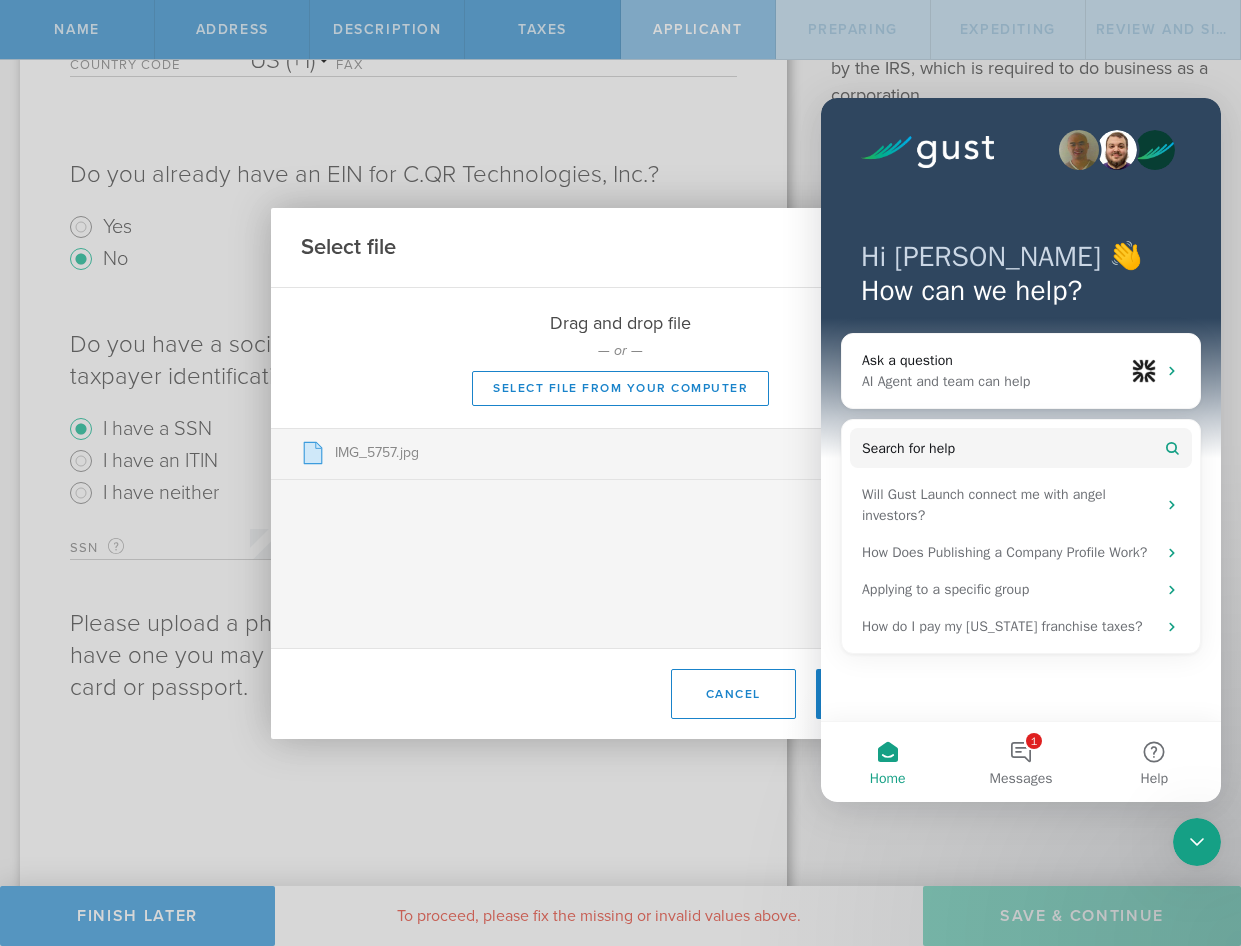 drag, startPoint x: 1196, startPoint y: 846, endPoint x: 2169, endPoint y: 1618, distance: 1242.0599 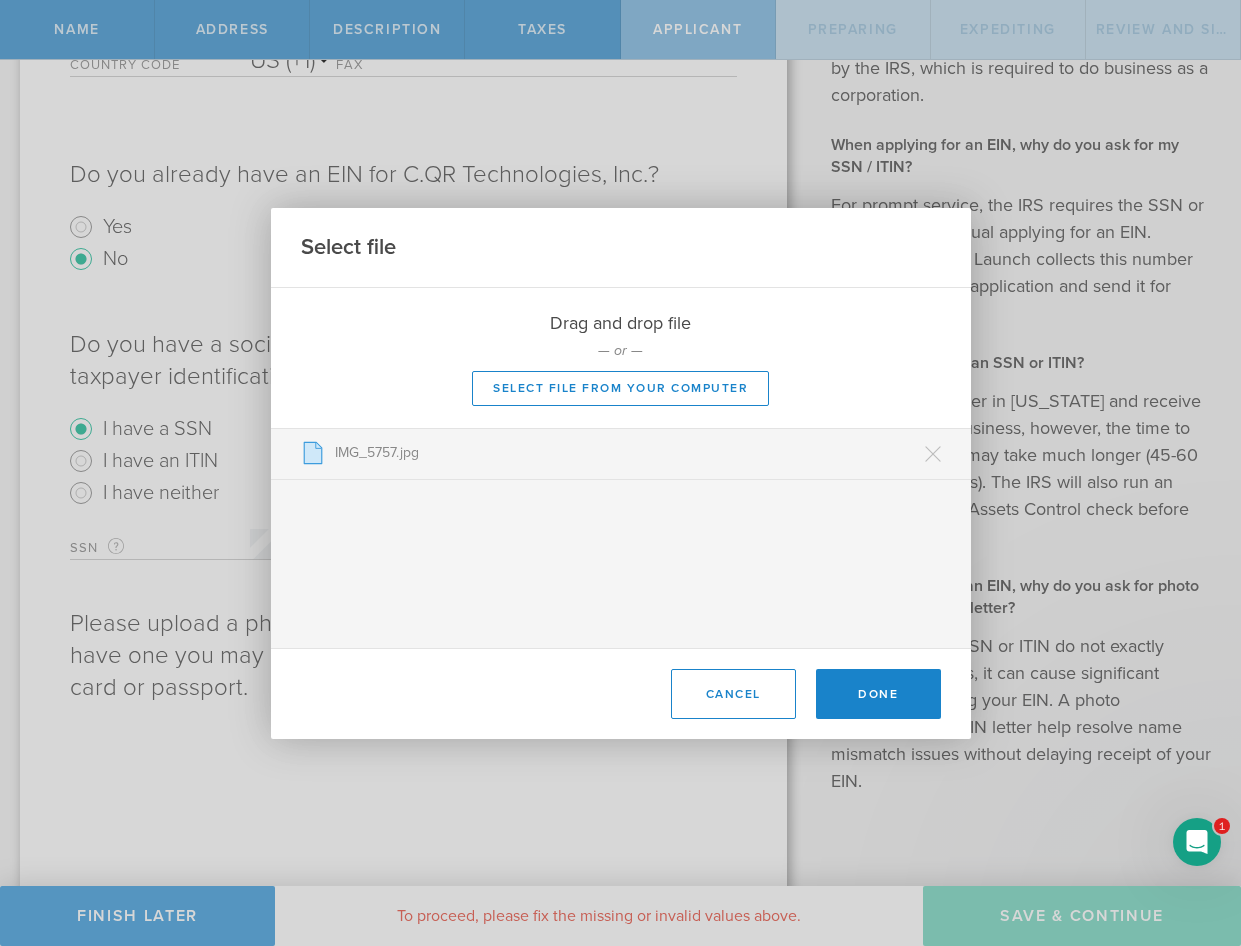 scroll, scrollTop: 0, scrollLeft: 0, axis: both 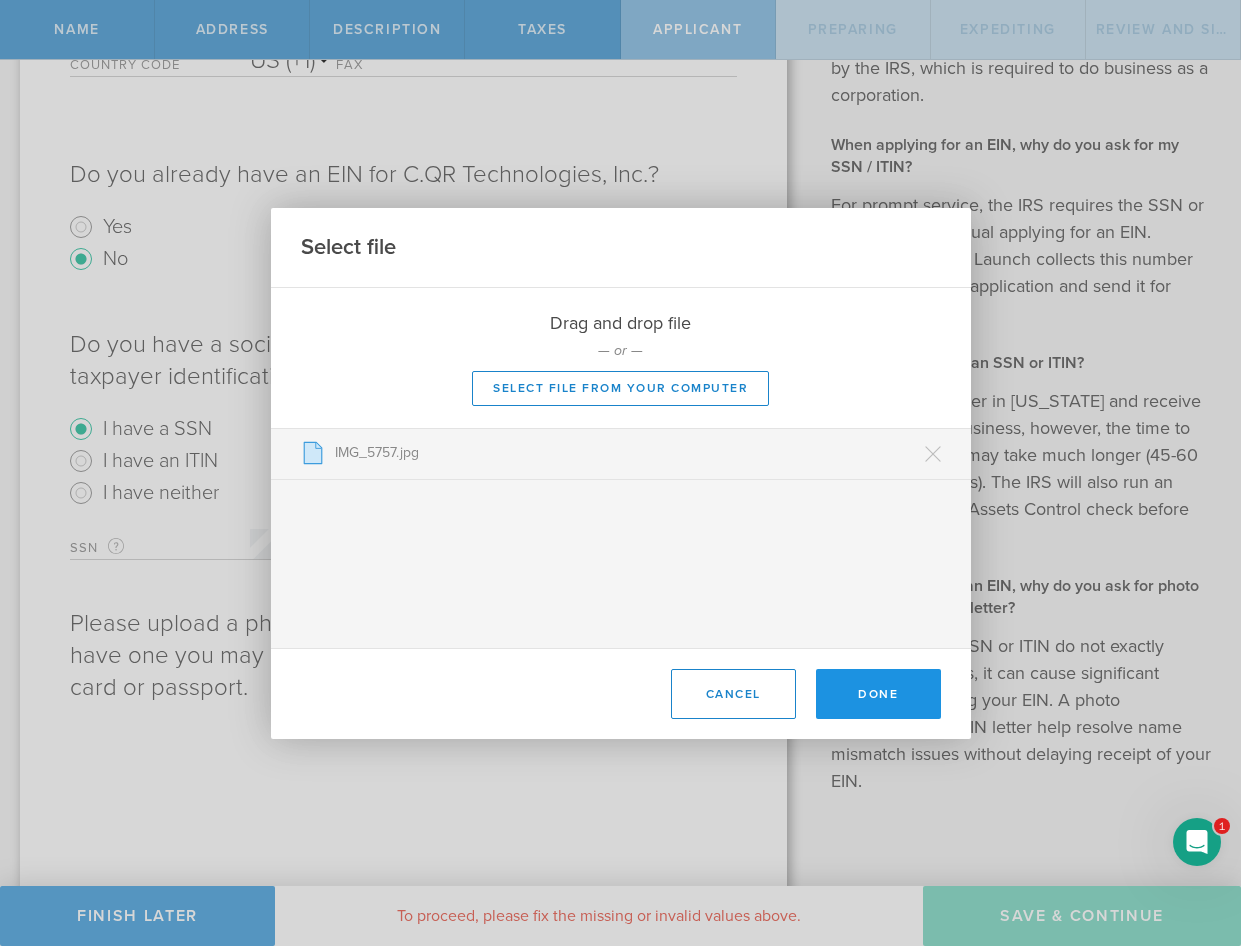 click on "Done" at bounding box center (878, 694) 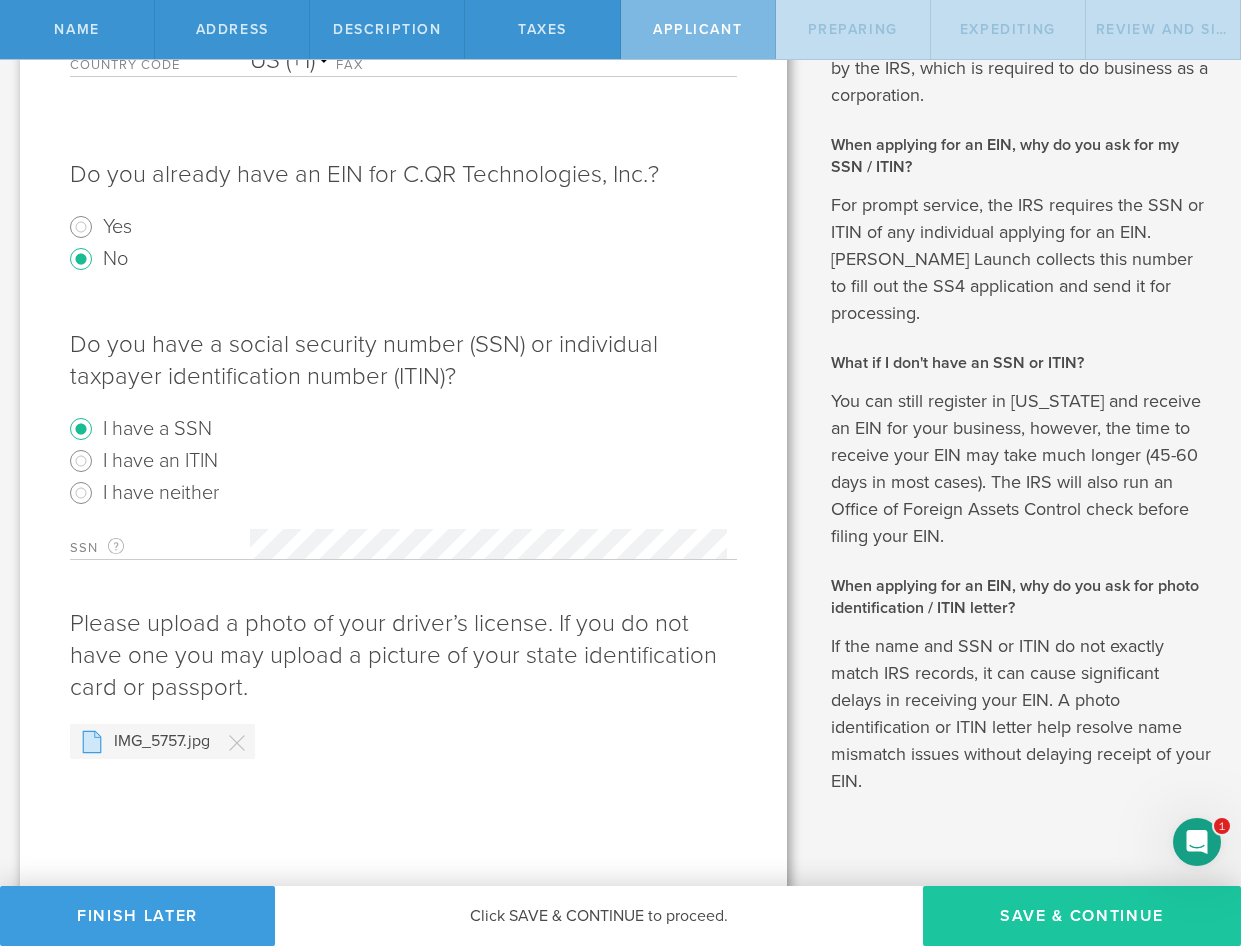 click on "Save & Continue" at bounding box center [1082, 916] 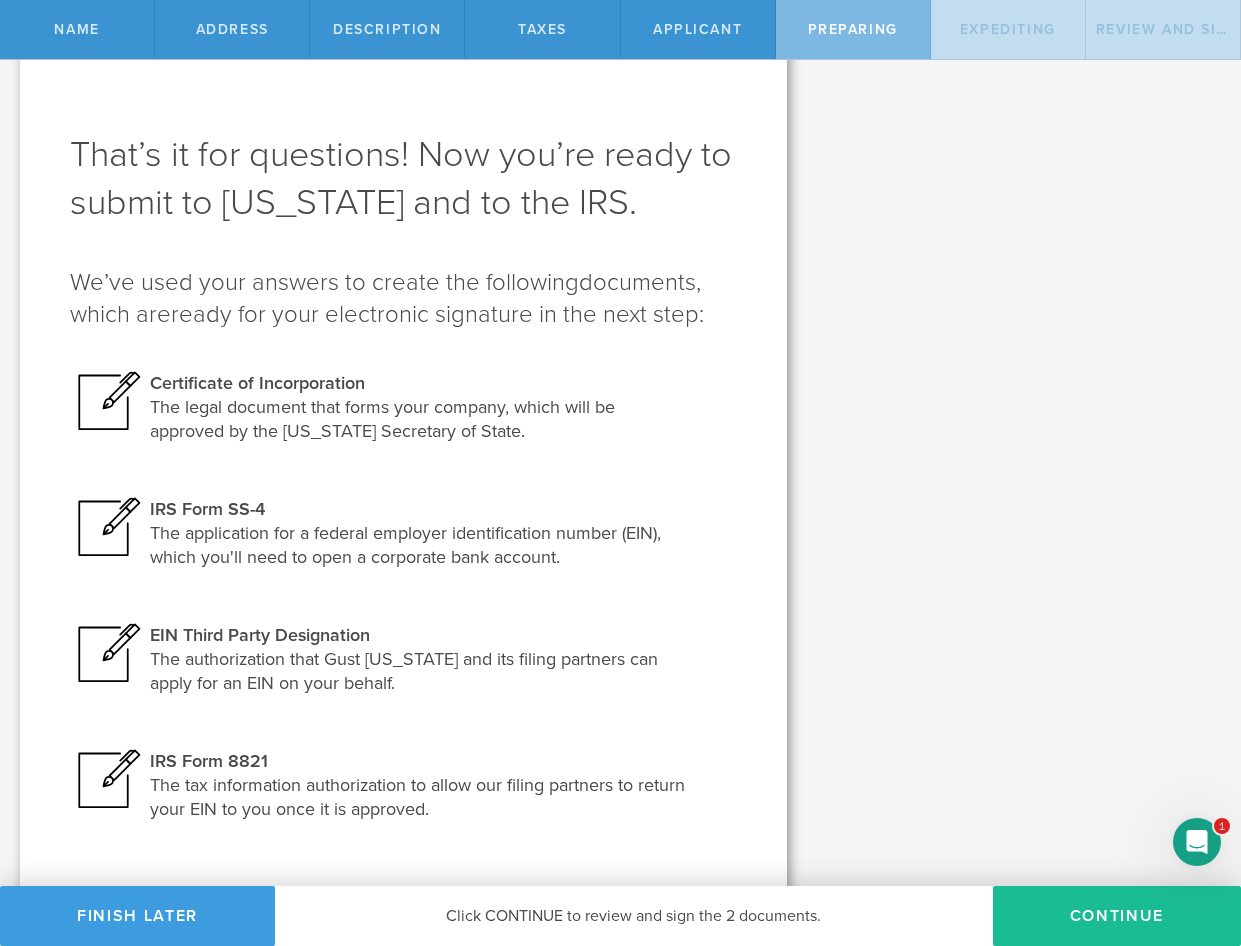 scroll, scrollTop: 88, scrollLeft: 0, axis: vertical 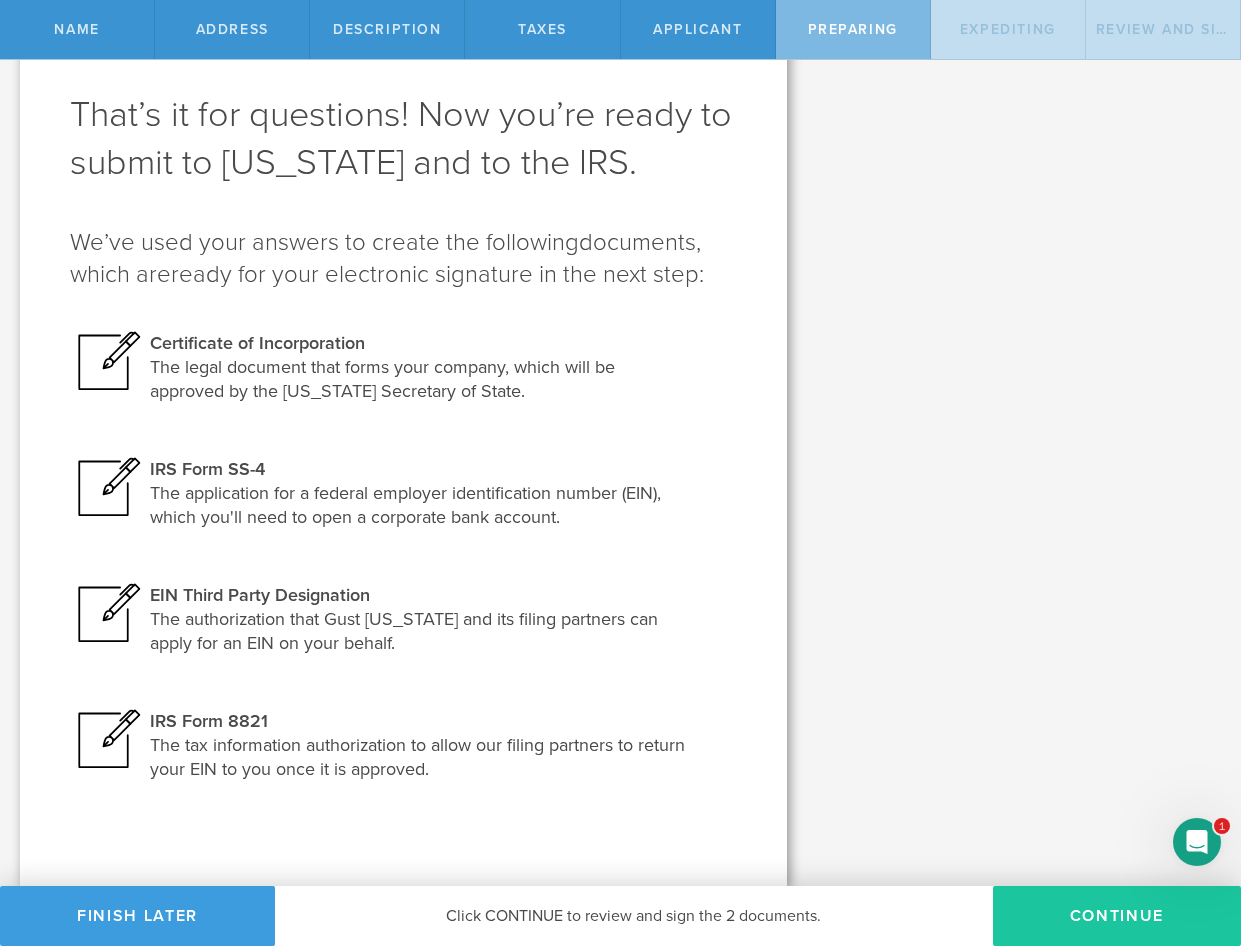 click on "Continue" at bounding box center [1117, 916] 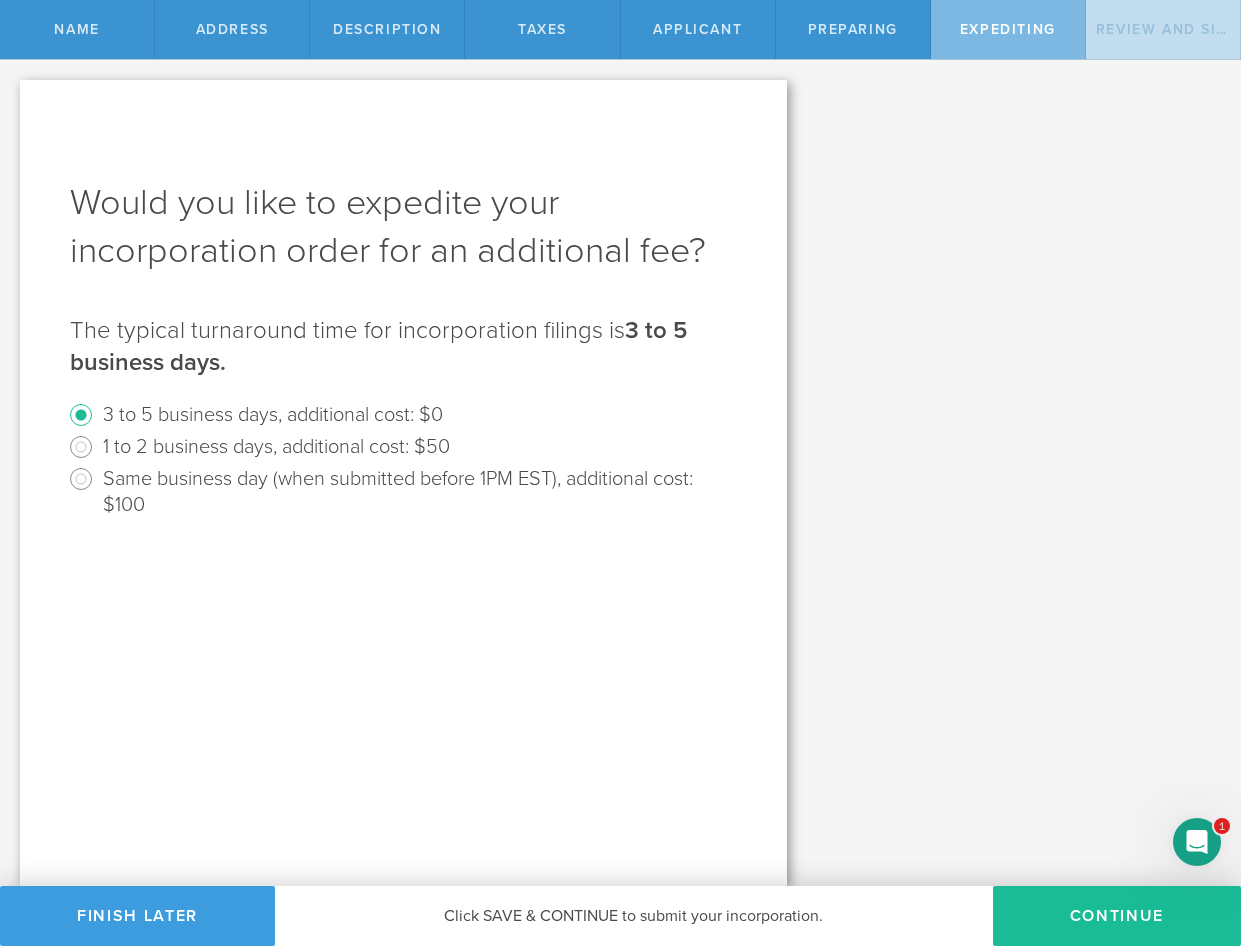 scroll, scrollTop: 0, scrollLeft: 0, axis: both 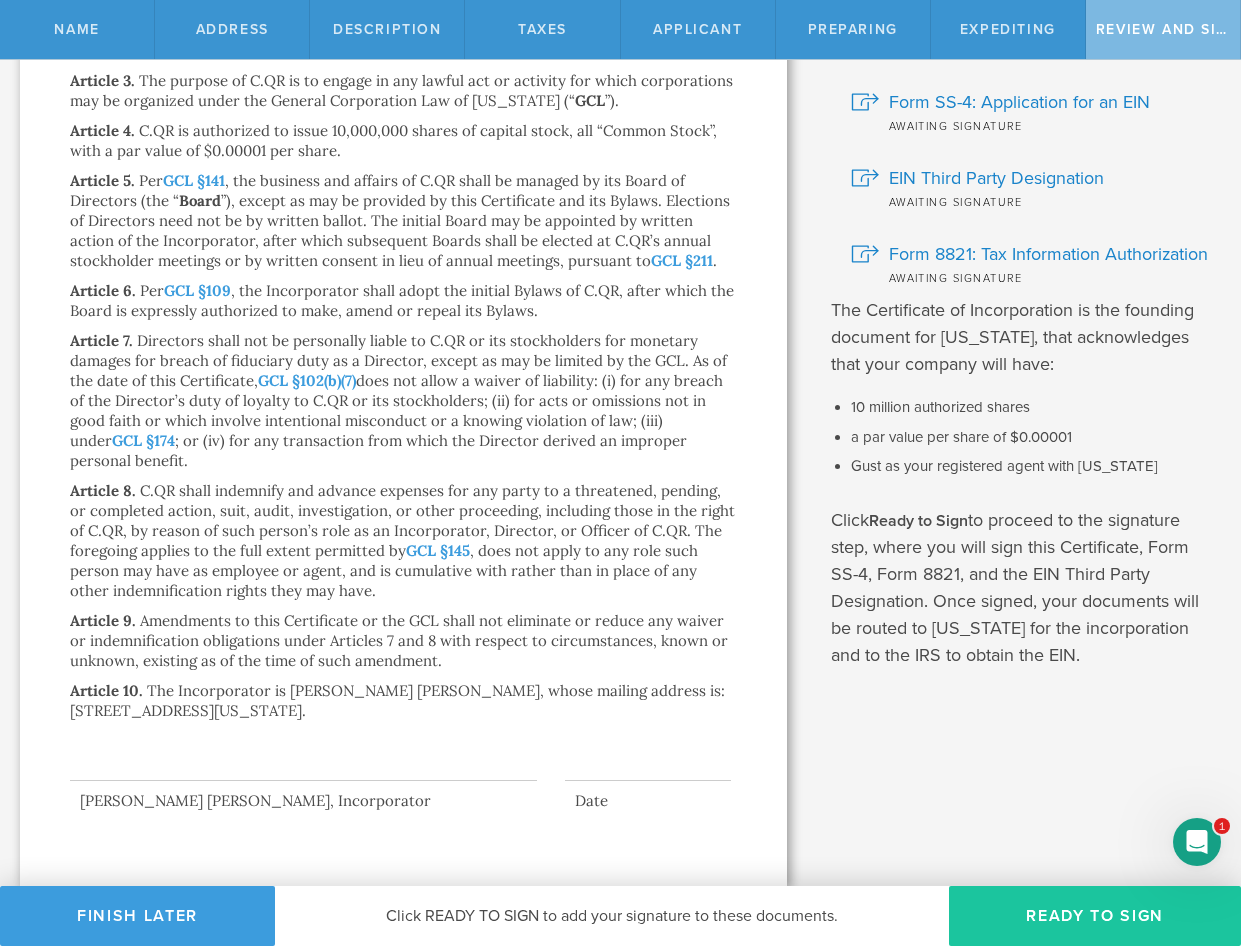 click on "Ready to Sign" at bounding box center [1095, 916] 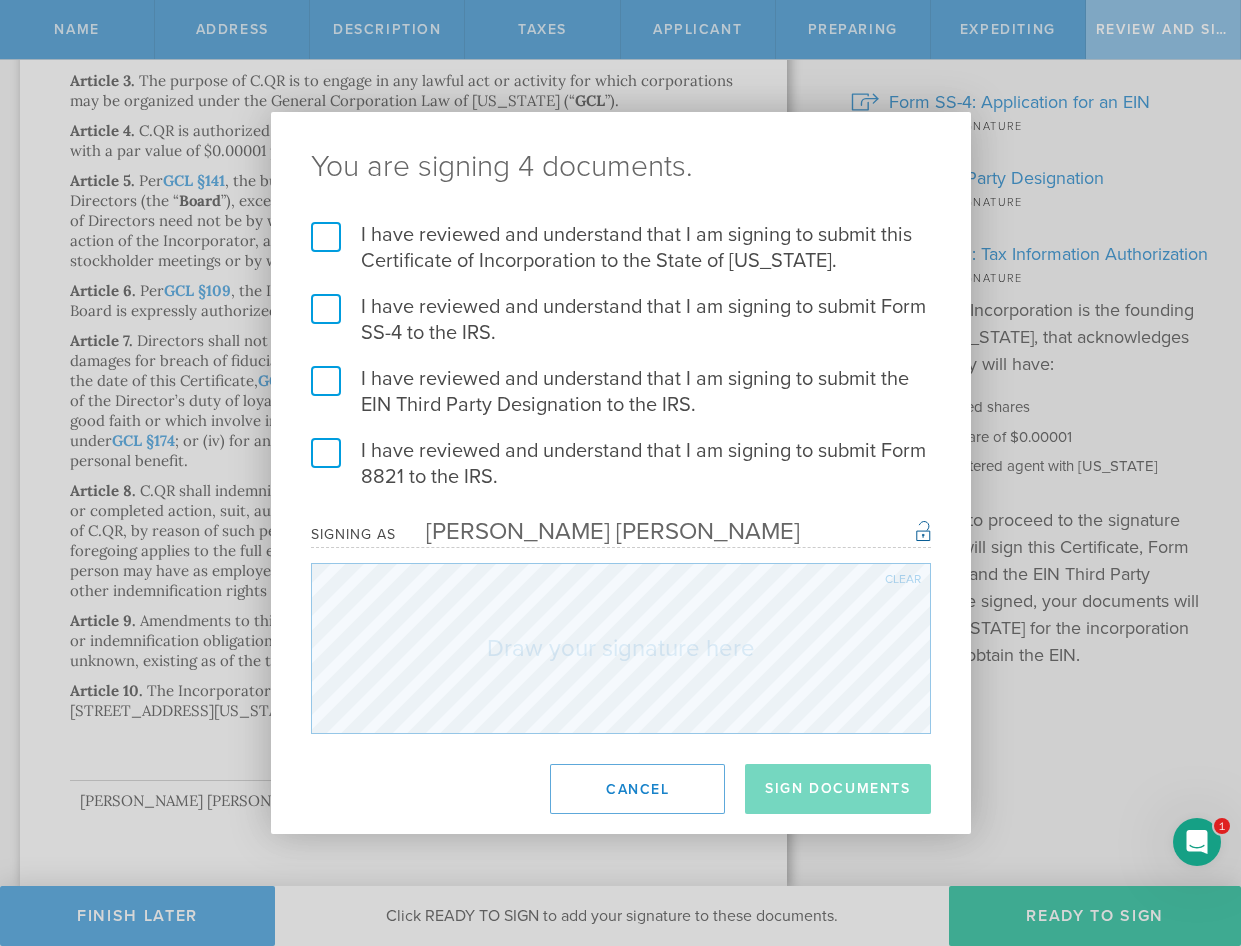 click on "I have reviewed and understand that I am signing to submit this Certificate of Incorporation to the State of [US_STATE]." at bounding box center [621, 248] 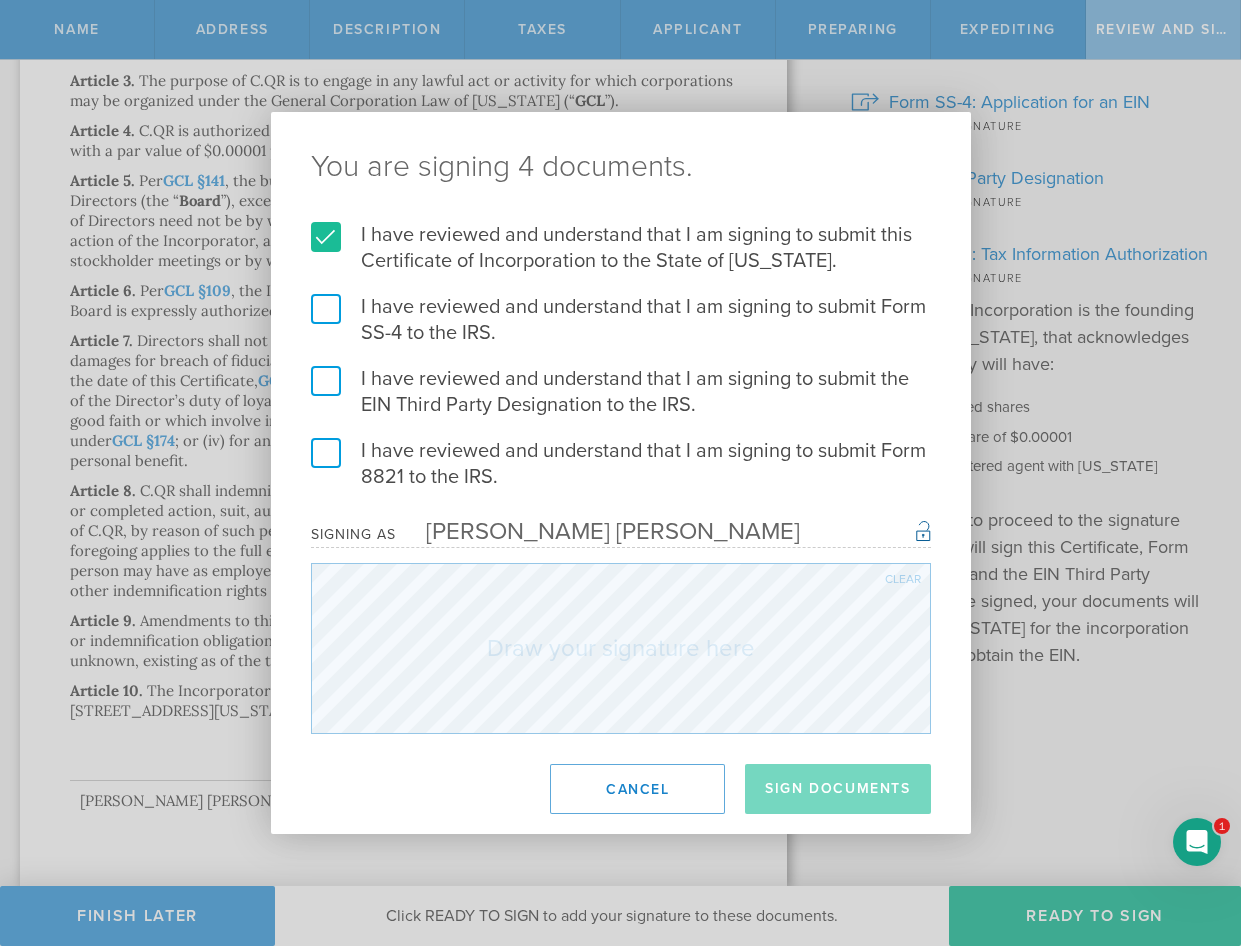 click on "I have reviewed and understand that I am signing to submit Form SS-4 to the IRS." at bounding box center (621, 320) 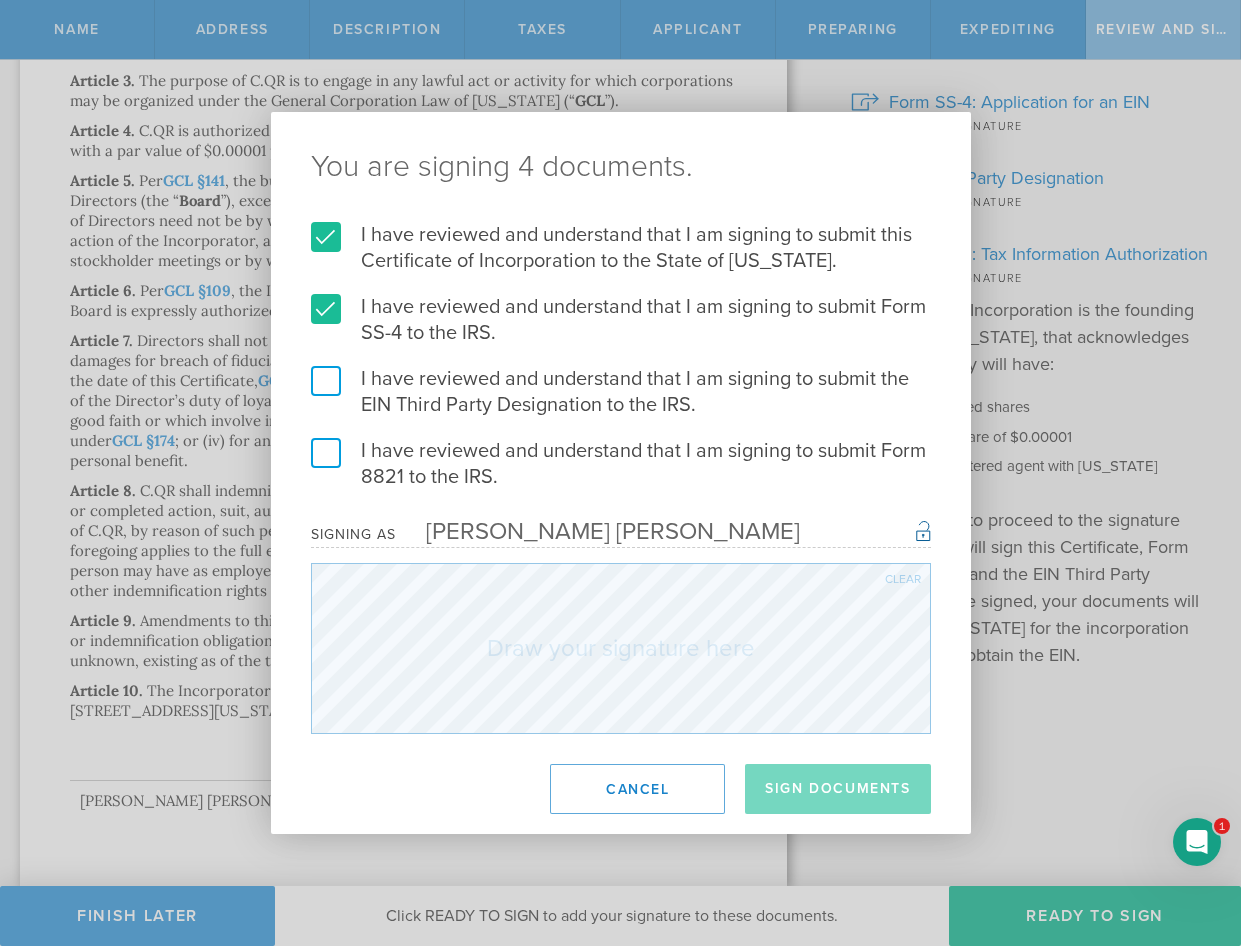 click on "I have reviewed and understand that I am signing to submit the EIN Third Party Designation to the IRS." at bounding box center [621, 392] 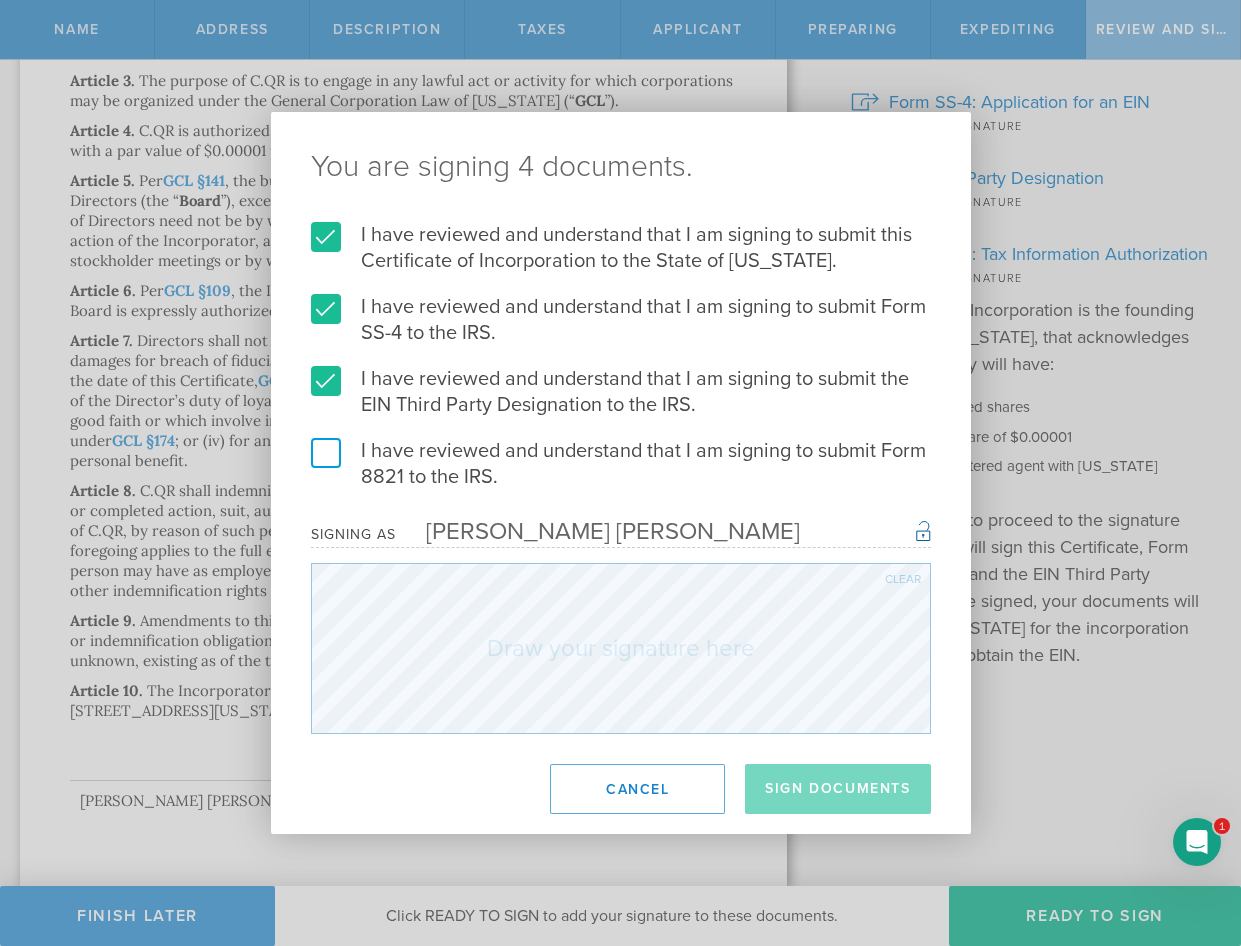 click on "I have reviewed and understand that I am signing to submit Form 8821 to the IRS." at bounding box center [621, 464] 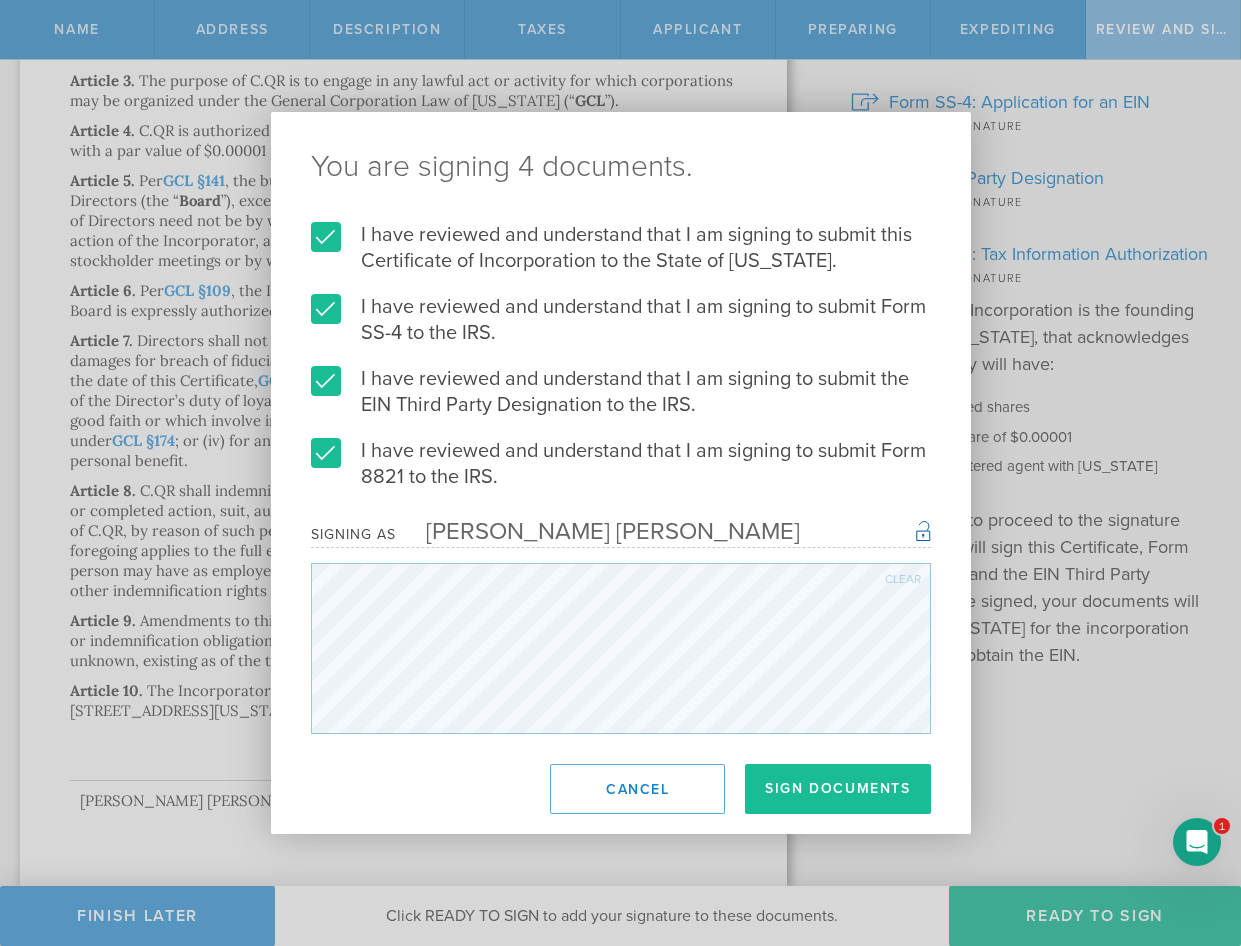 click on "Clear" at bounding box center (903, 579) 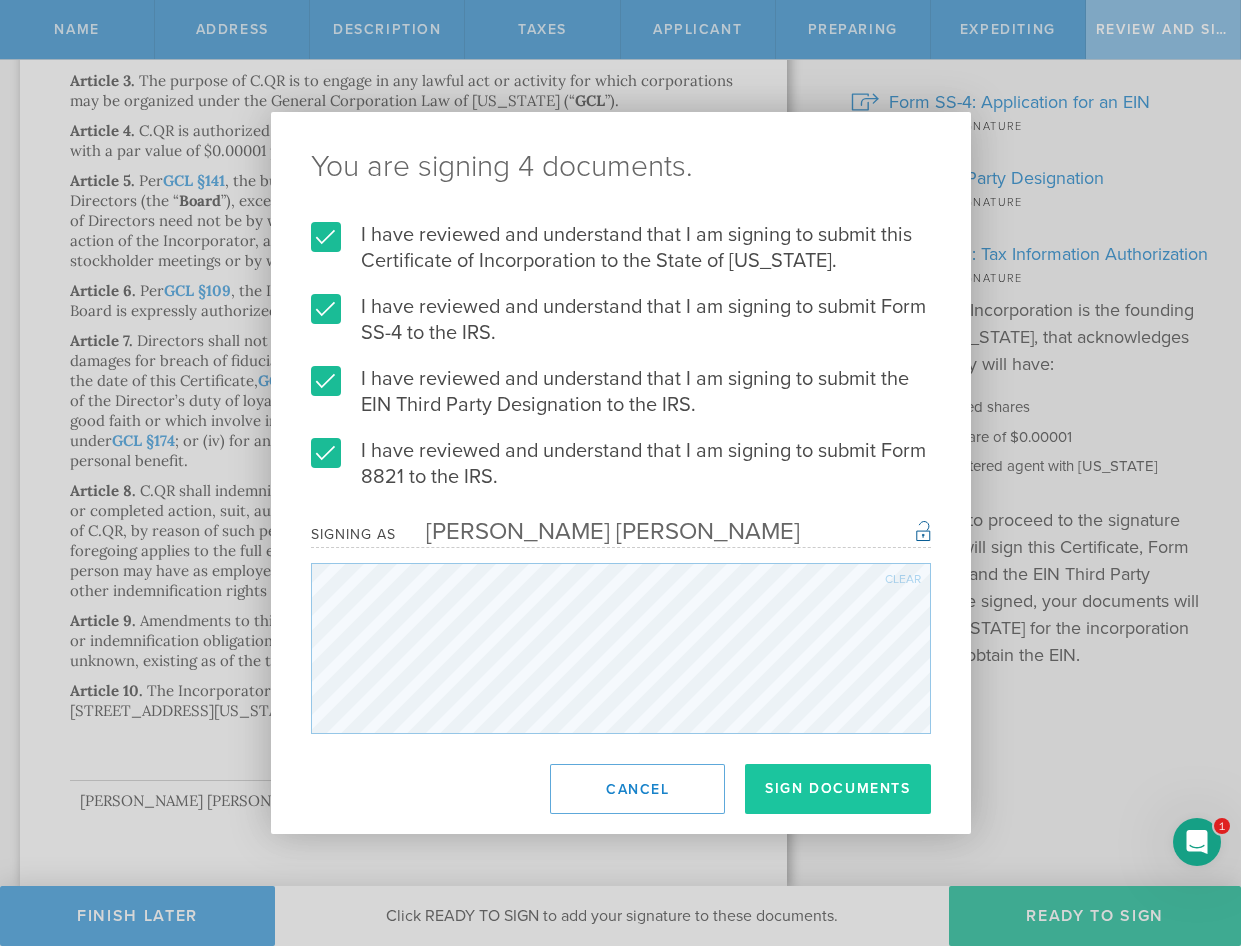 click on "Sign Documents" at bounding box center [837, 789] 